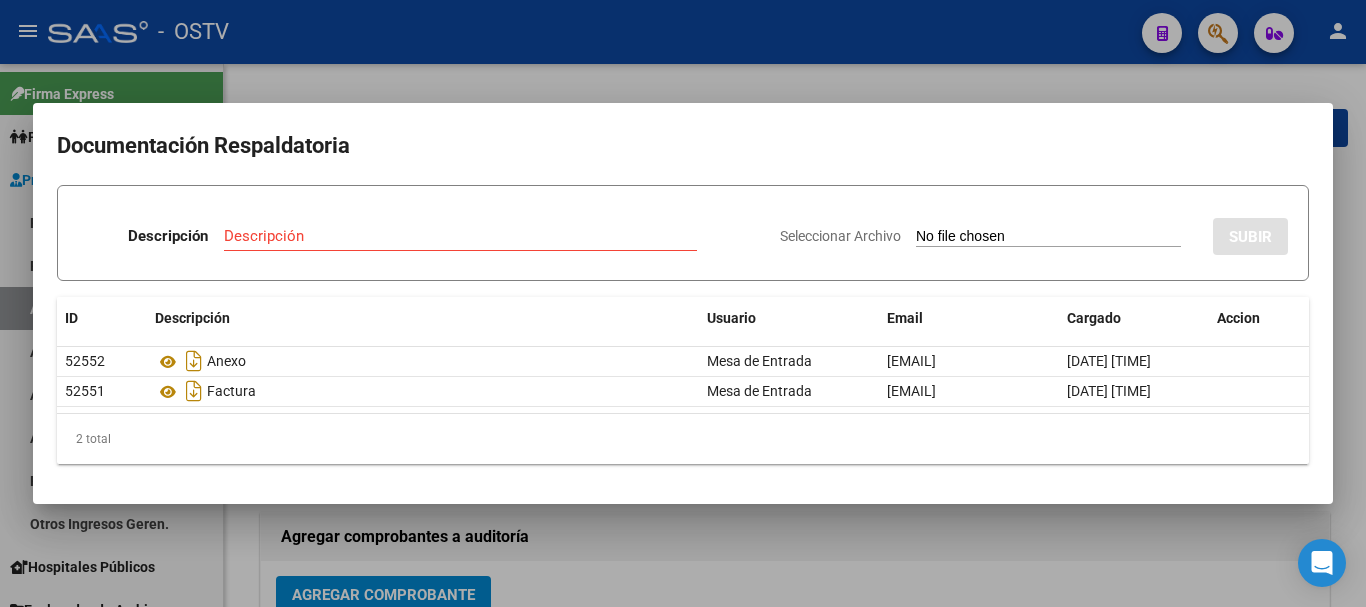 scroll, scrollTop: 0, scrollLeft: 0, axis: both 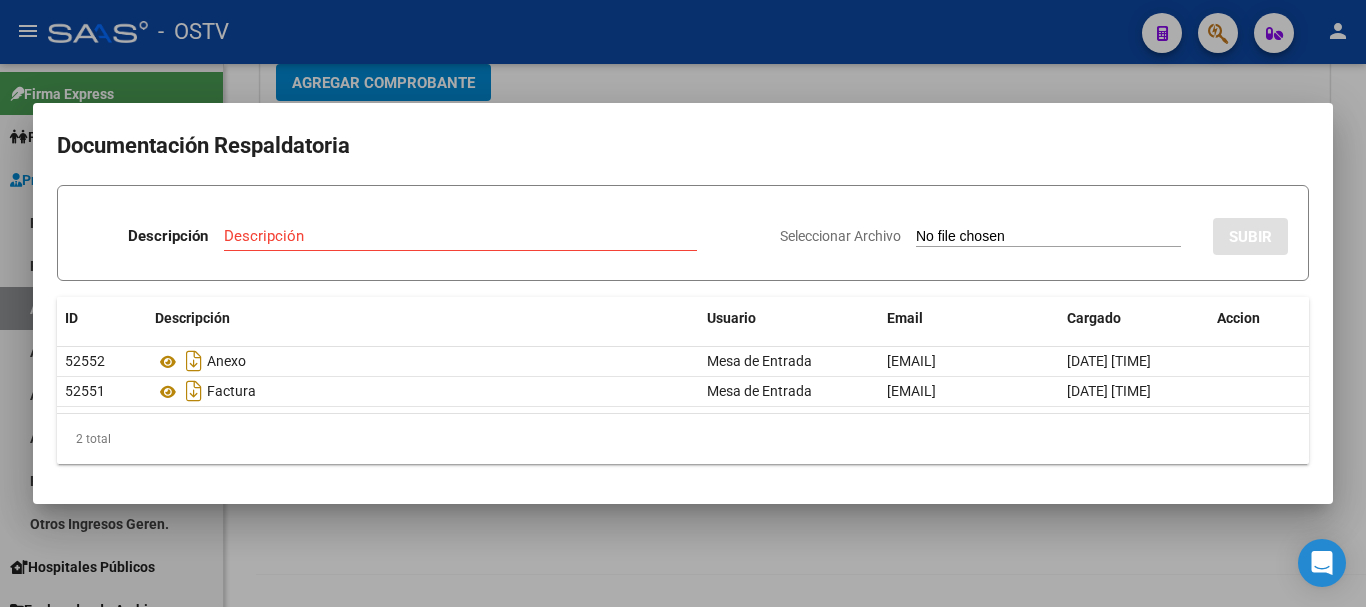 click at bounding box center [683, 303] 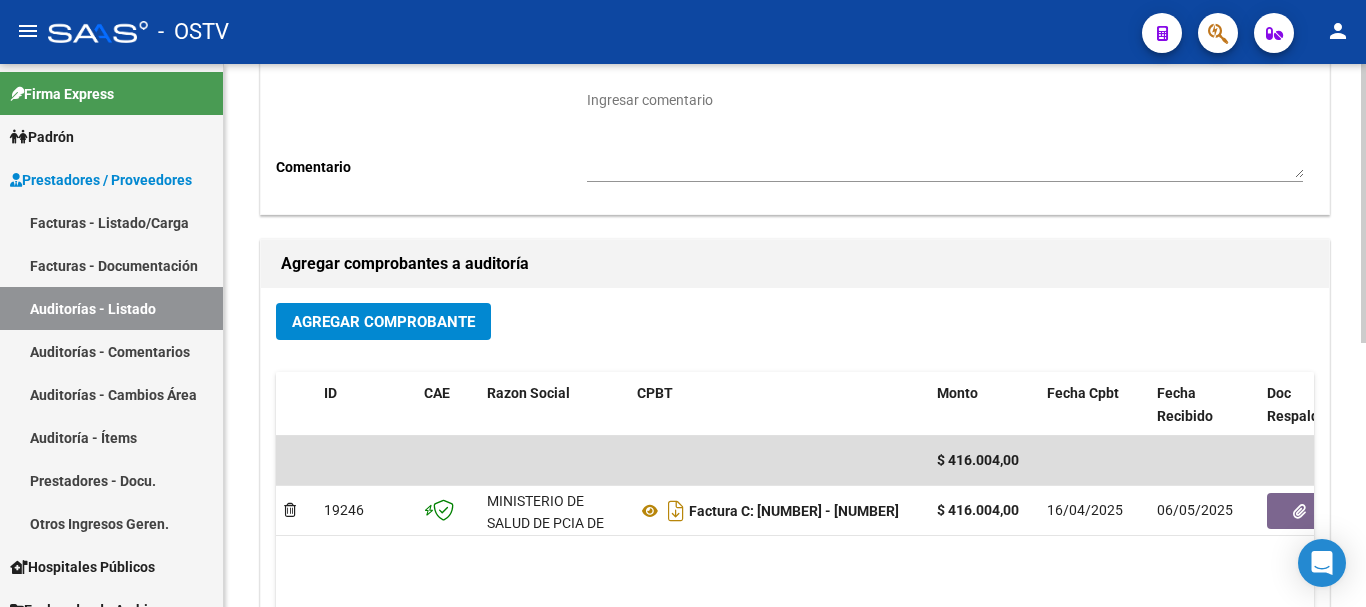 scroll, scrollTop: 0, scrollLeft: 0, axis: both 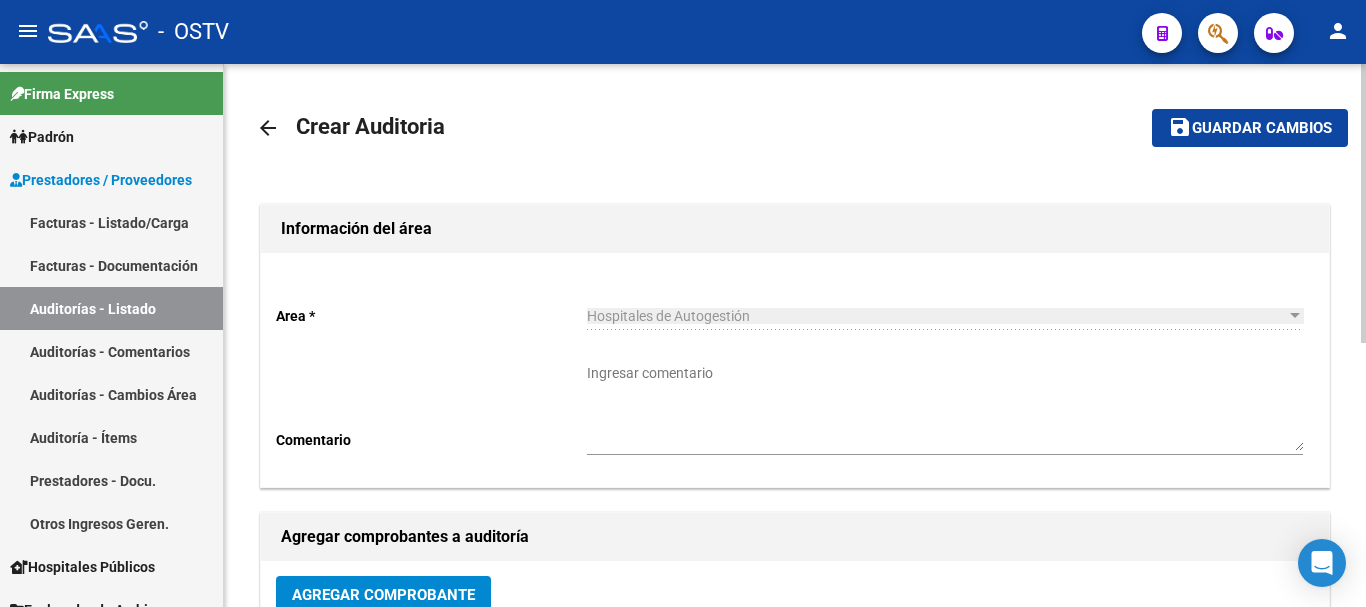 click on "save Guardar cambios" 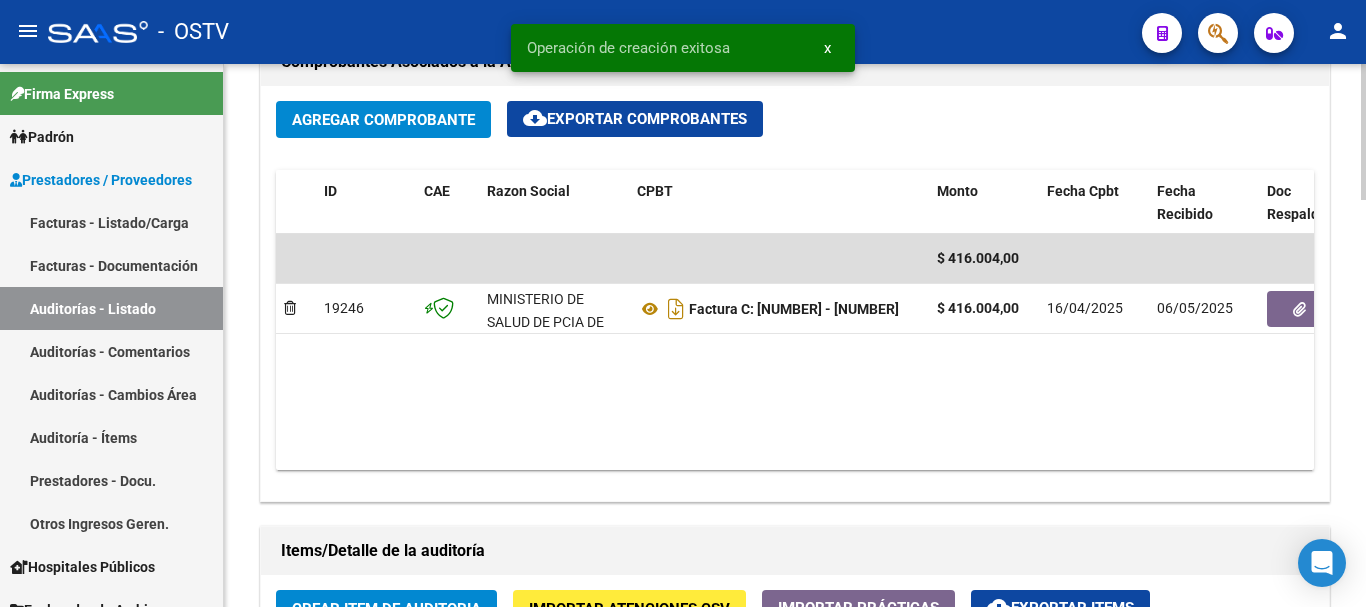 scroll, scrollTop: 1100, scrollLeft: 0, axis: vertical 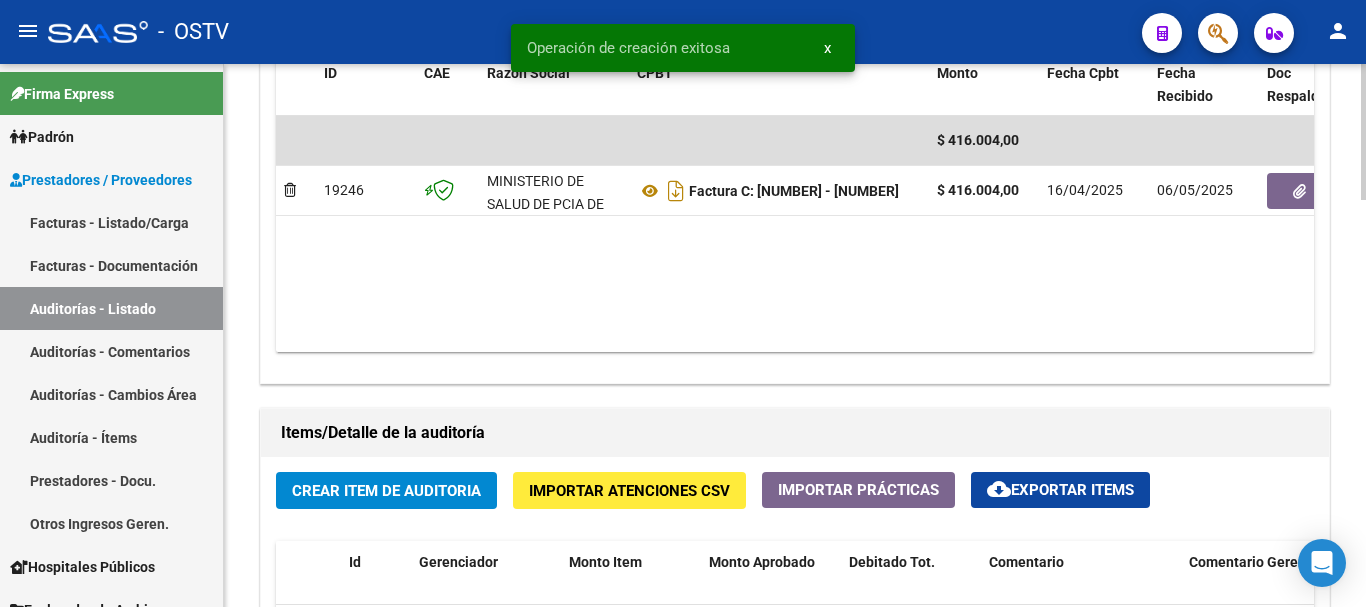 click on "Crear Item de Auditoria" 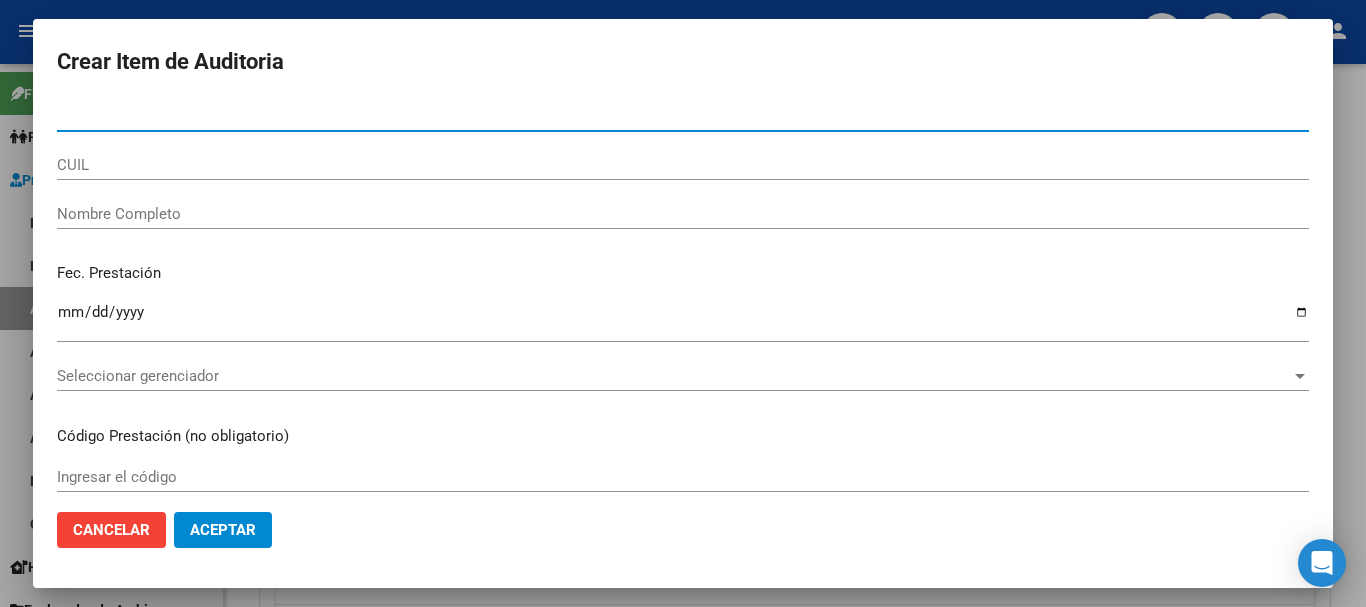 paste on "54296030" 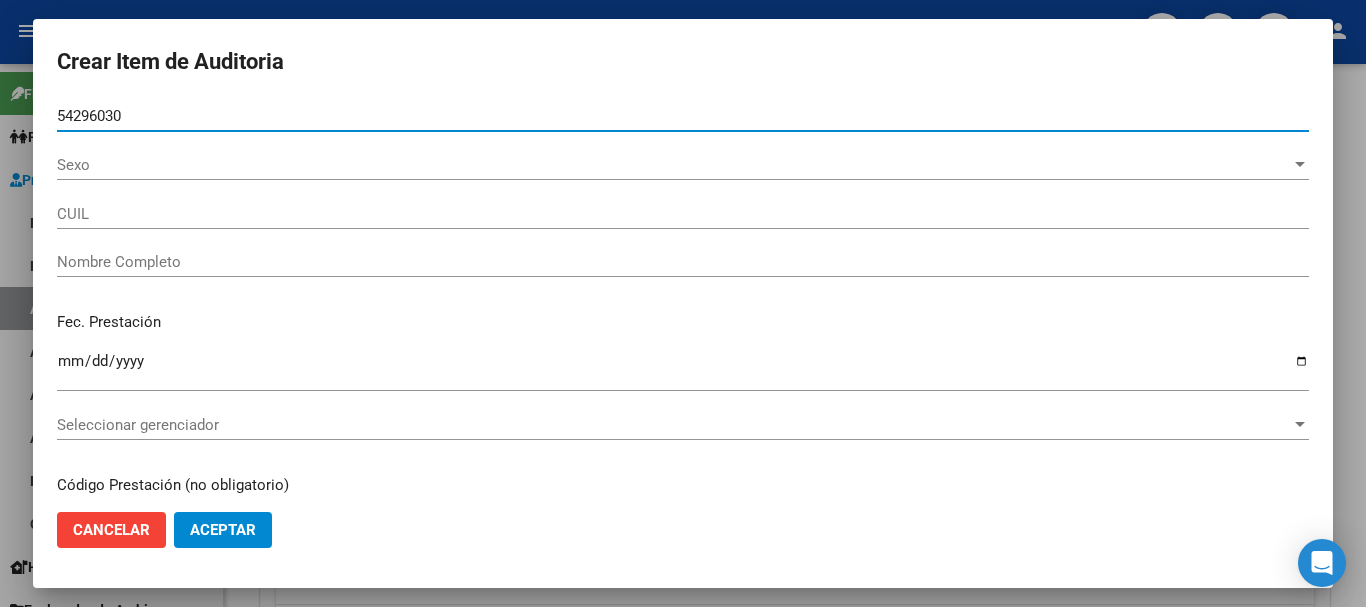 type on "[CUIL]" 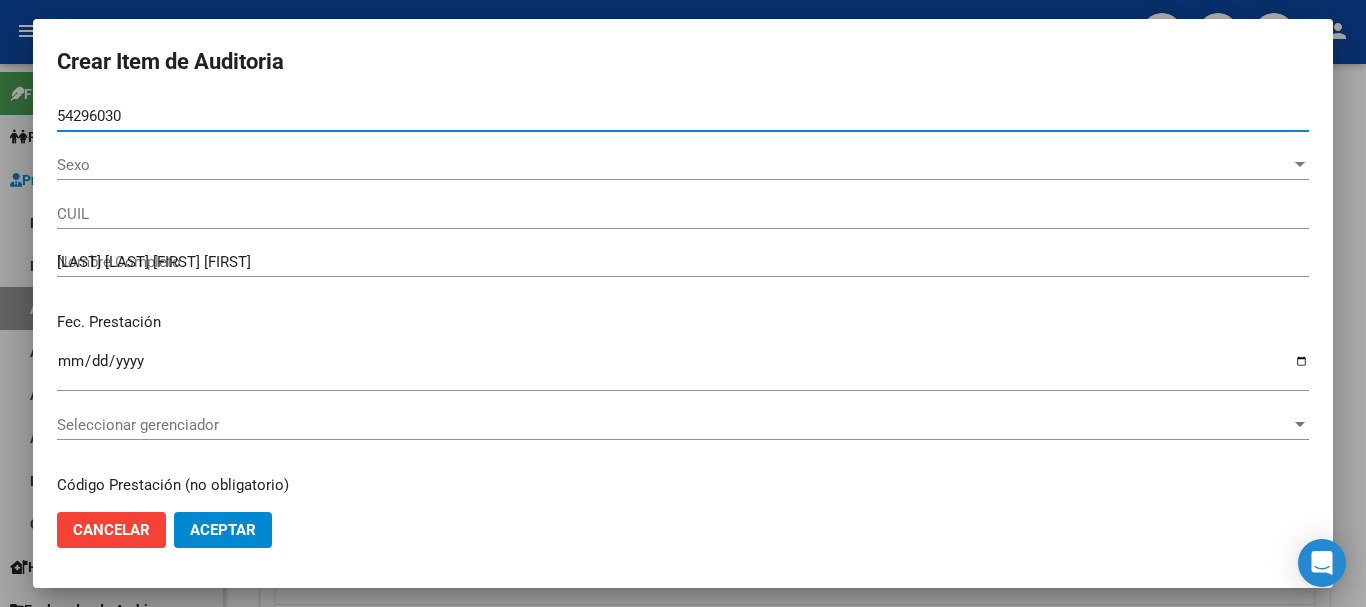 type on "54296030" 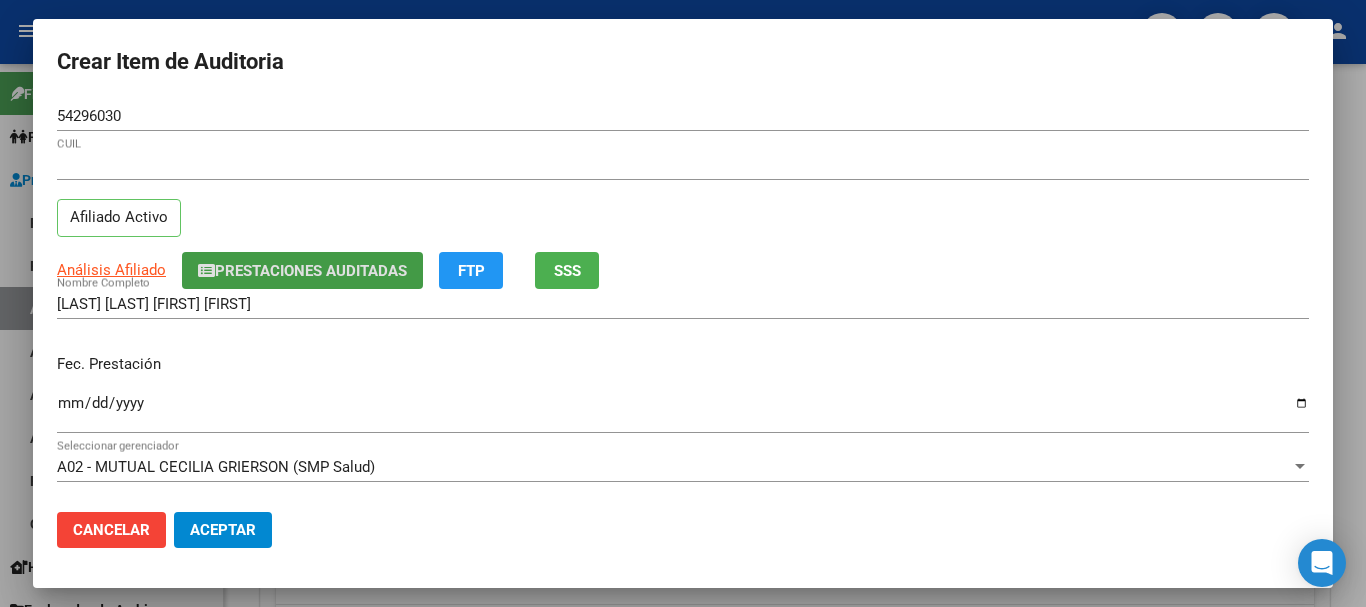 type 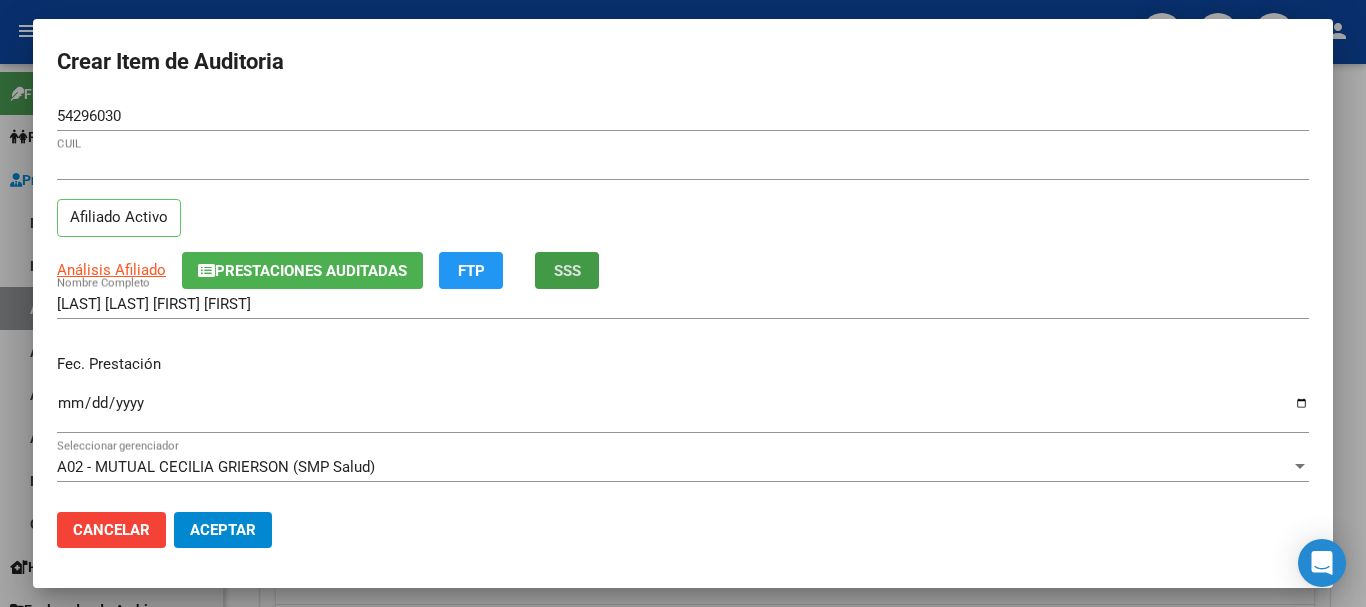 type 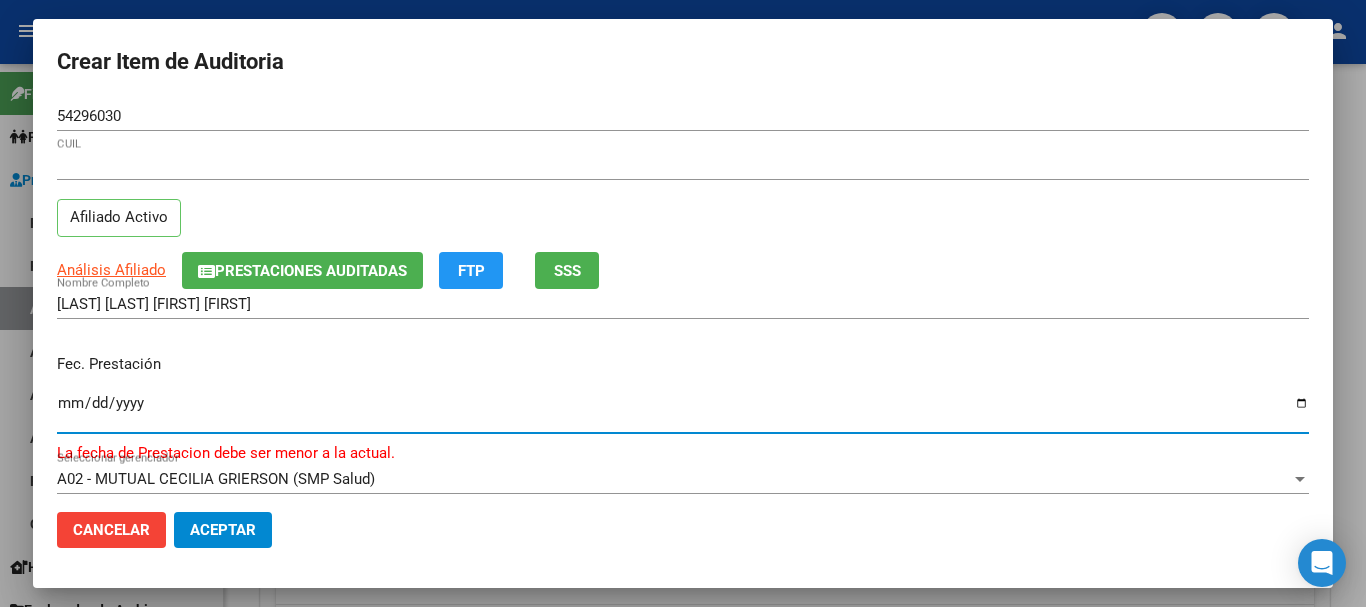 type on "[DATE]" 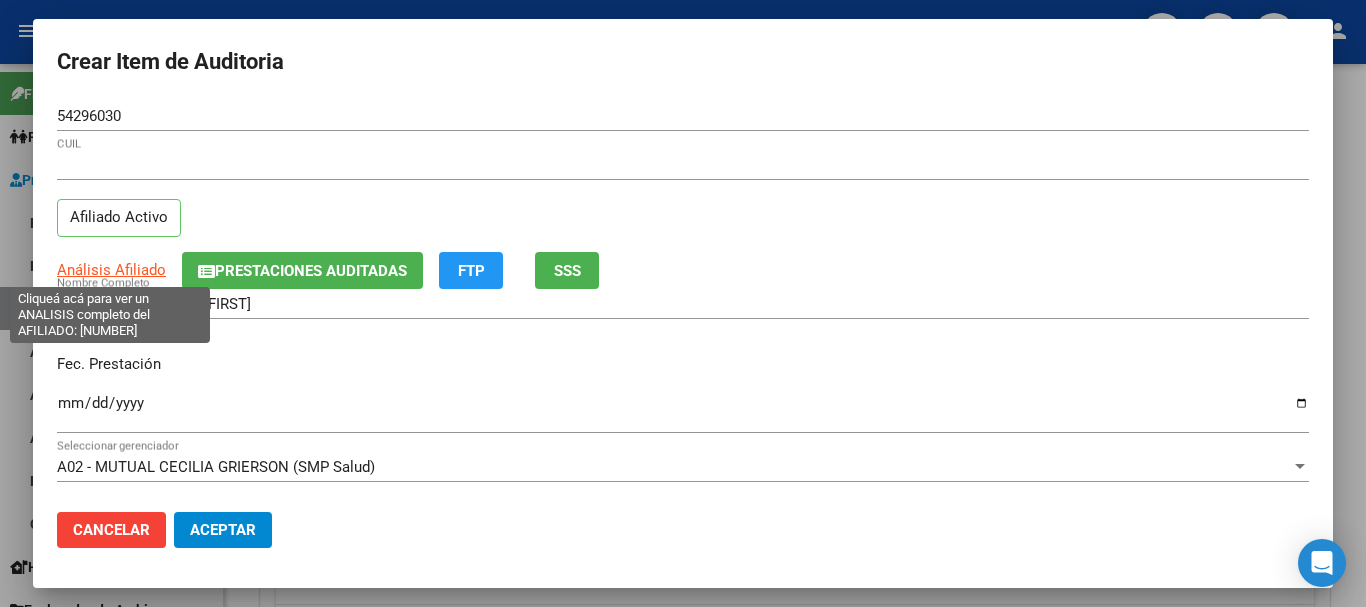 click on "Análisis Afiliado" at bounding box center [111, 270] 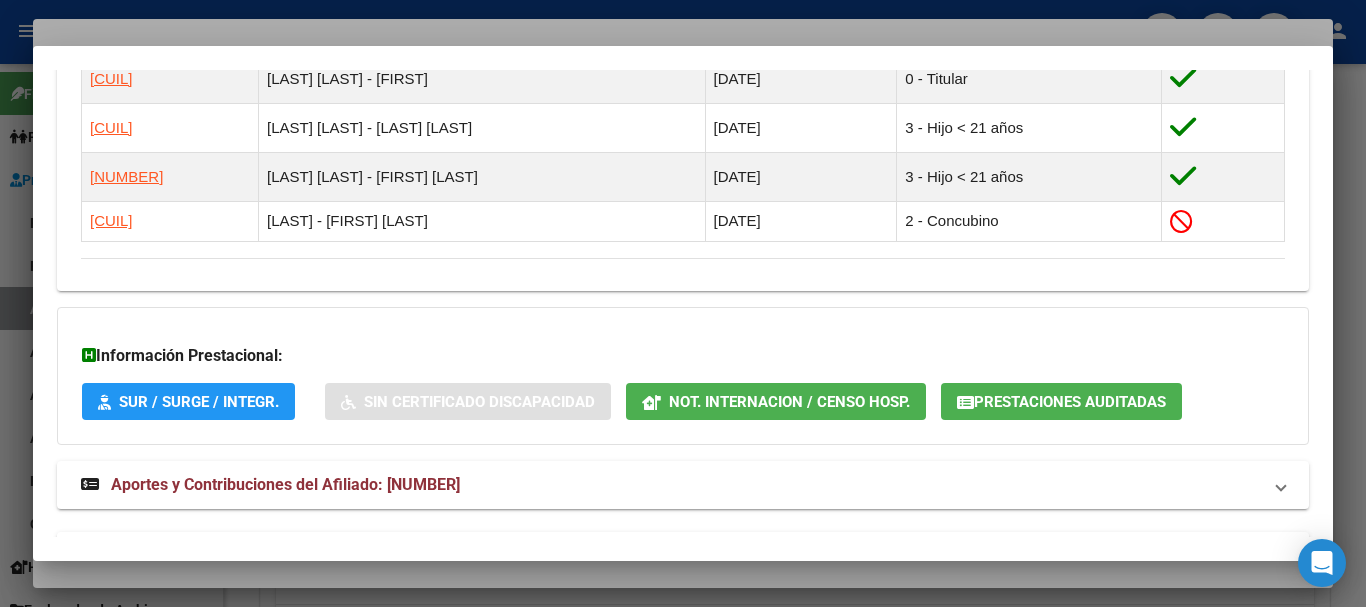 scroll, scrollTop: 1291, scrollLeft: 0, axis: vertical 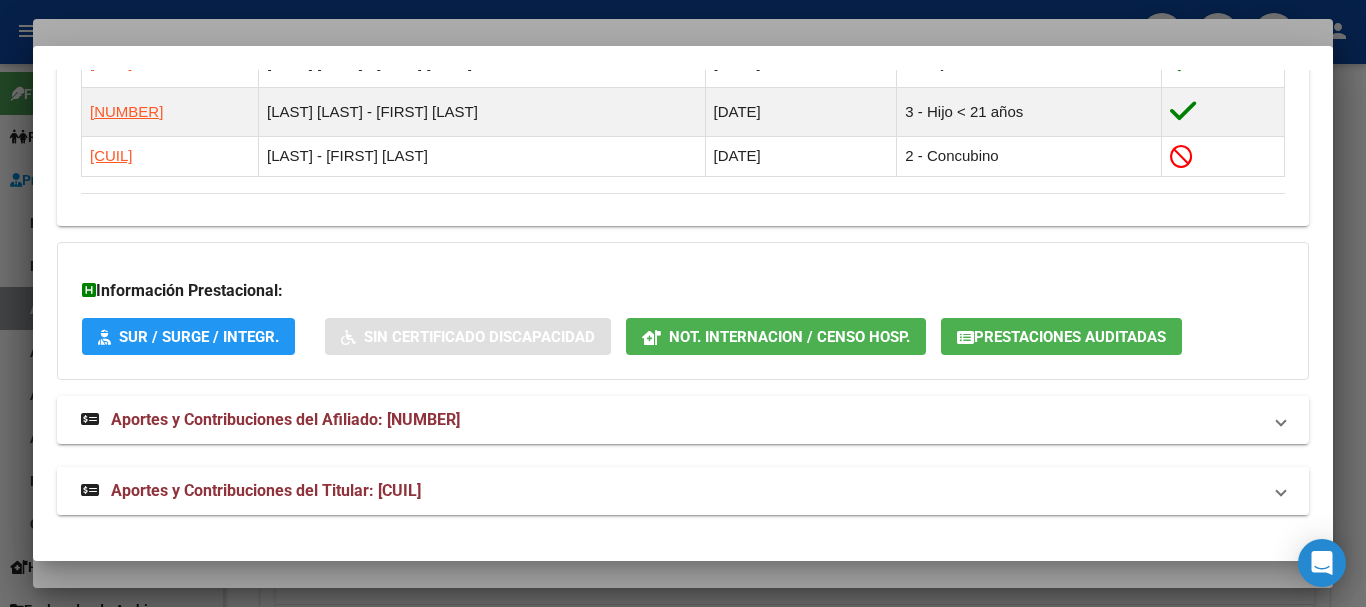 click on "Aportes y Contribuciones del Titular: [CUIL]" at bounding box center (266, 490) 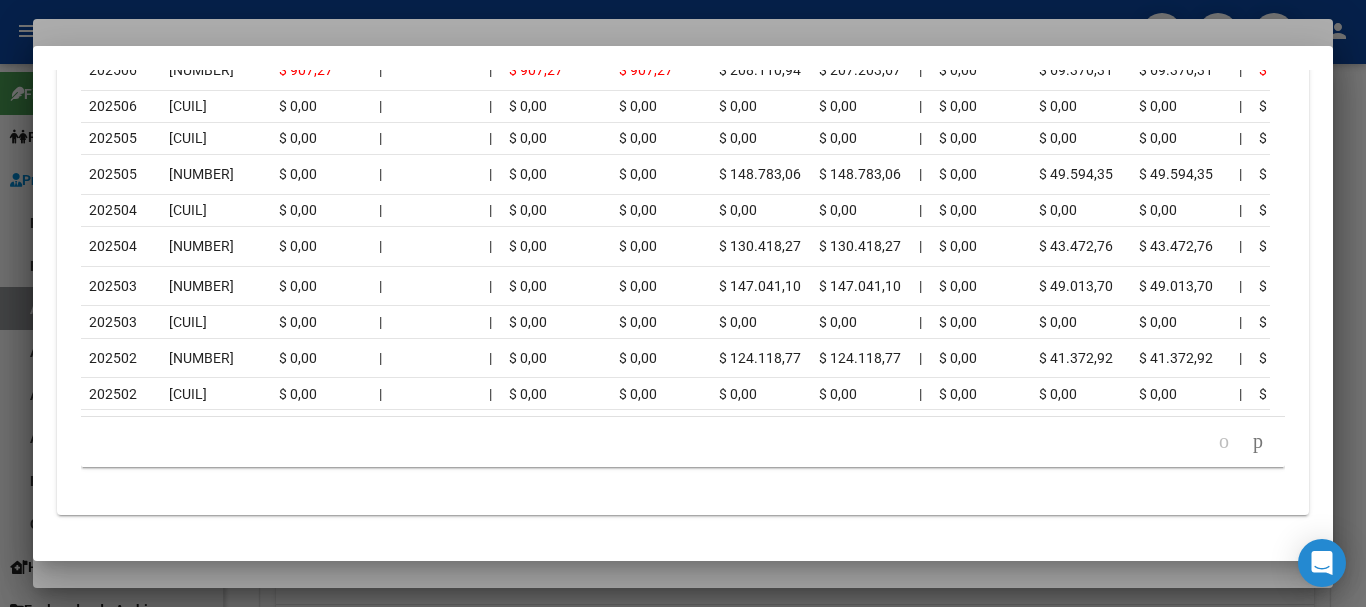 scroll, scrollTop: 2241, scrollLeft: 0, axis: vertical 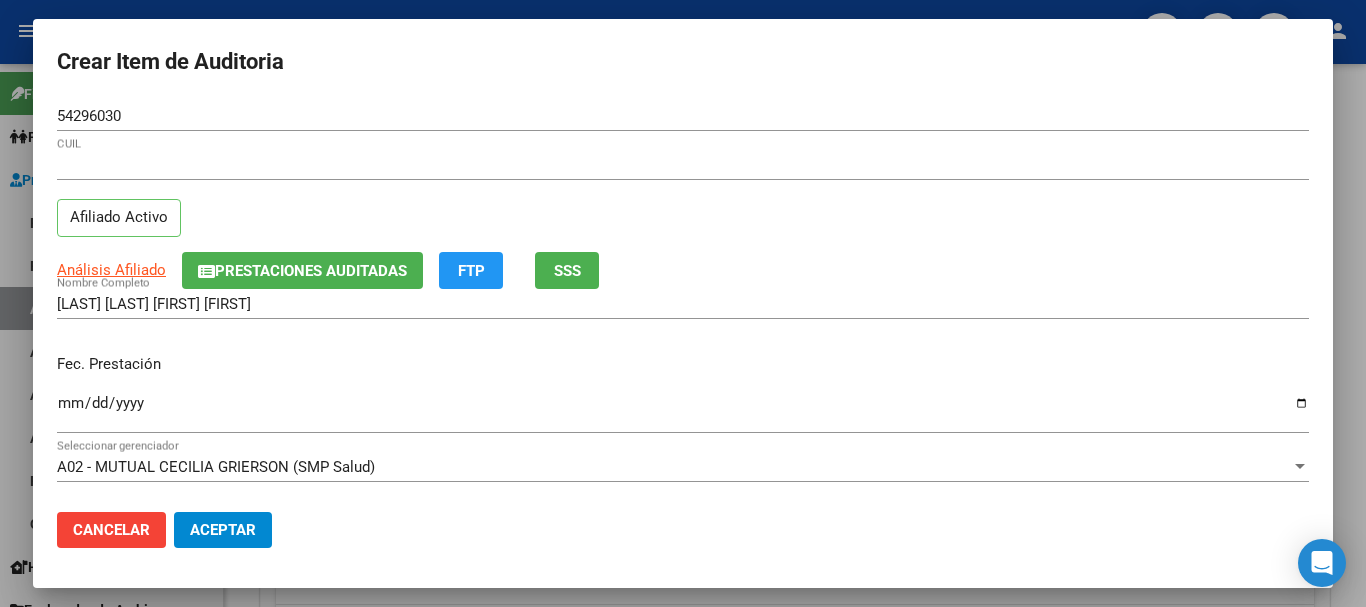 click on "[NUMBER] CUIL Afiliado Activo" at bounding box center [683, 201] 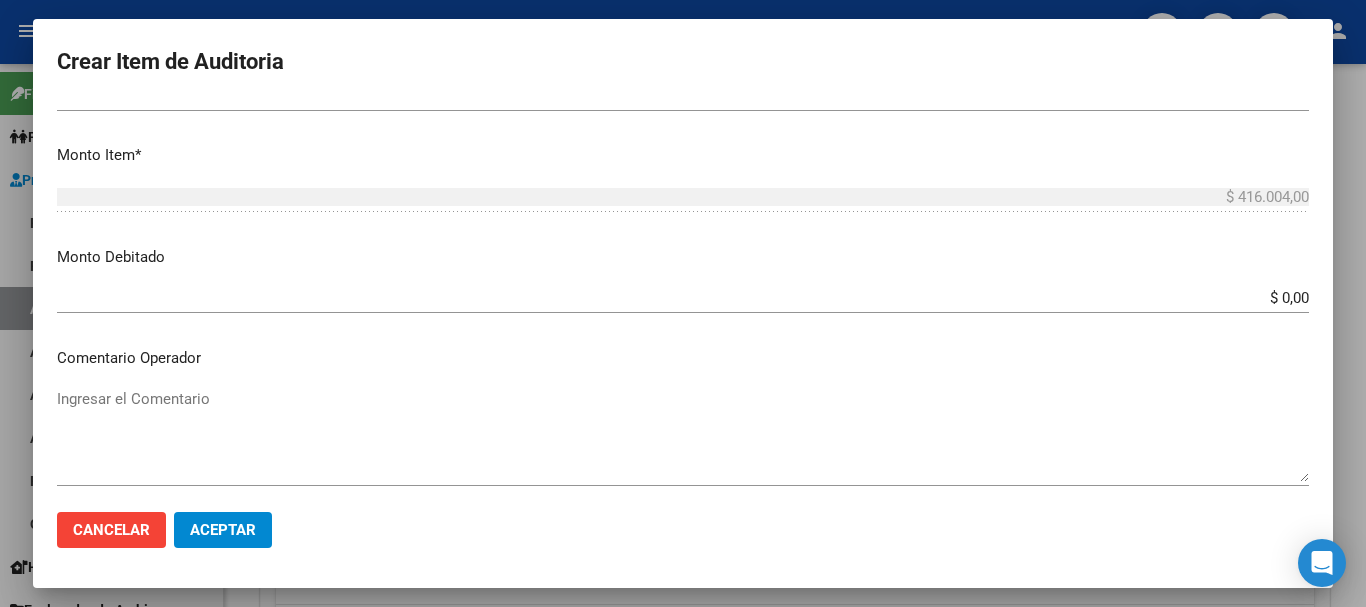 scroll, scrollTop: 1122, scrollLeft: 0, axis: vertical 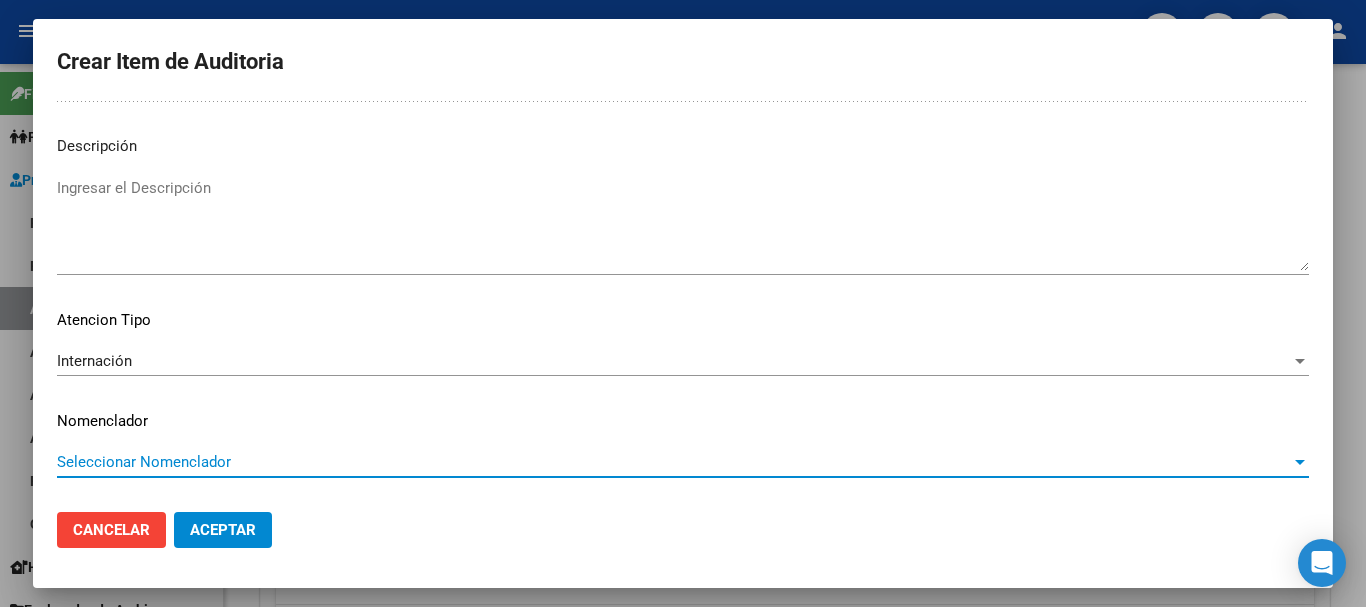 type 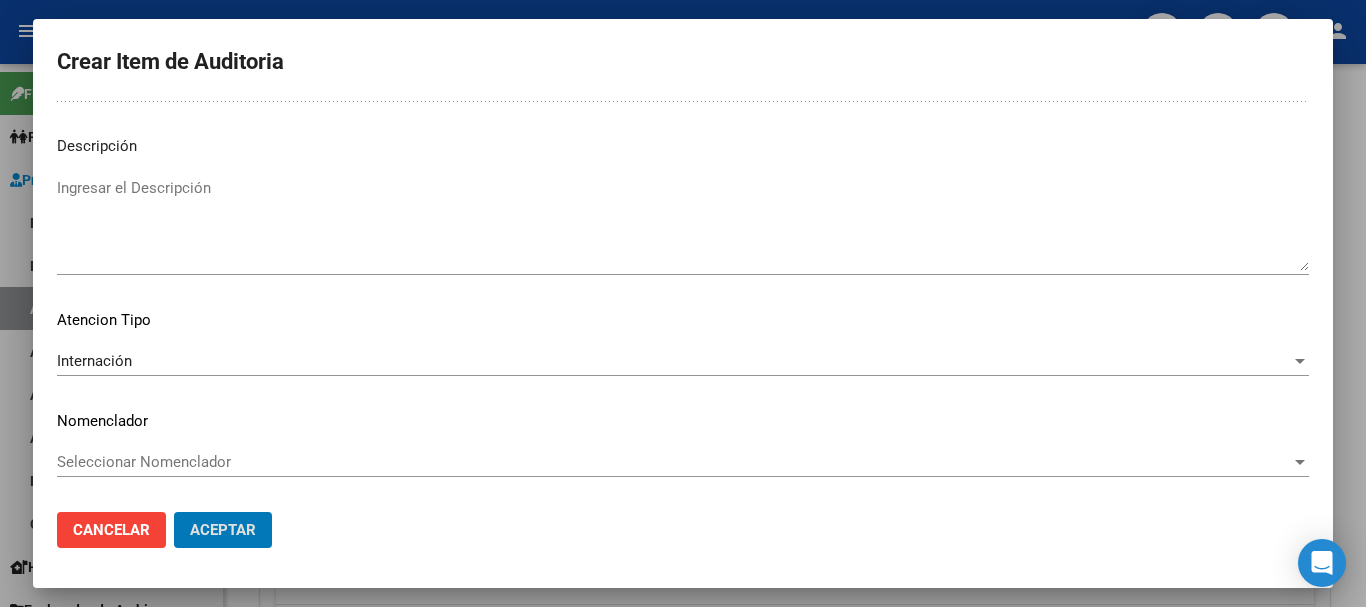 type 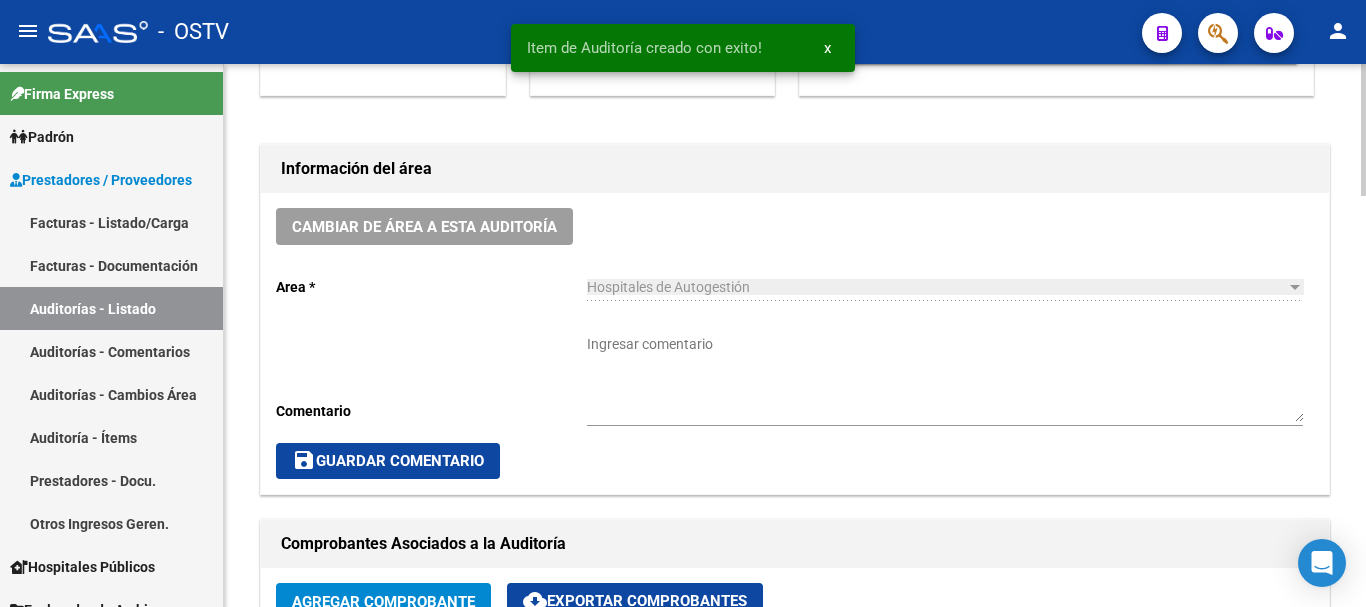 scroll, scrollTop: 0, scrollLeft: 0, axis: both 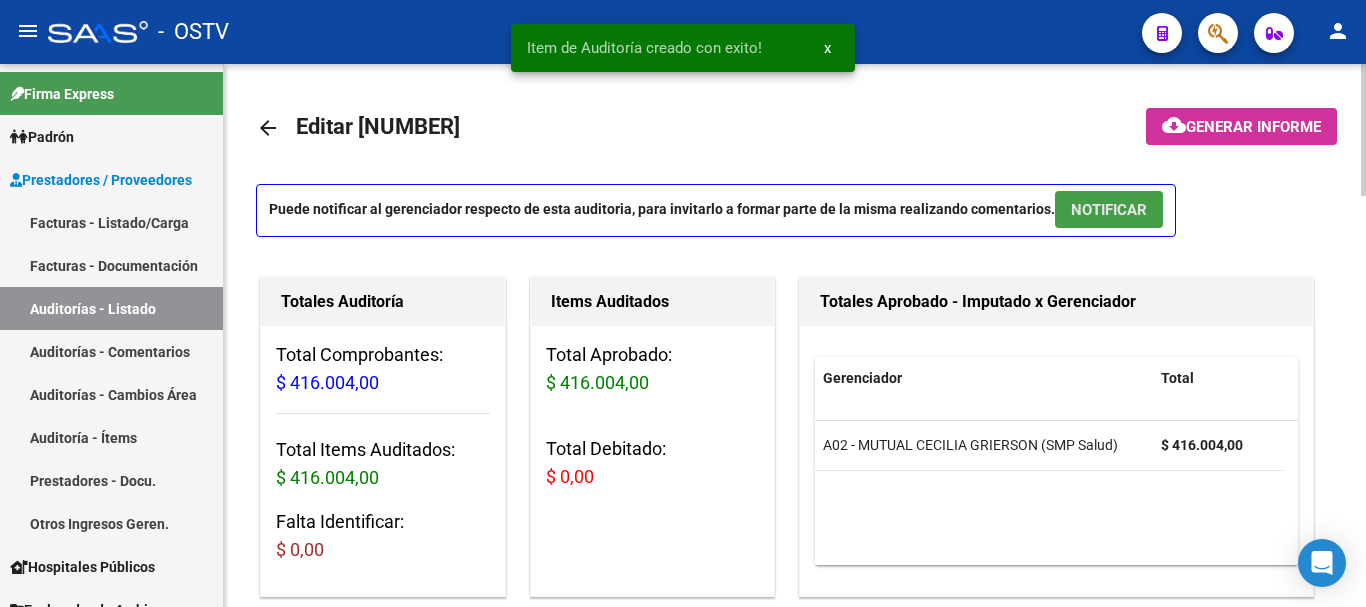 click on "NOTIFICAR" at bounding box center (1109, 209) 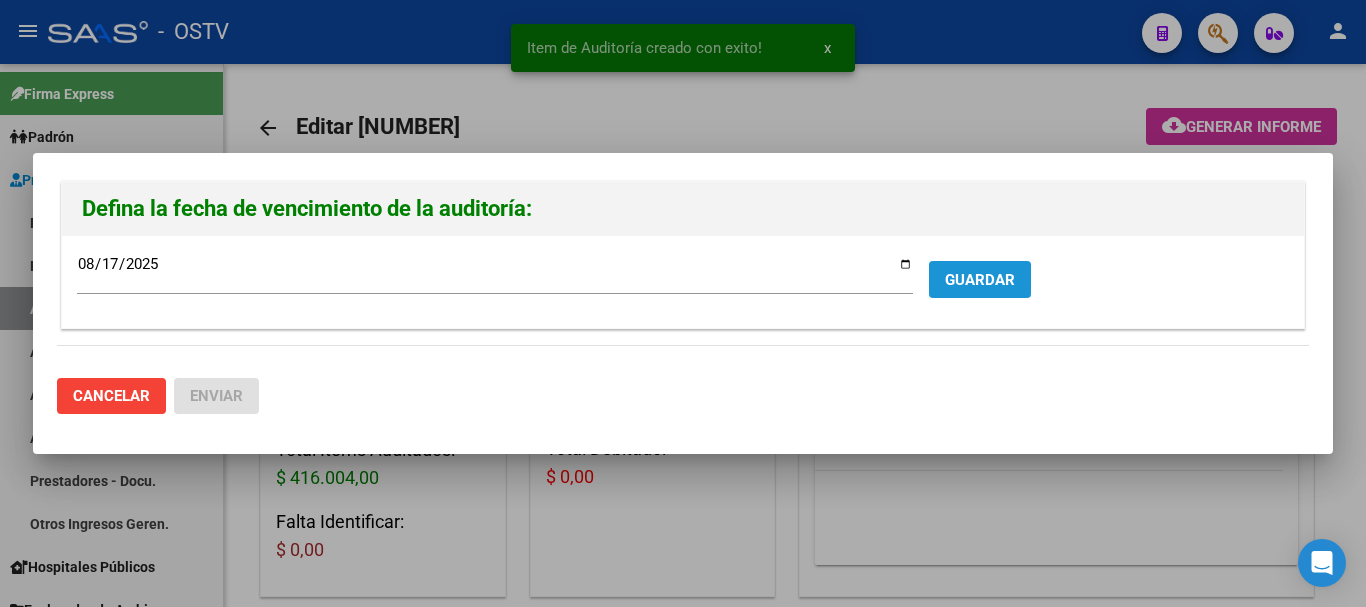 click on "GUARDAR" at bounding box center (980, 279) 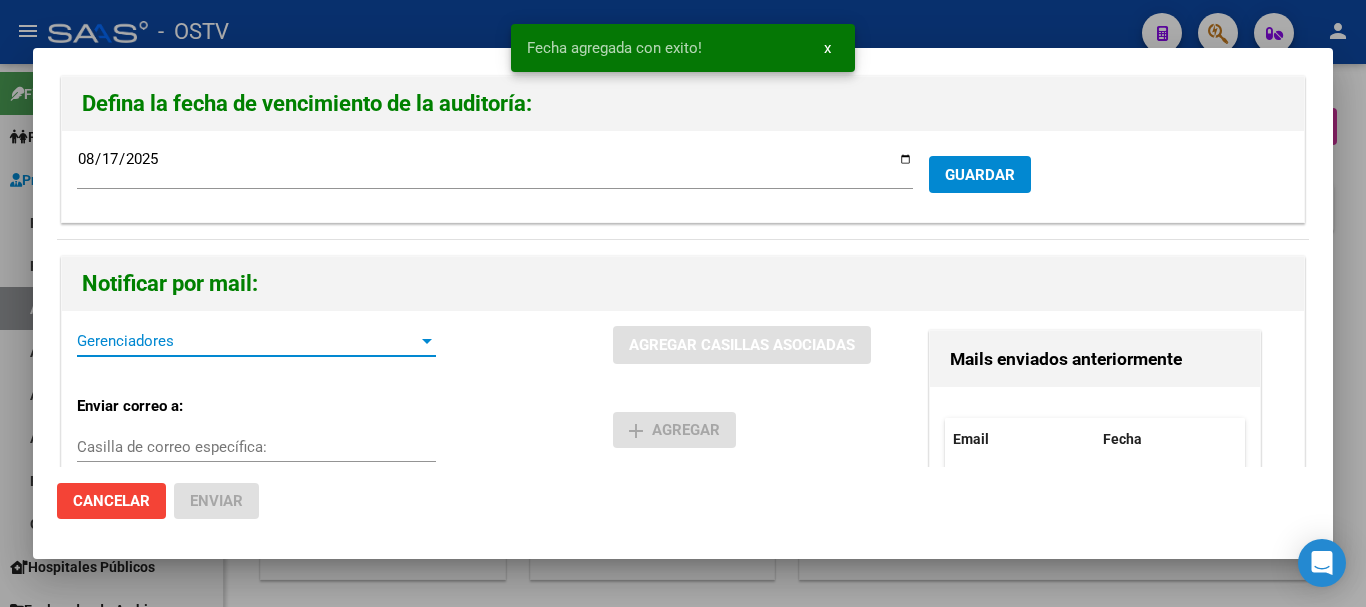 click on "Gerenciadores" at bounding box center [247, 341] 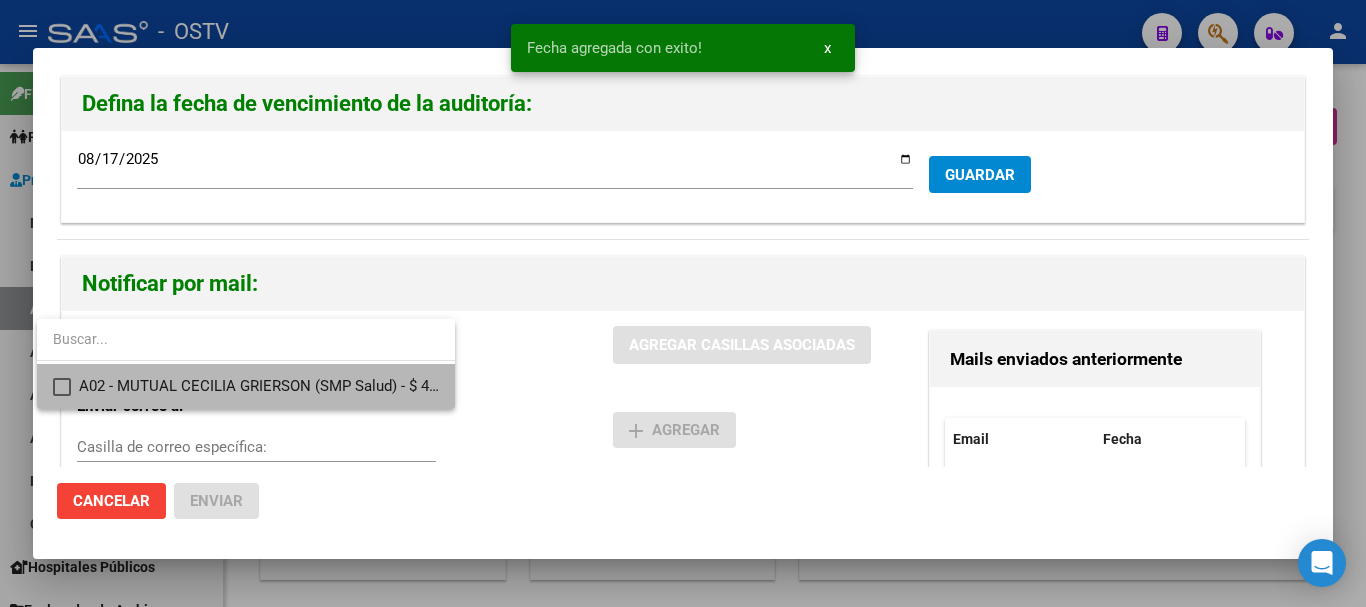 click on "A02 - MUTUAL CECILIA GRIERSON (SMP Salud) - $ 416.004,00" at bounding box center (259, 386) 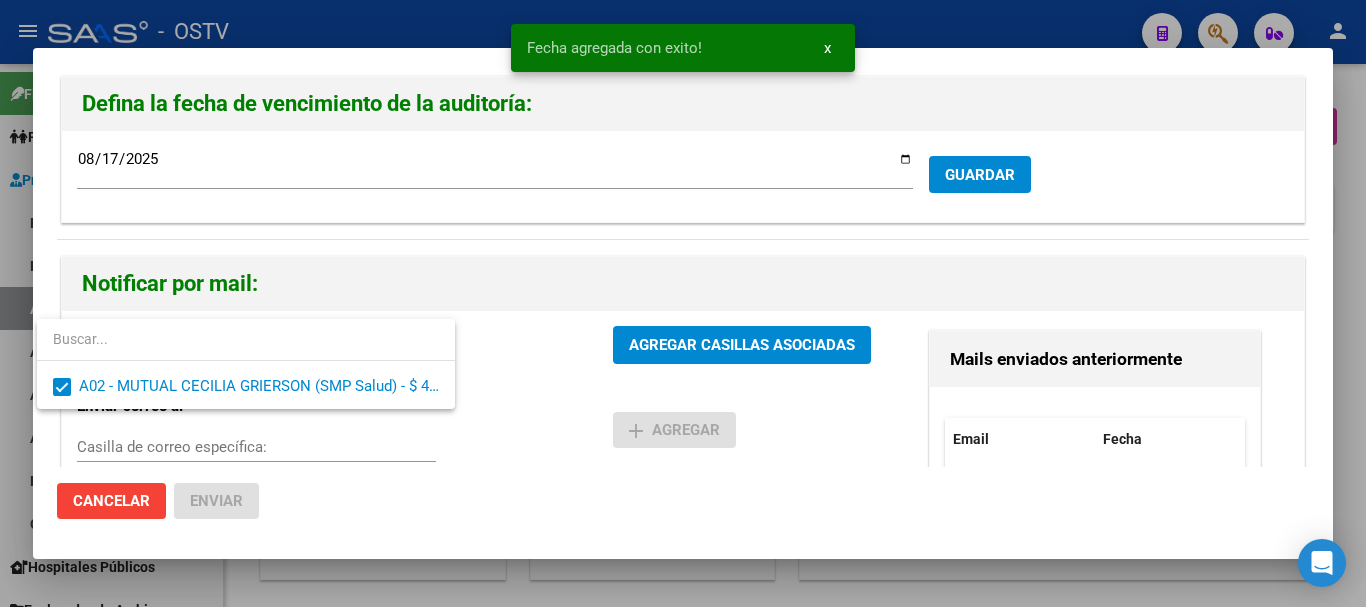 click at bounding box center (683, 303) 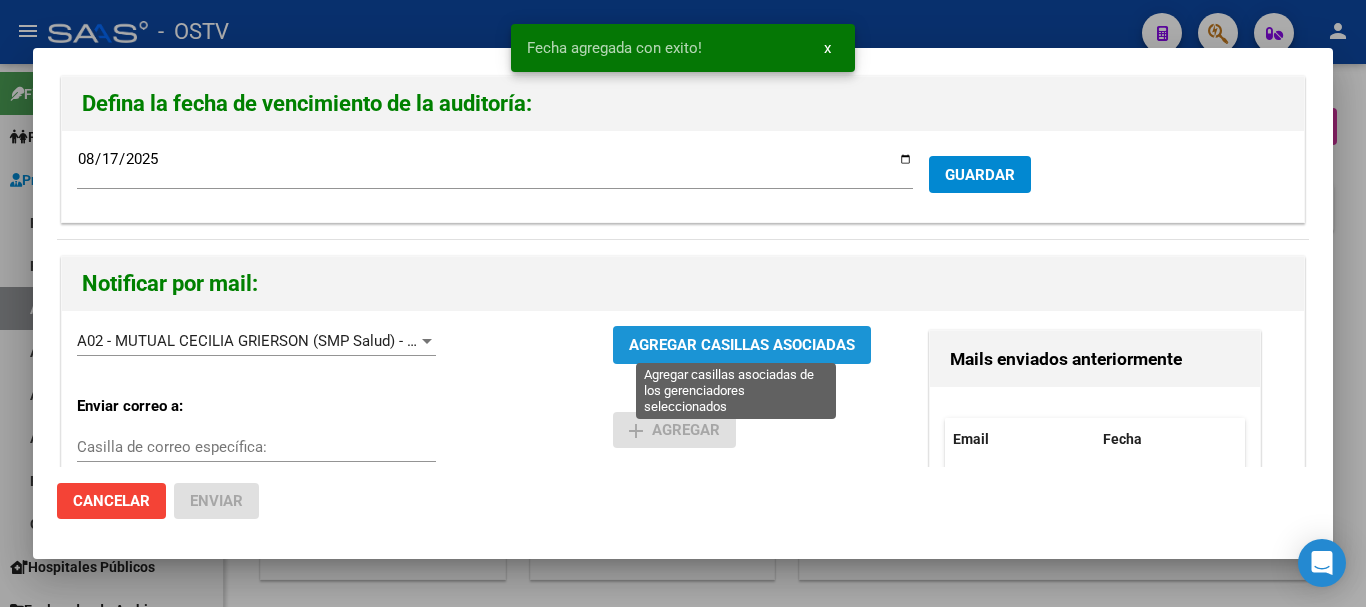 click on "AGREGAR CASILLAS ASOCIADAS" at bounding box center [742, 346] 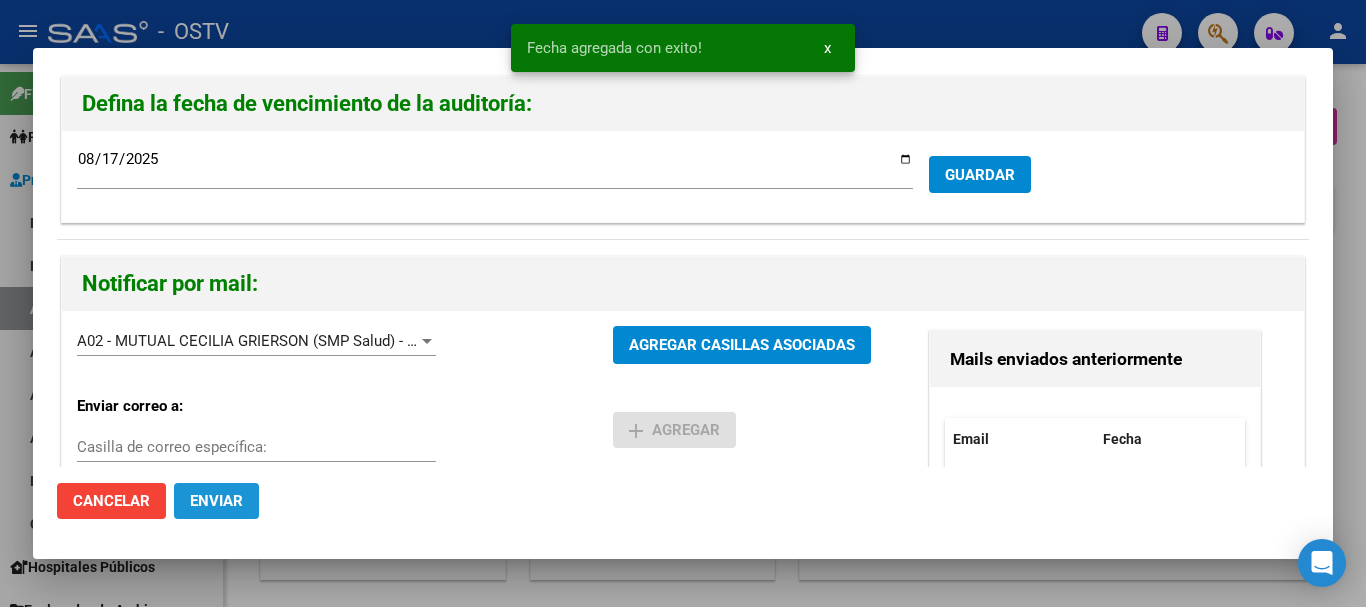 click on "Enviar" 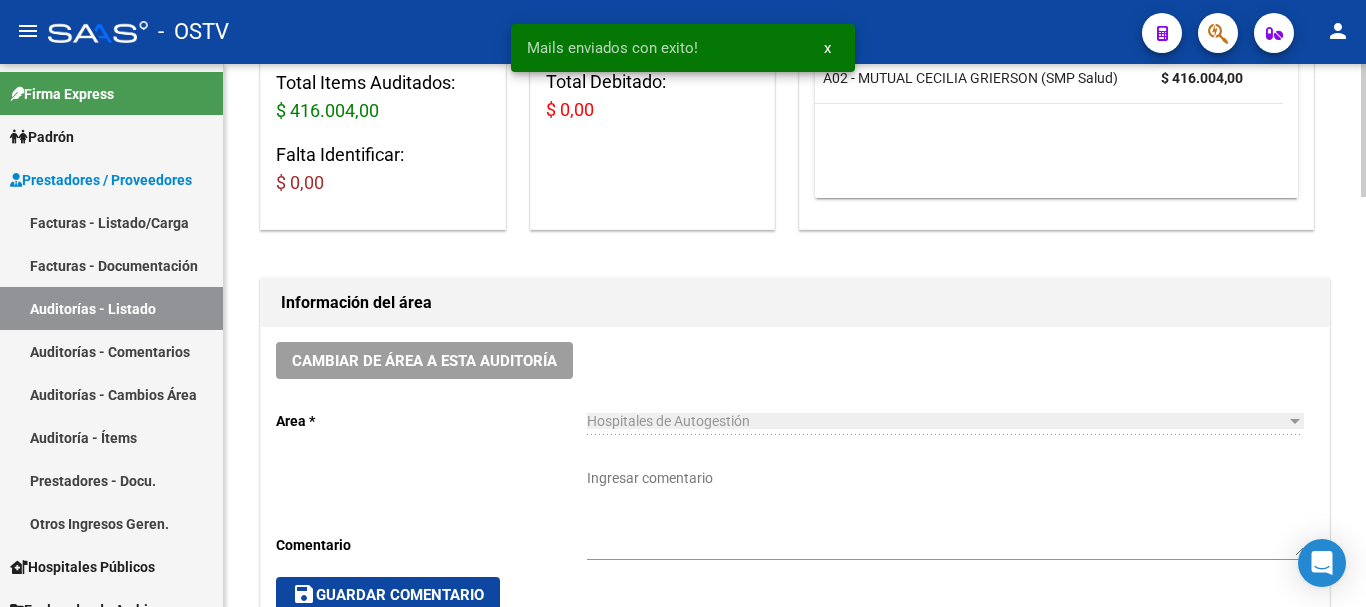 scroll, scrollTop: 400, scrollLeft: 0, axis: vertical 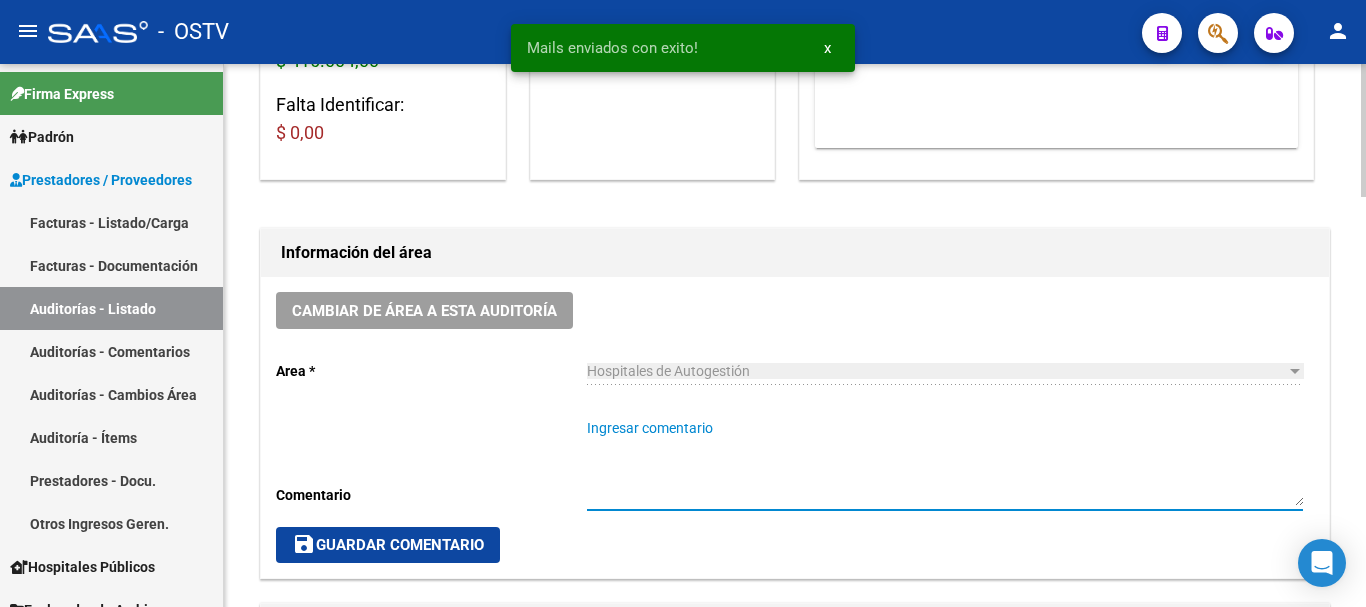 click on "Ingresar comentario" at bounding box center (945, 462) 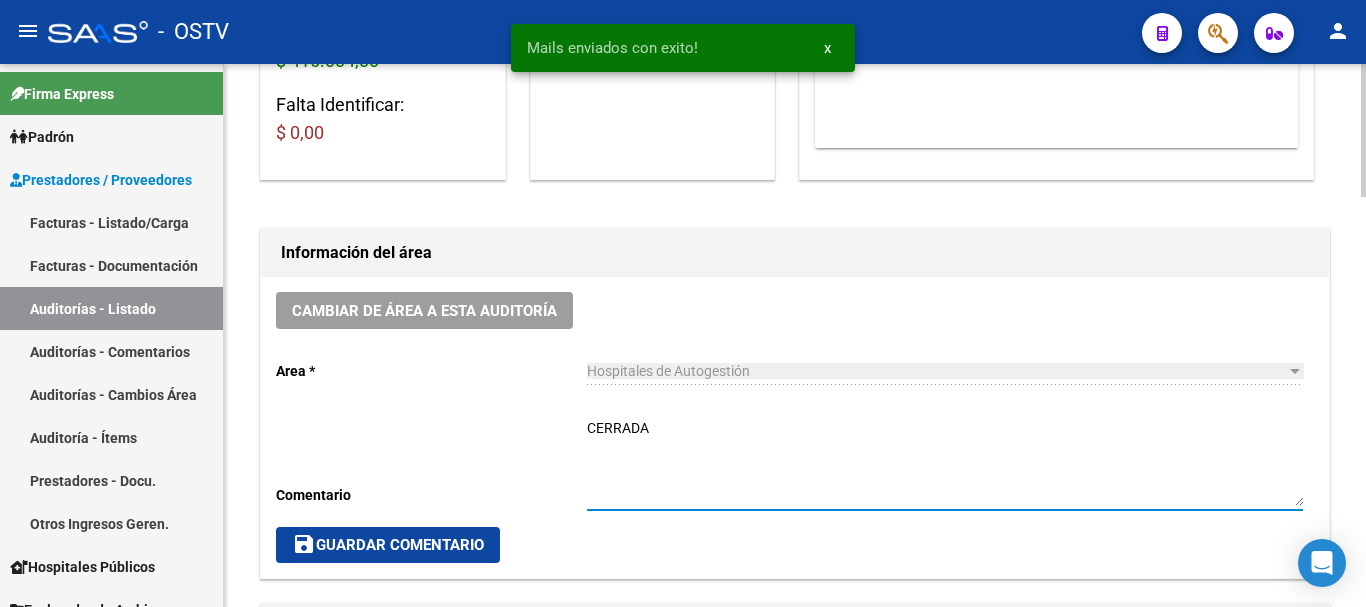 type on "CERRADA" 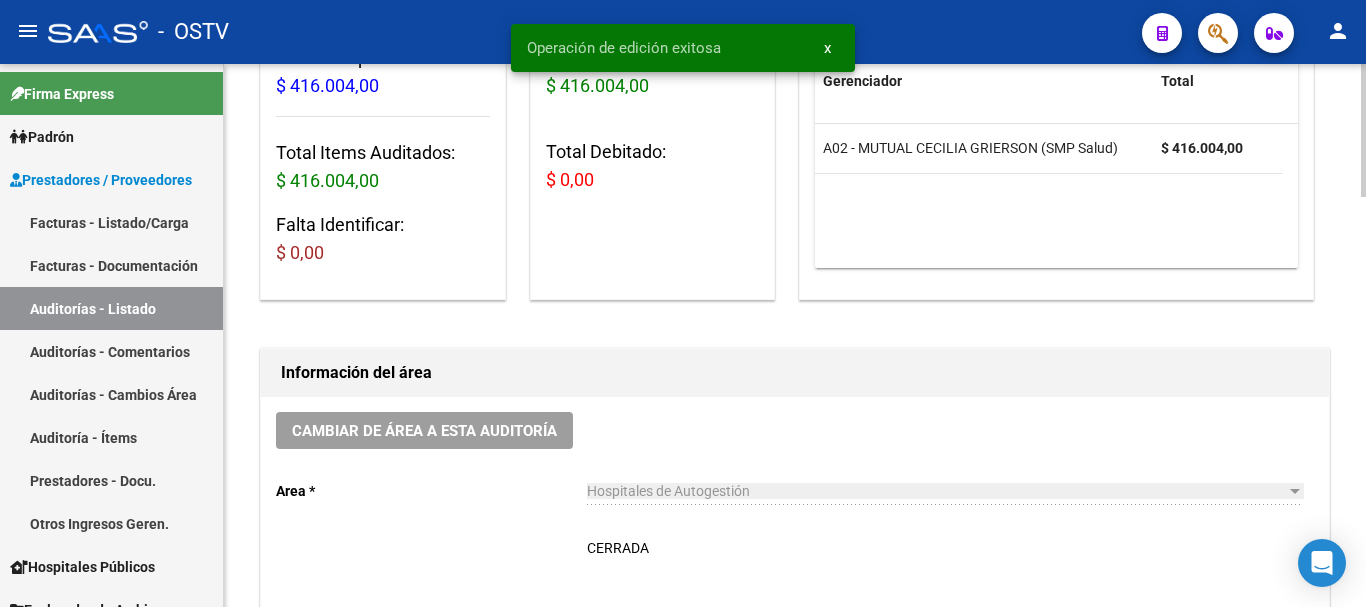 scroll, scrollTop: 0, scrollLeft: 0, axis: both 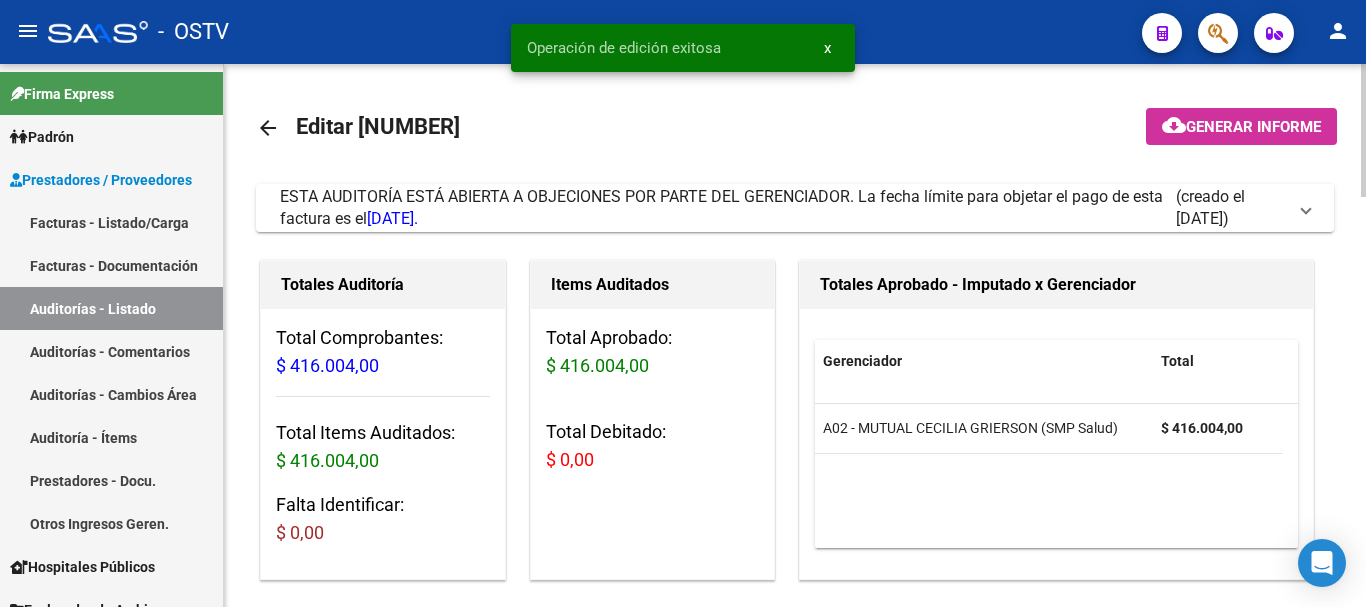 click on "arrow_back" 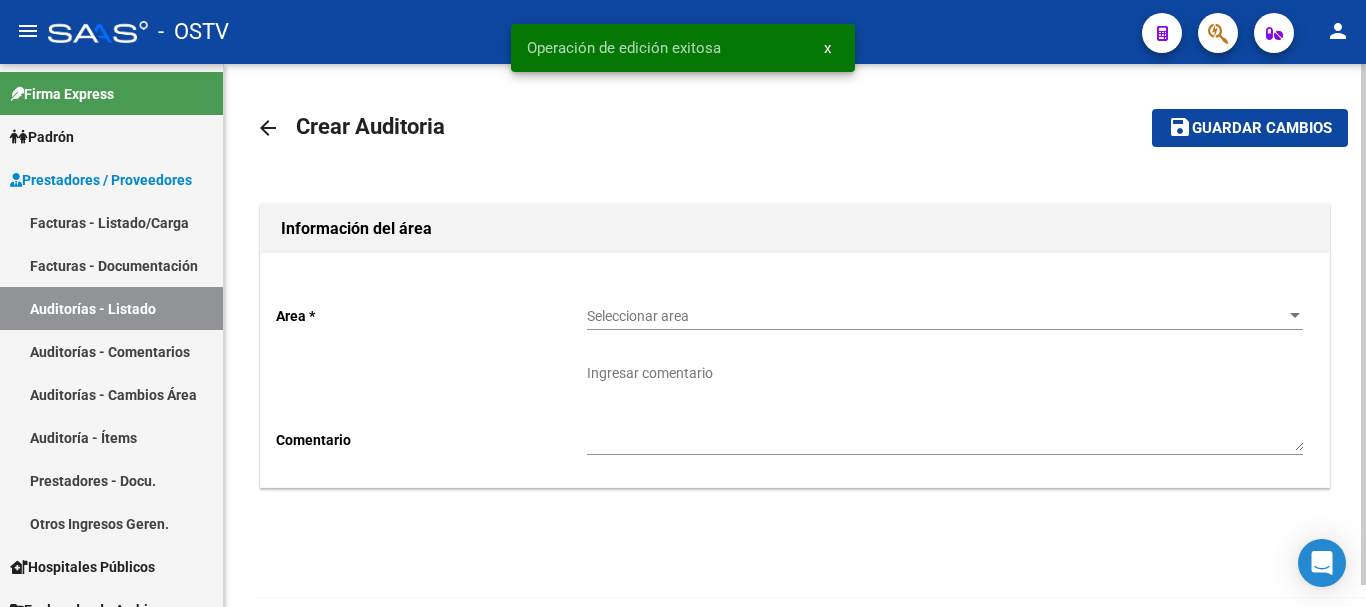 click on "Seleccionar area" at bounding box center (936, 316) 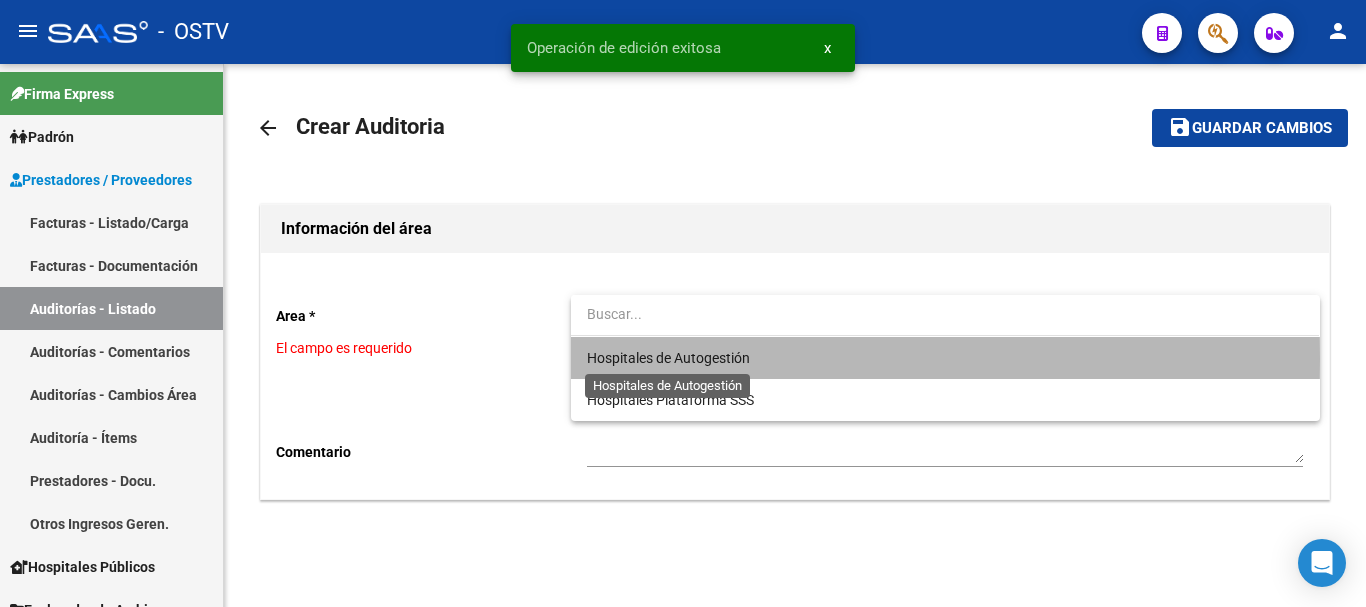 click on "Hospitales de Autogestión" at bounding box center [668, 358] 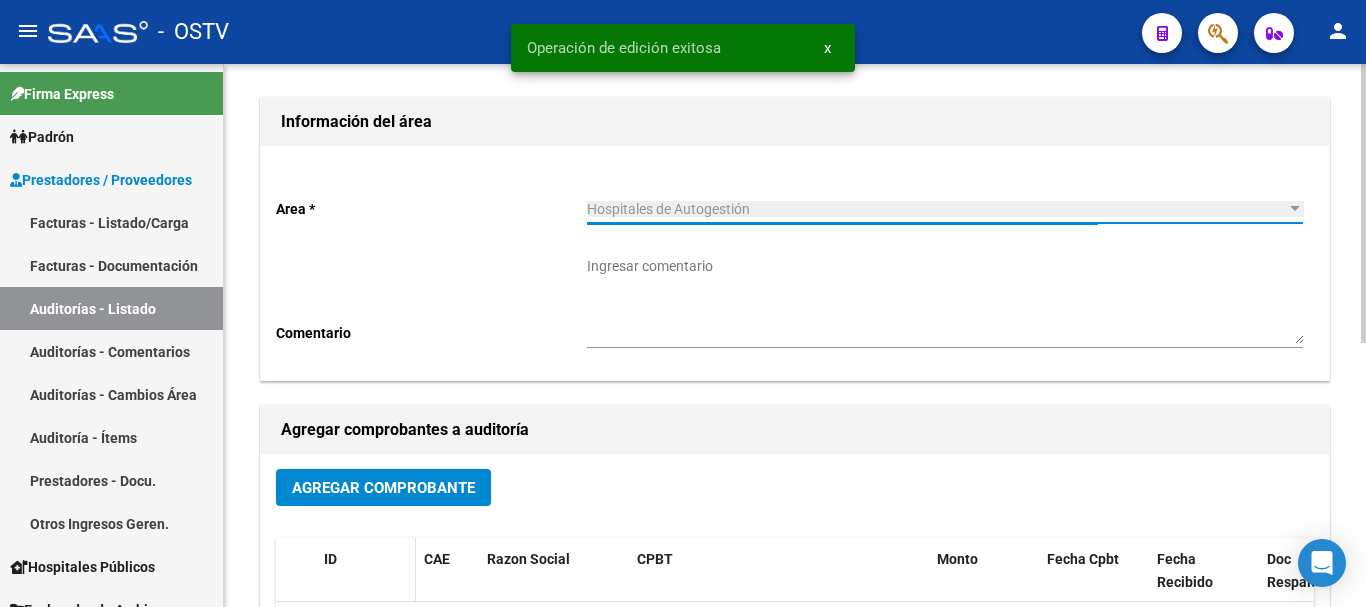 scroll, scrollTop: 300, scrollLeft: 0, axis: vertical 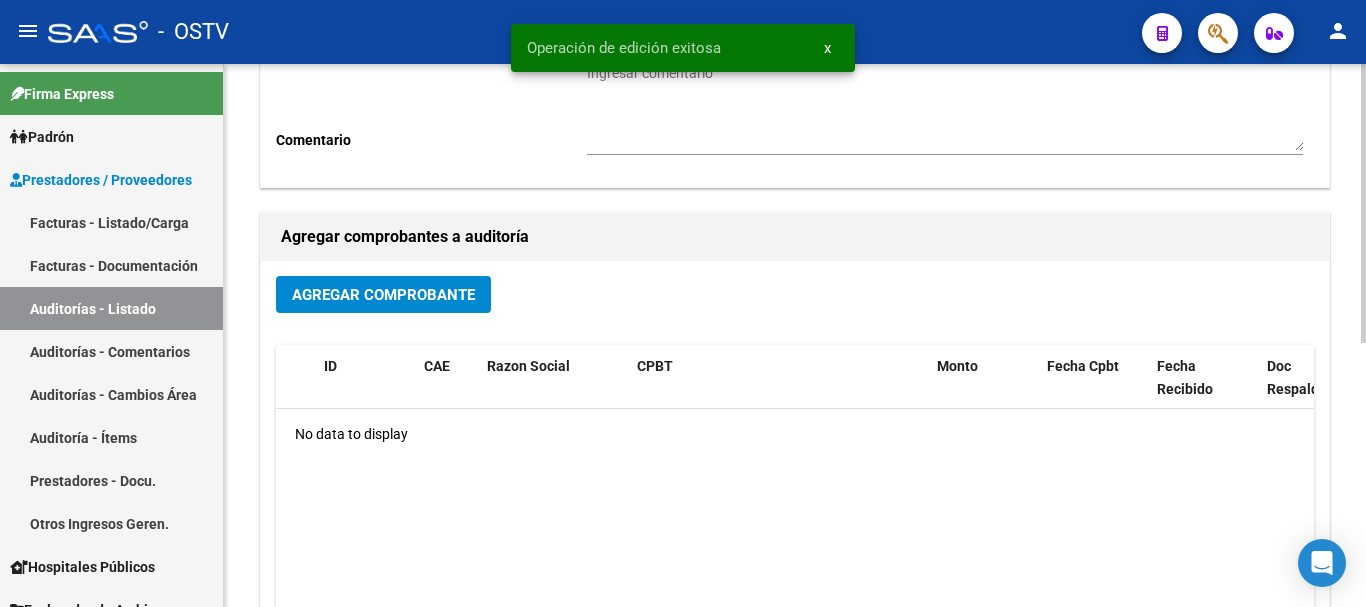 click on "Agregar Comprobante ID CAE Razon Social CPBT Monto Fecha Cpbt Fecha Recibido Doc Respaldatoria Doc Trazabilidad Expte. Interno Creado Usuario No data to display" 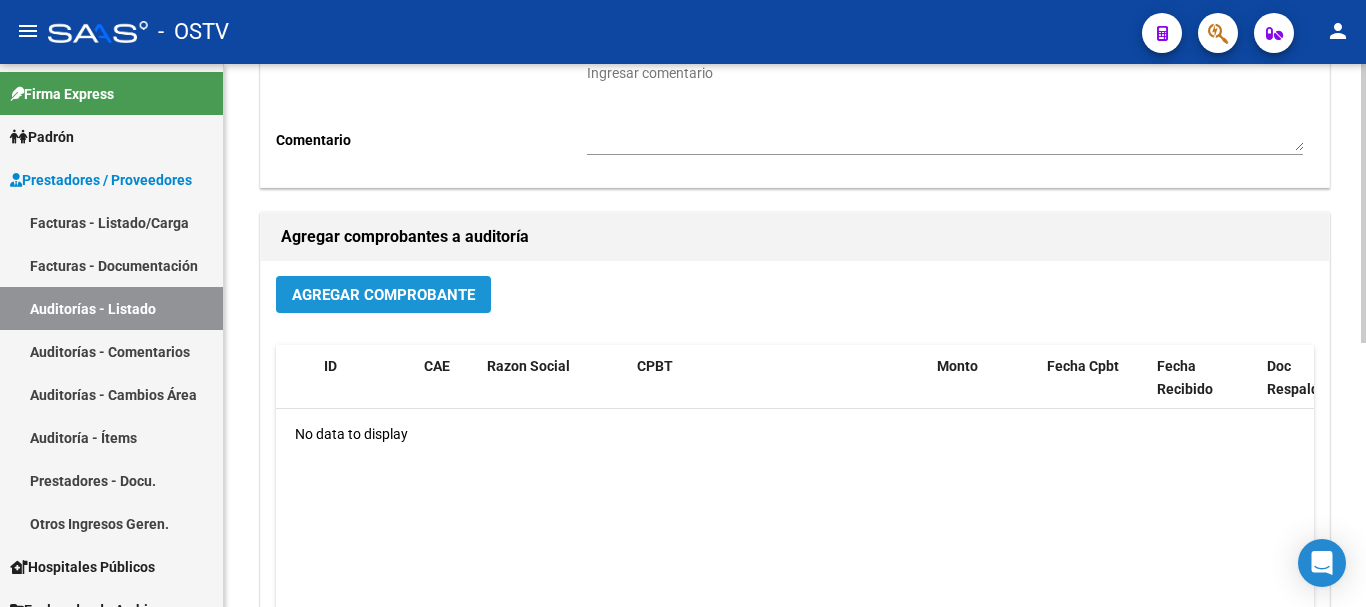 click on "Agregar Comprobante" 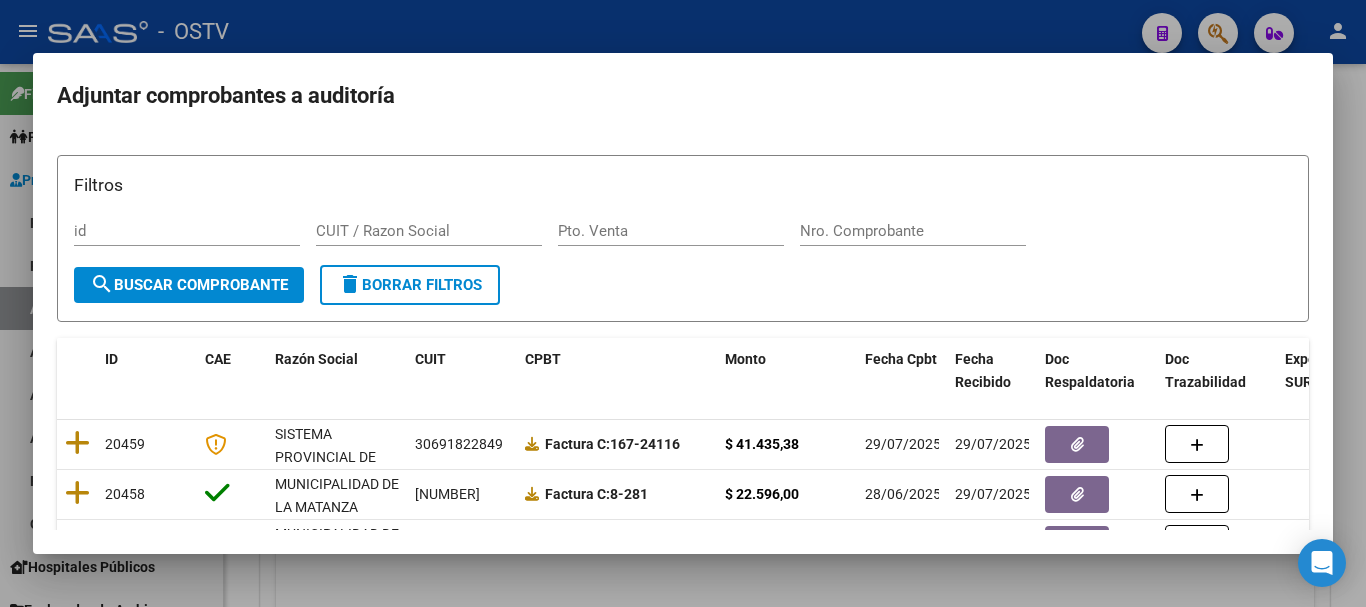 click on "Nro. Comprobante" at bounding box center (913, 231) 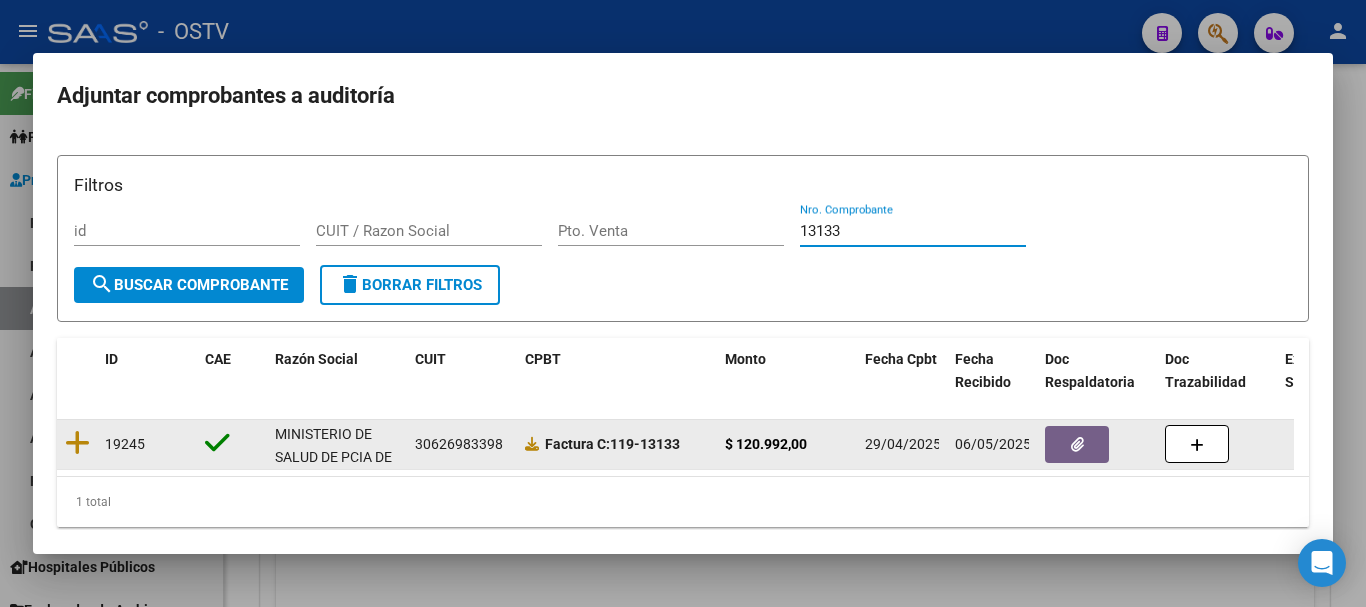 type on "13133" 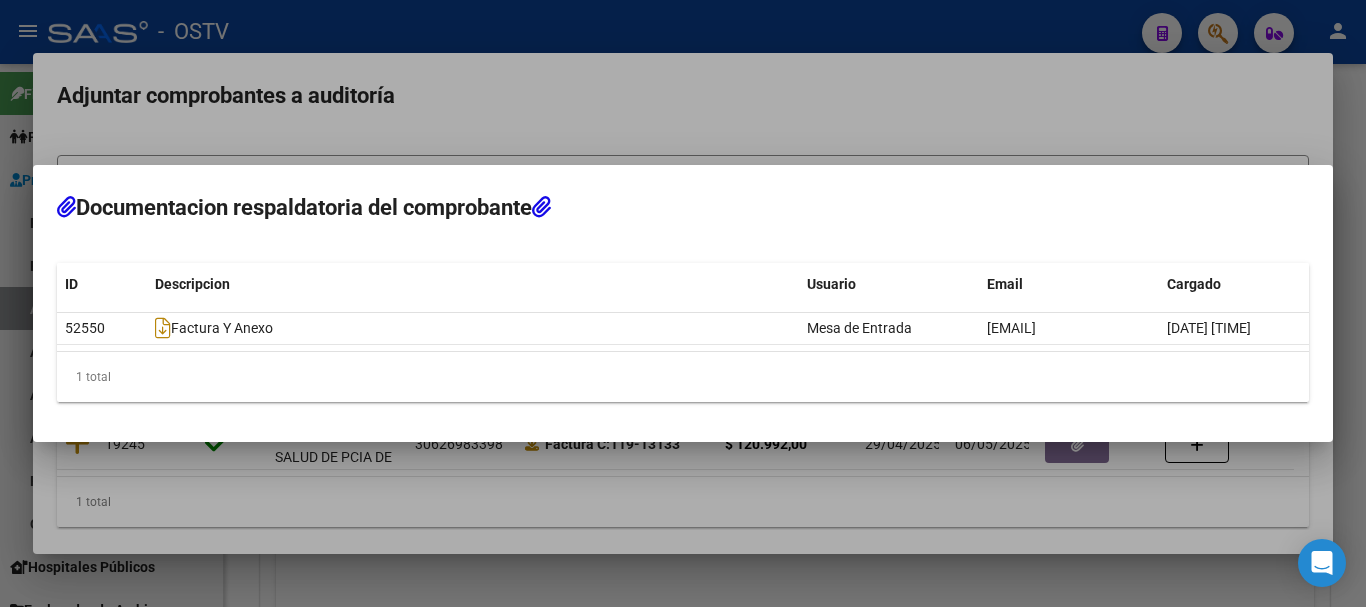 click at bounding box center (683, 303) 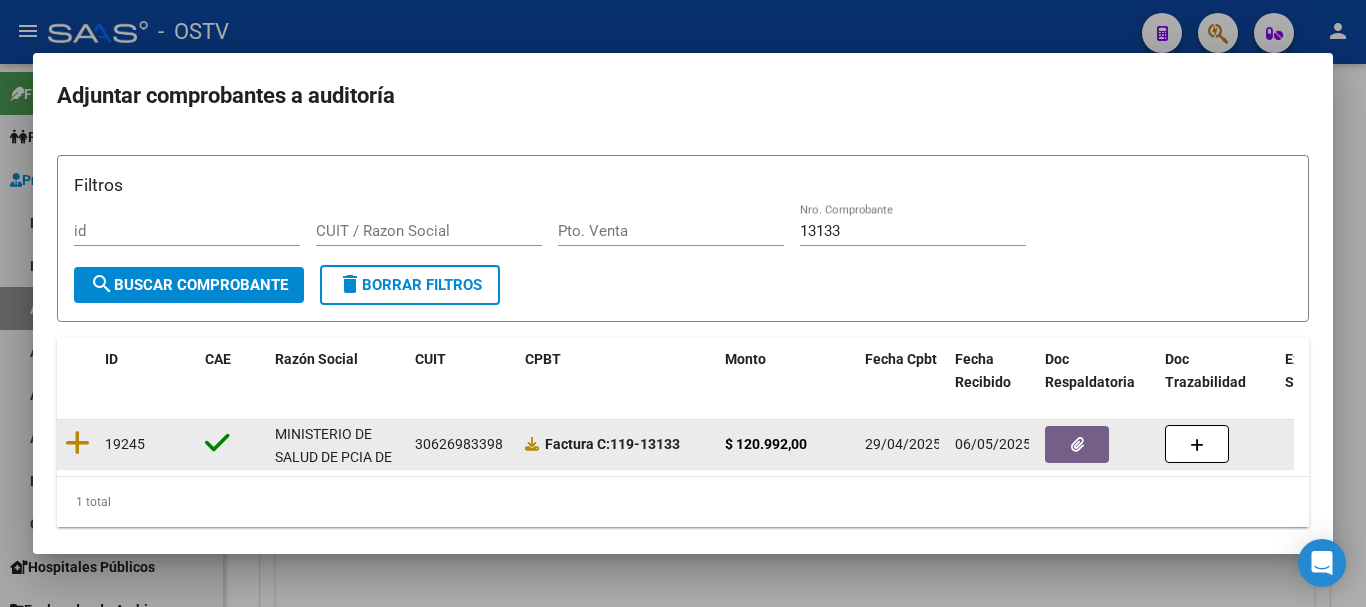 click 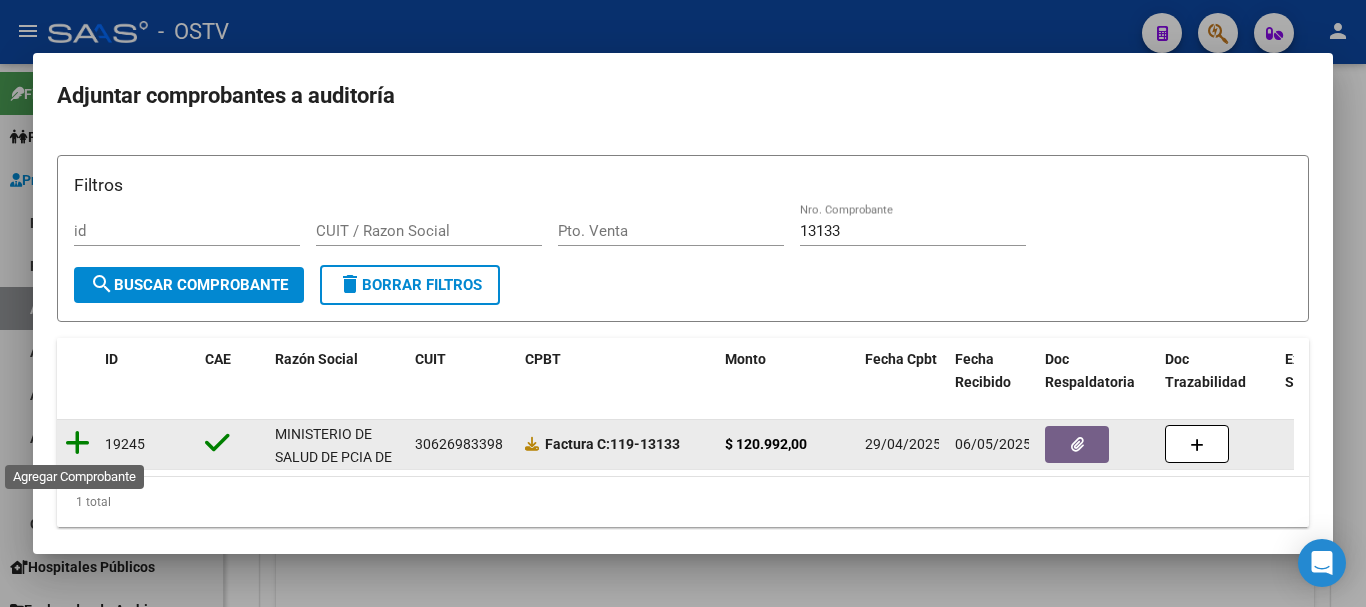 click 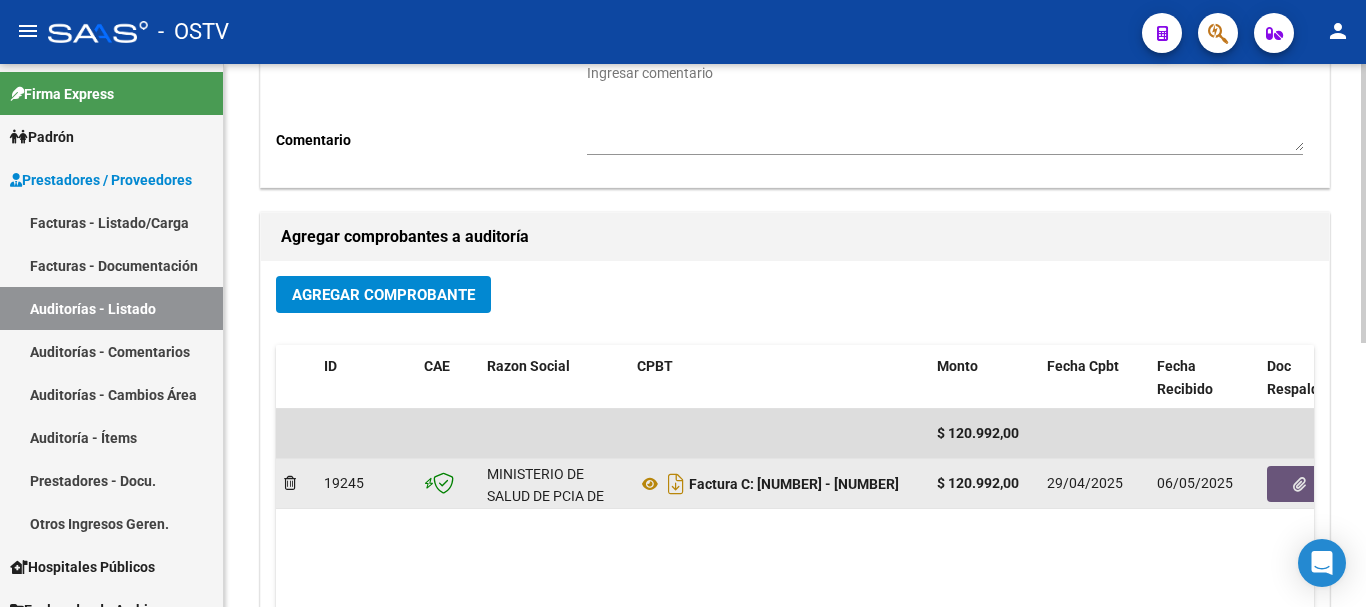click 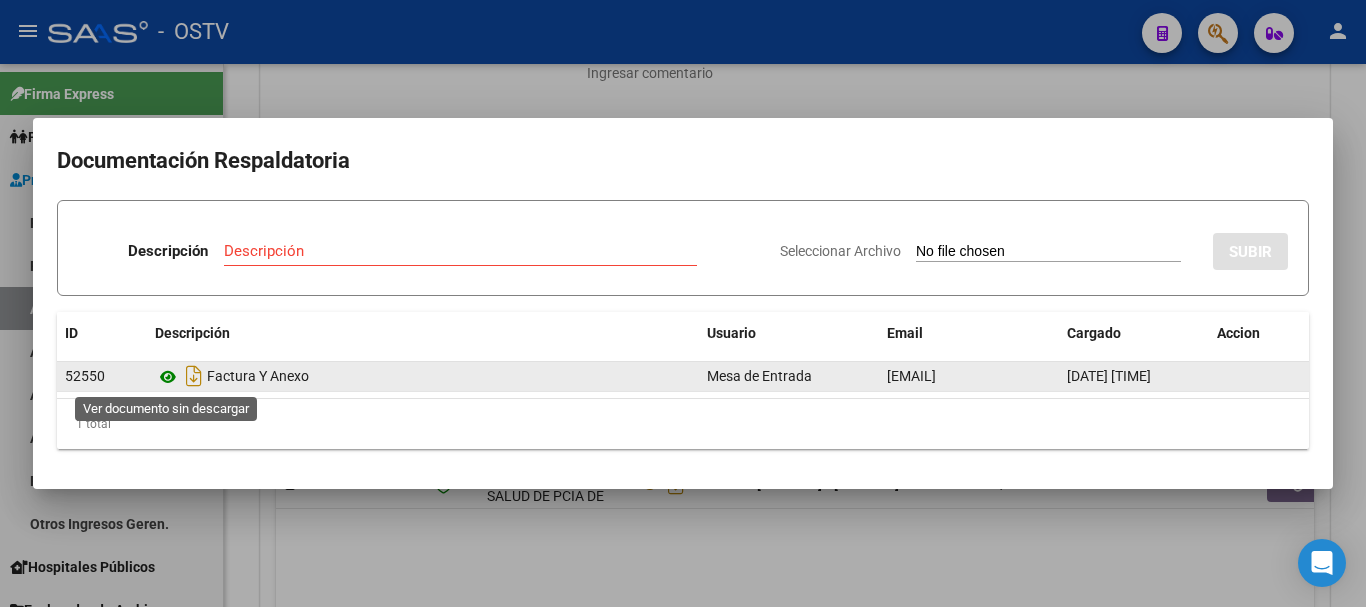 click 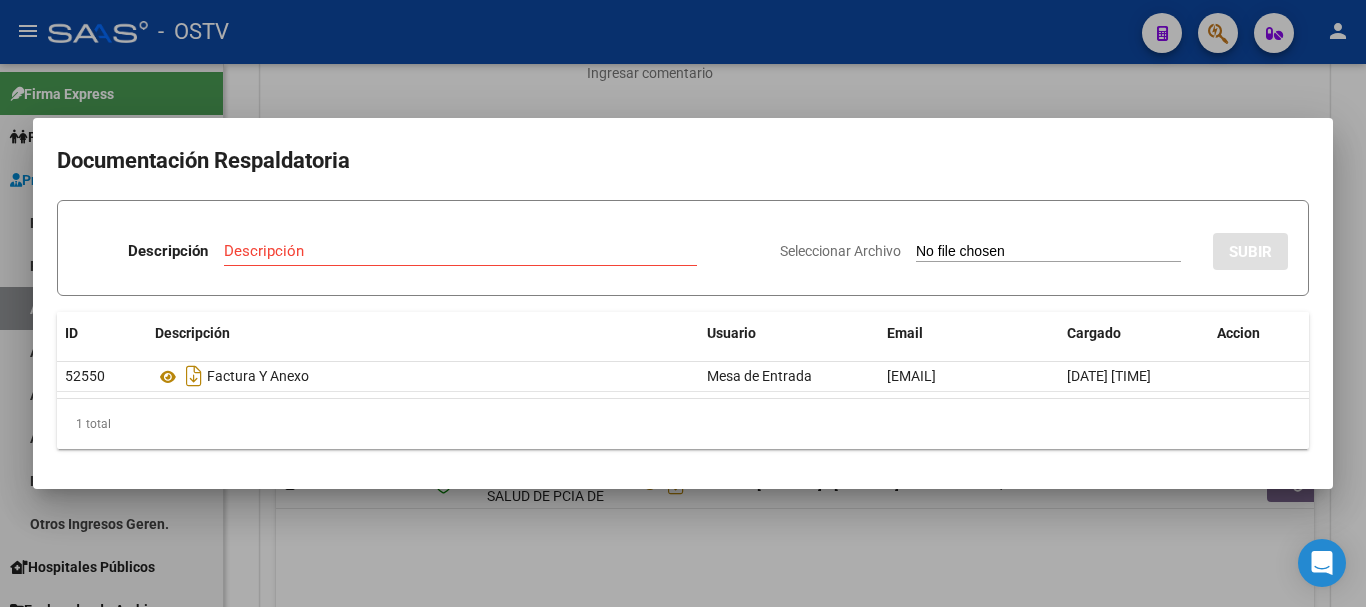 click on "Documentación Respaldatoria Descripción Descripción Seleccionar Archivo SUBIR ID Descripción Usuario Email Cargado Accion 52550  Factura Y Anexo  Mesa de Entrada [EMAIL] [DATE] [TIME]   1 total   1" at bounding box center [683, 303] 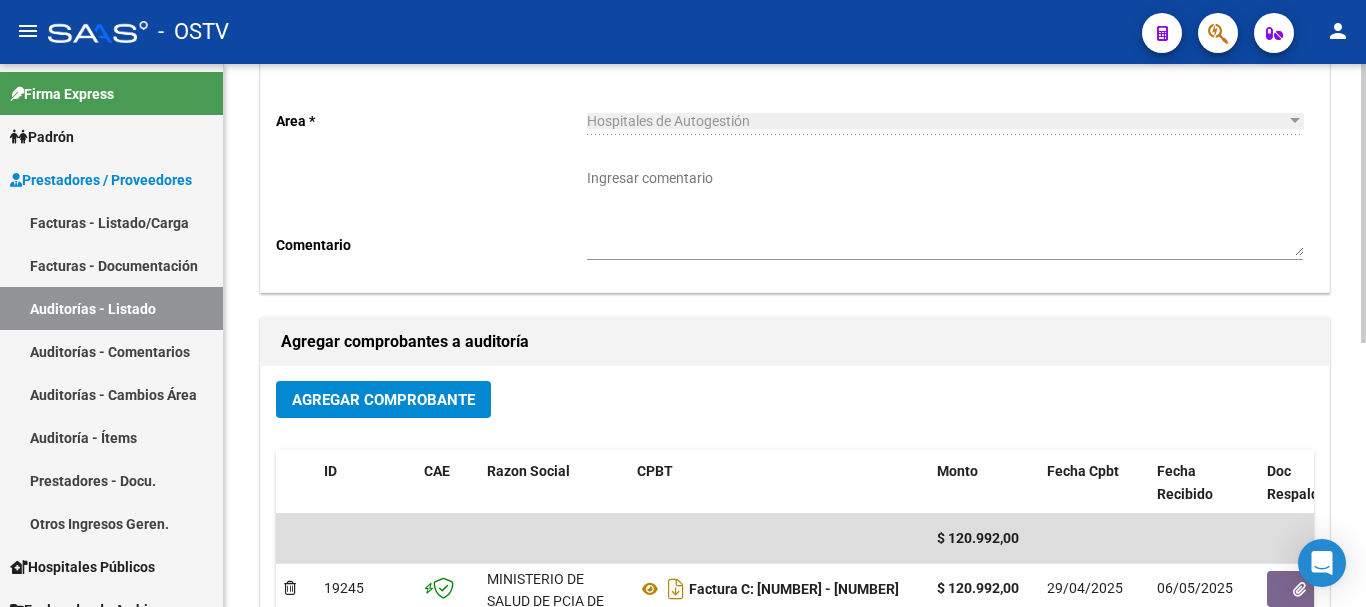 scroll, scrollTop: 0, scrollLeft: 0, axis: both 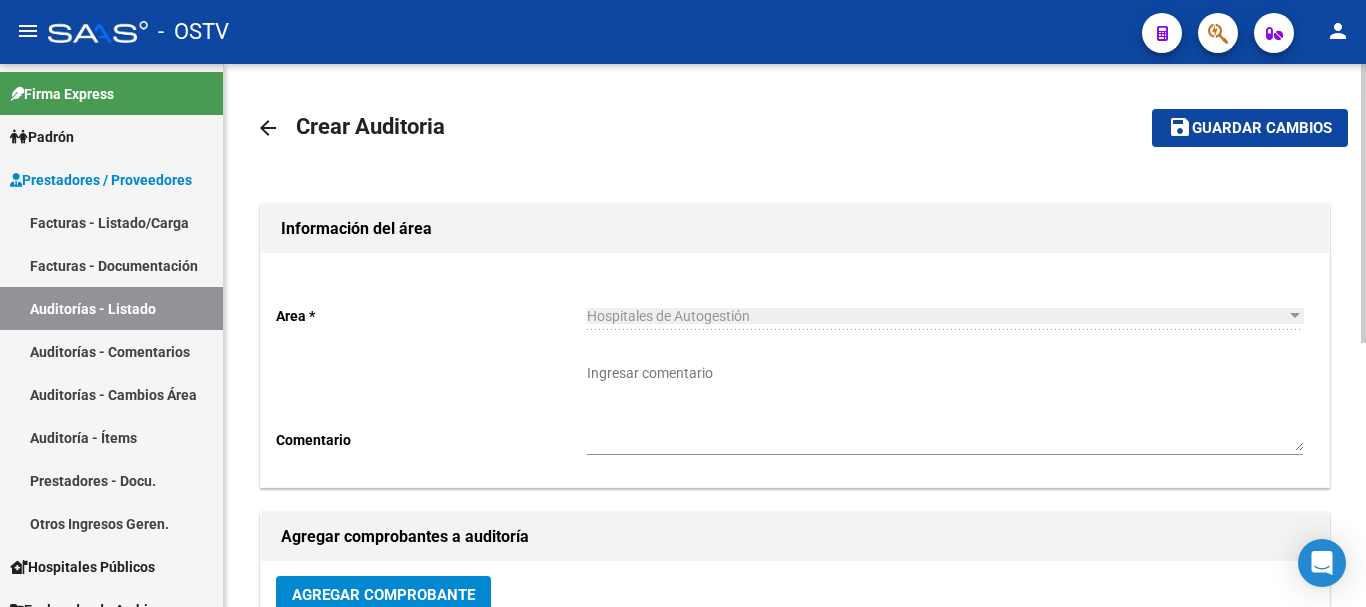 click on "Guardar cambios" 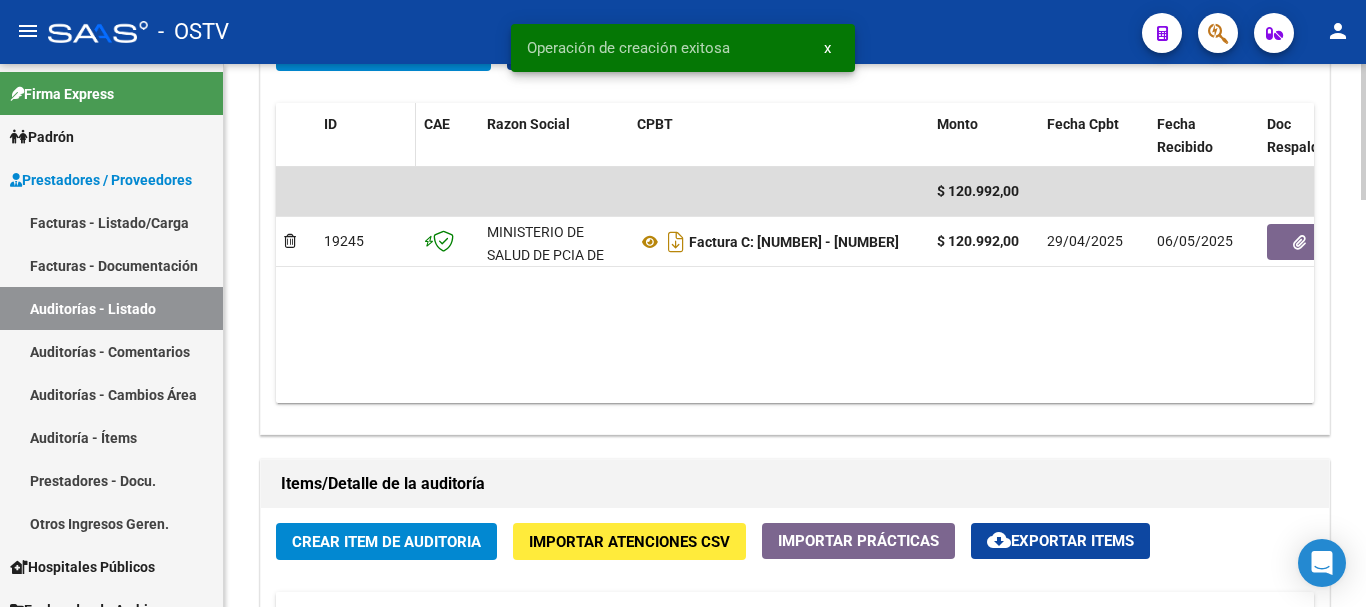 scroll, scrollTop: 1400, scrollLeft: 0, axis: vertical 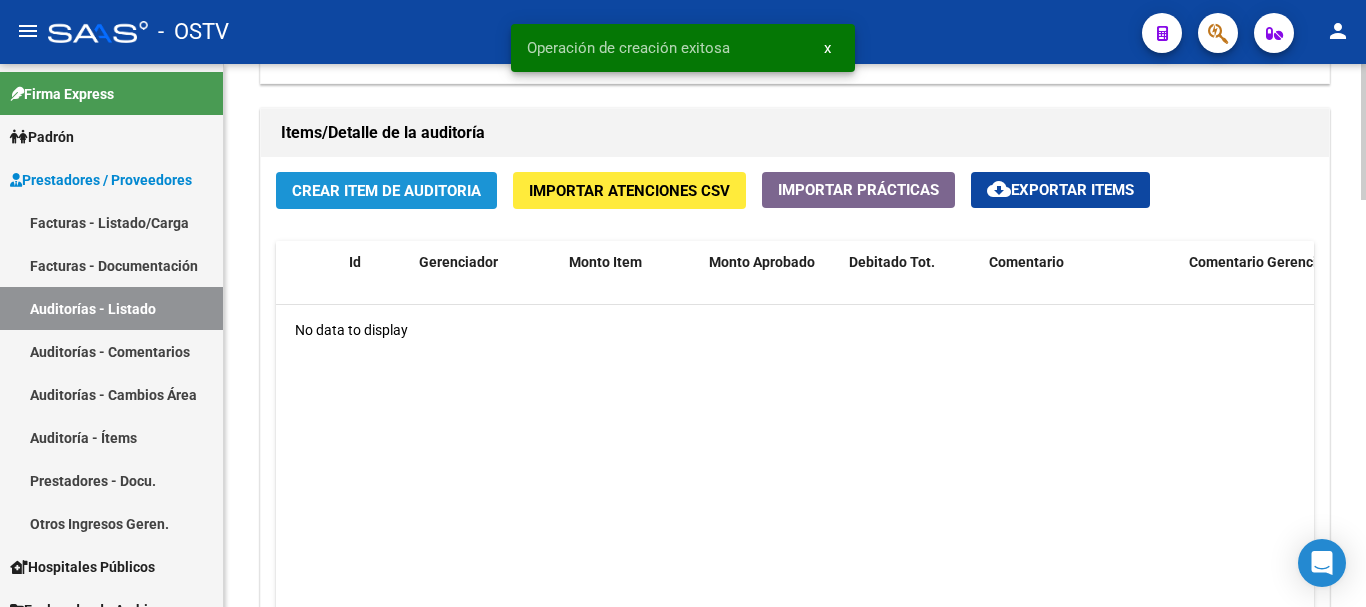 click on "Crear Item de Auditoria" 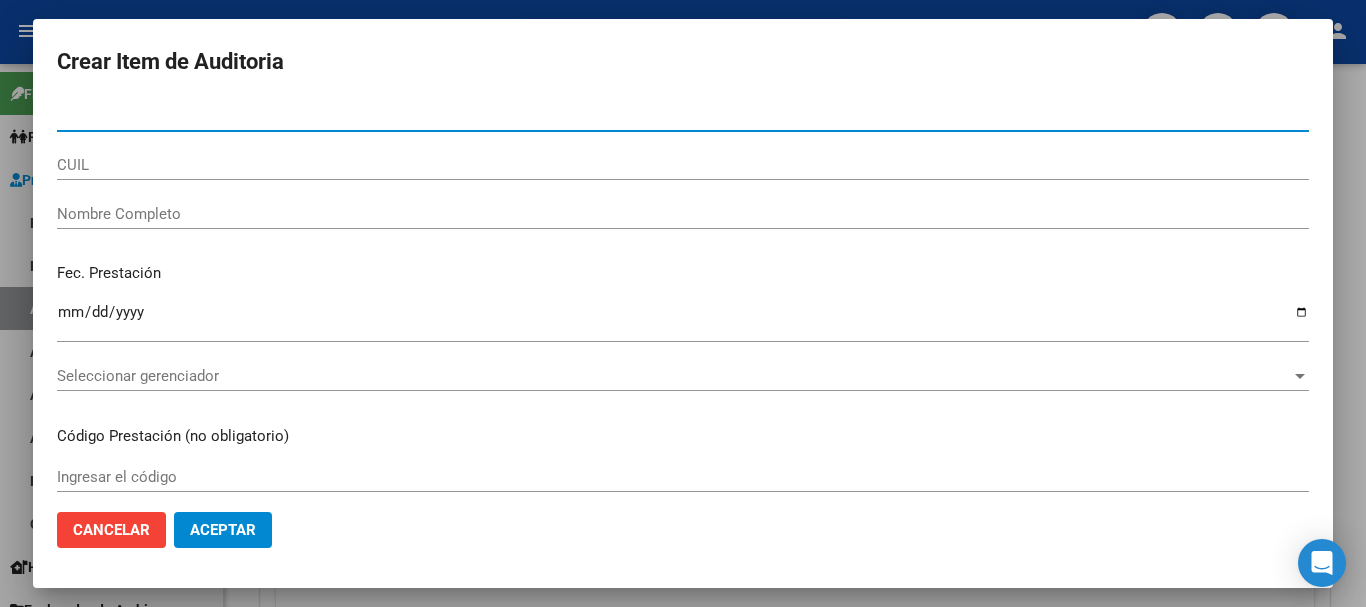 type on "[NUMBER]" 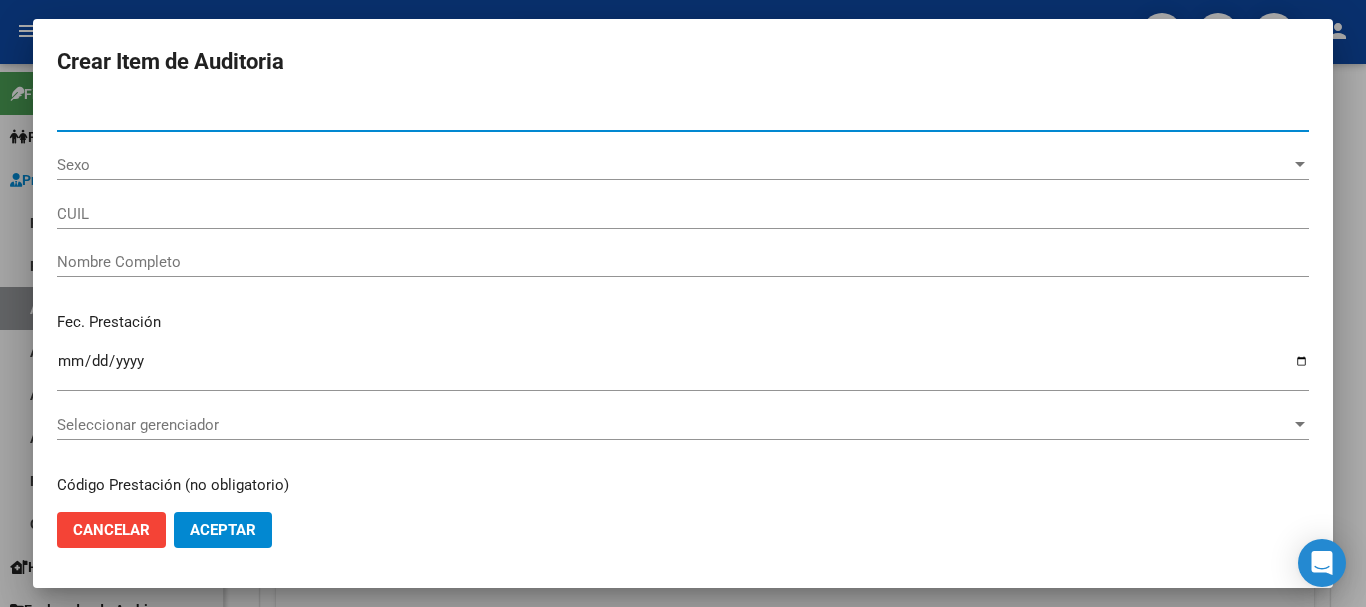 type on "[NUMBER]" 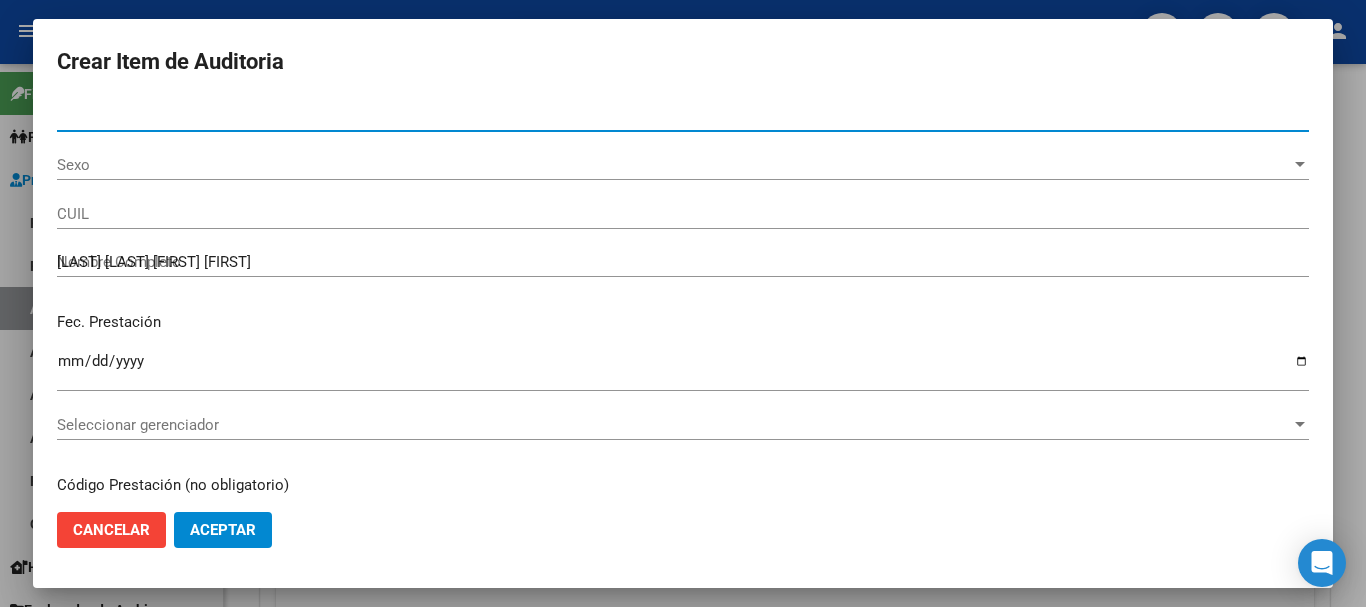 type on "[NUMBER]" 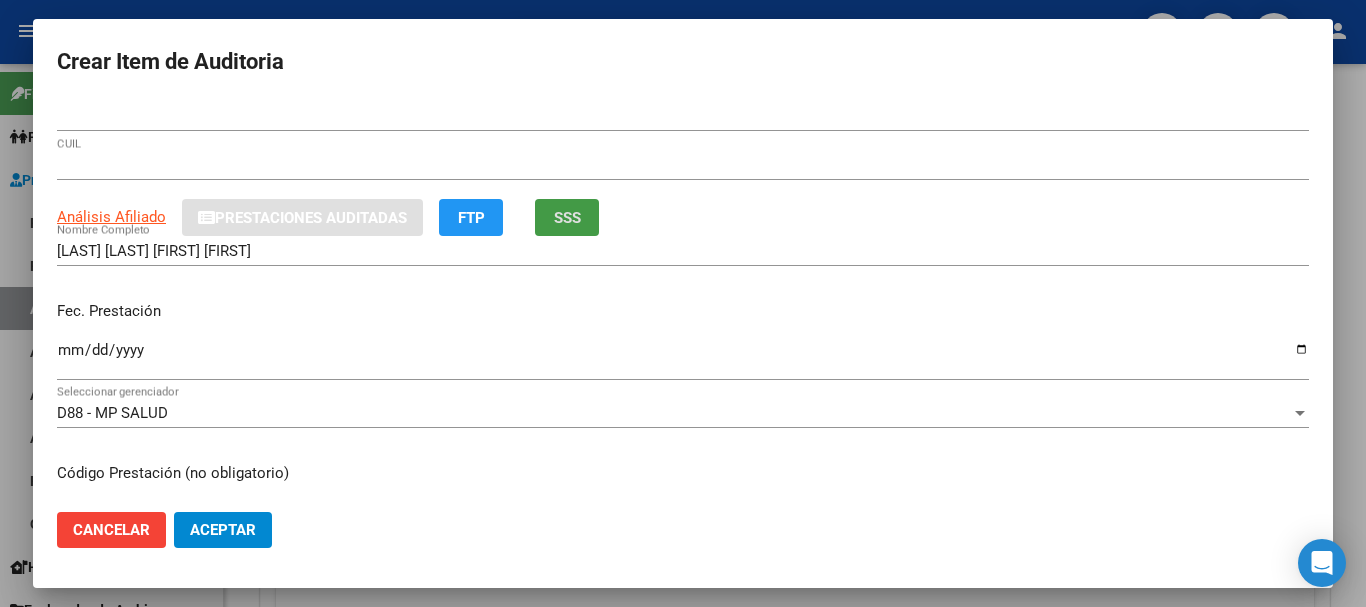 type 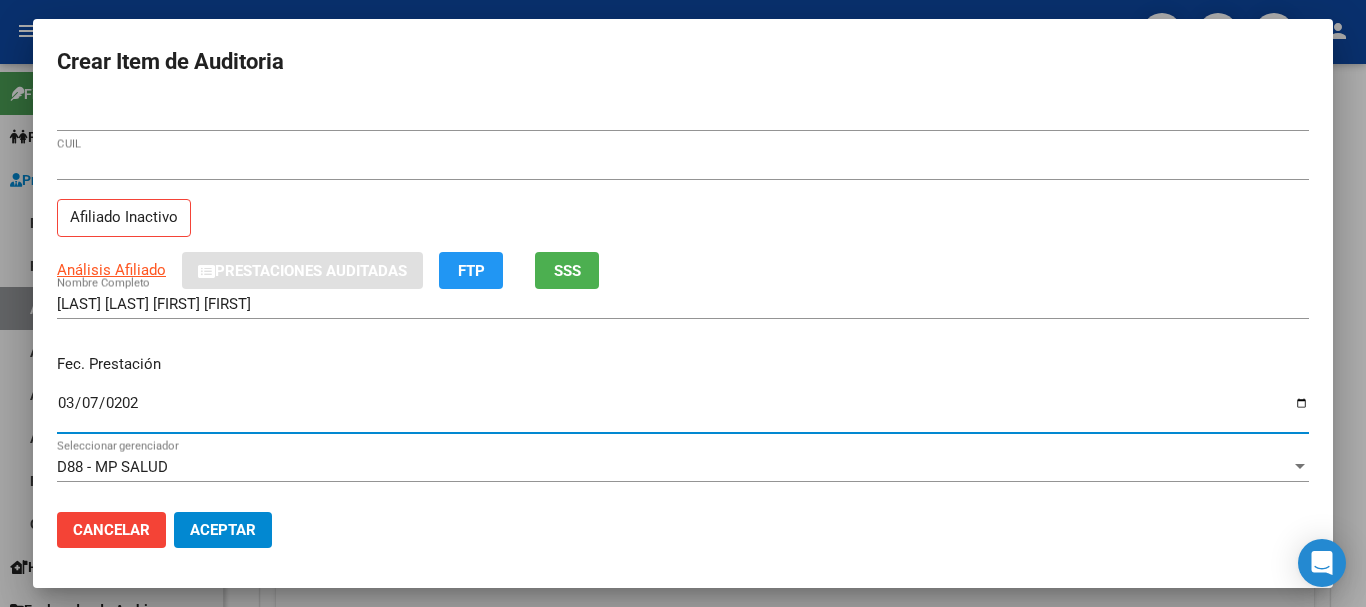 type on "[DATE]" 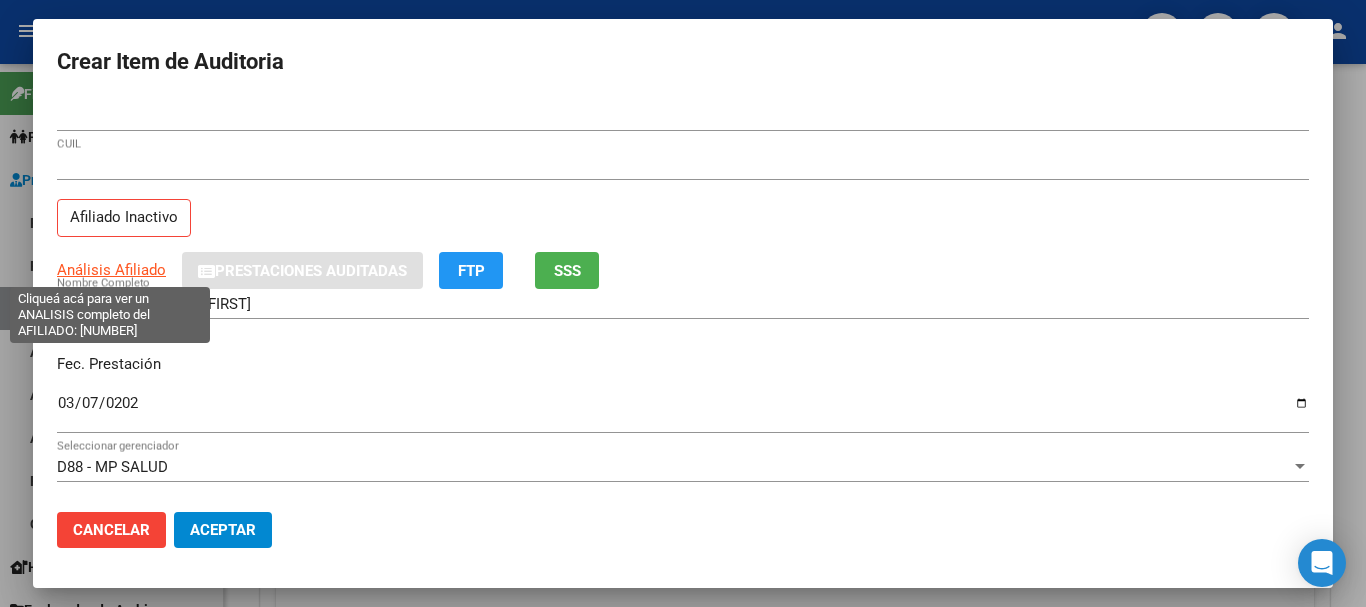 click on "Análisis Afiliado" at bounding box center (111, 270) 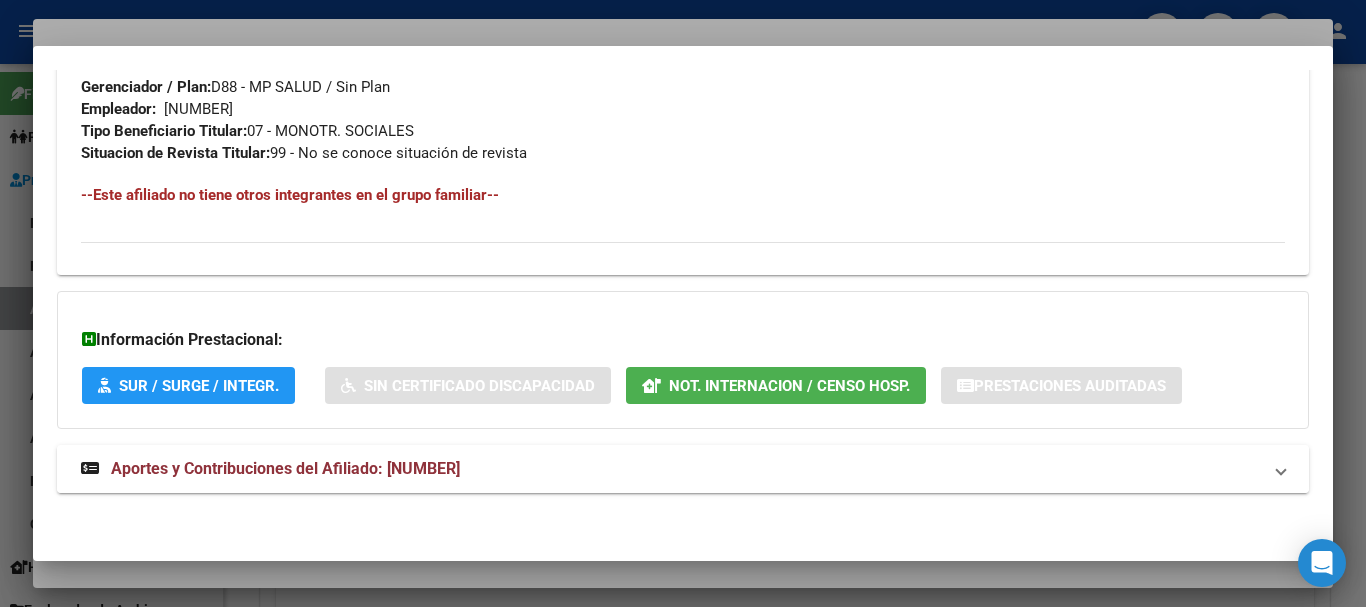 click on "Aportes y Contribuciones del Afiliado: [NUMBER]" at bounding box center (671, 469) 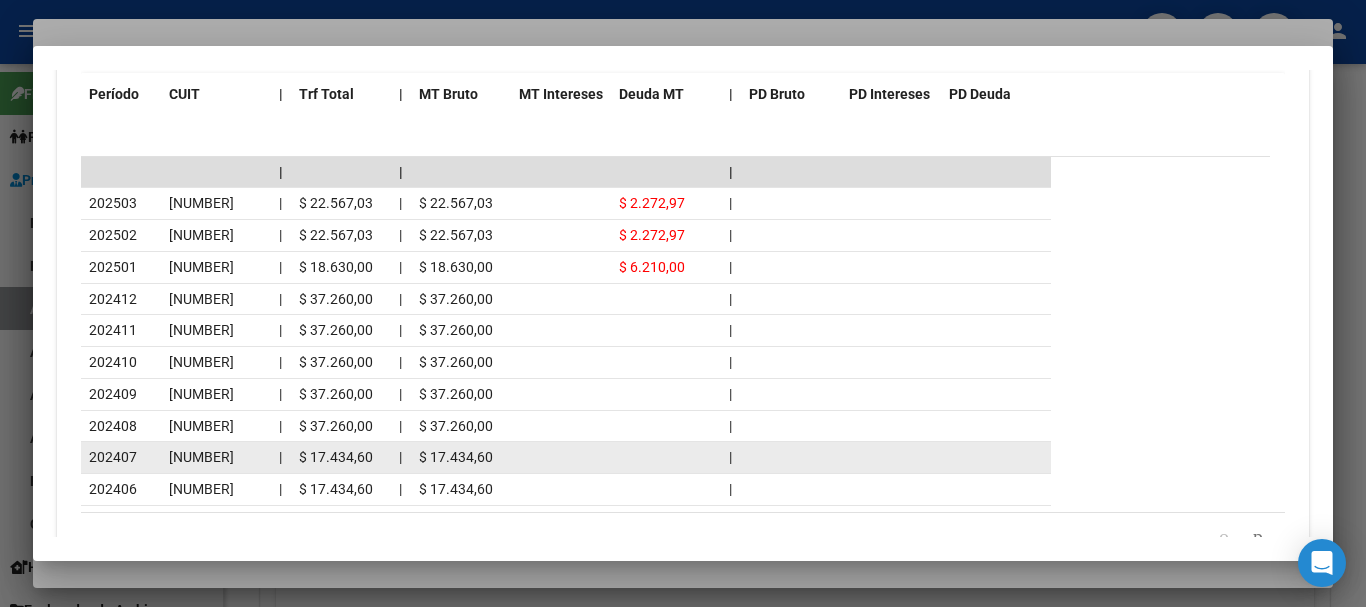 scroll, scrollTop: 1834, scrollLeft: 0, axis: vertical 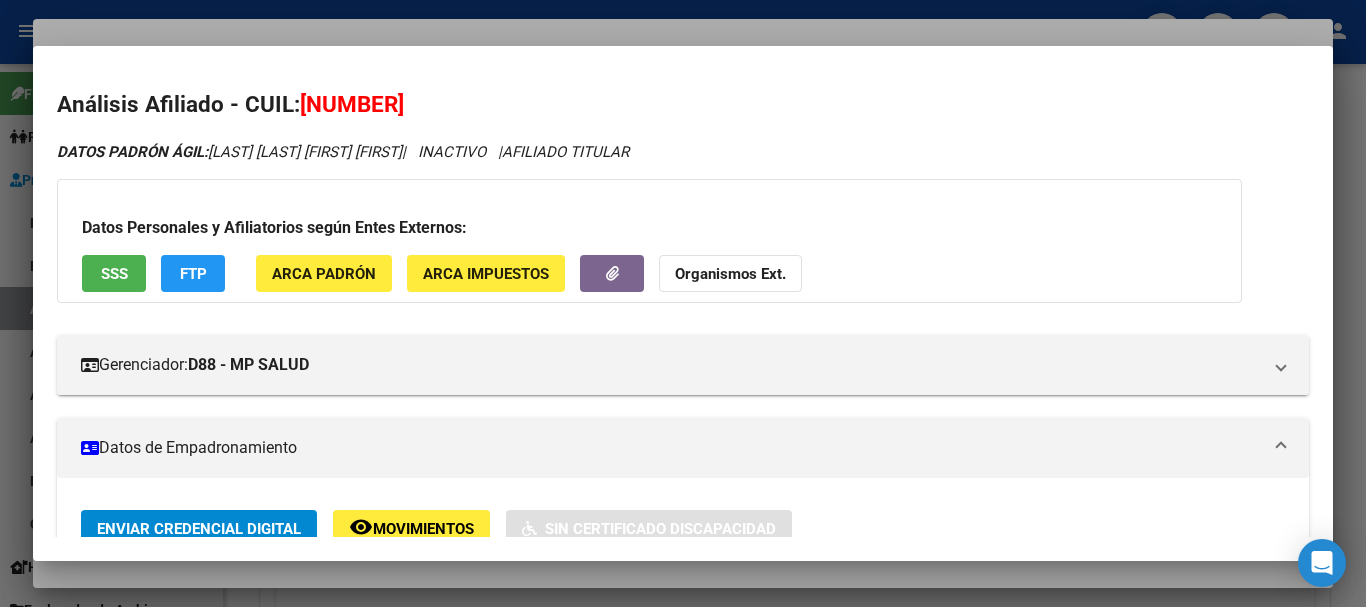 click on "Organismos Ext." 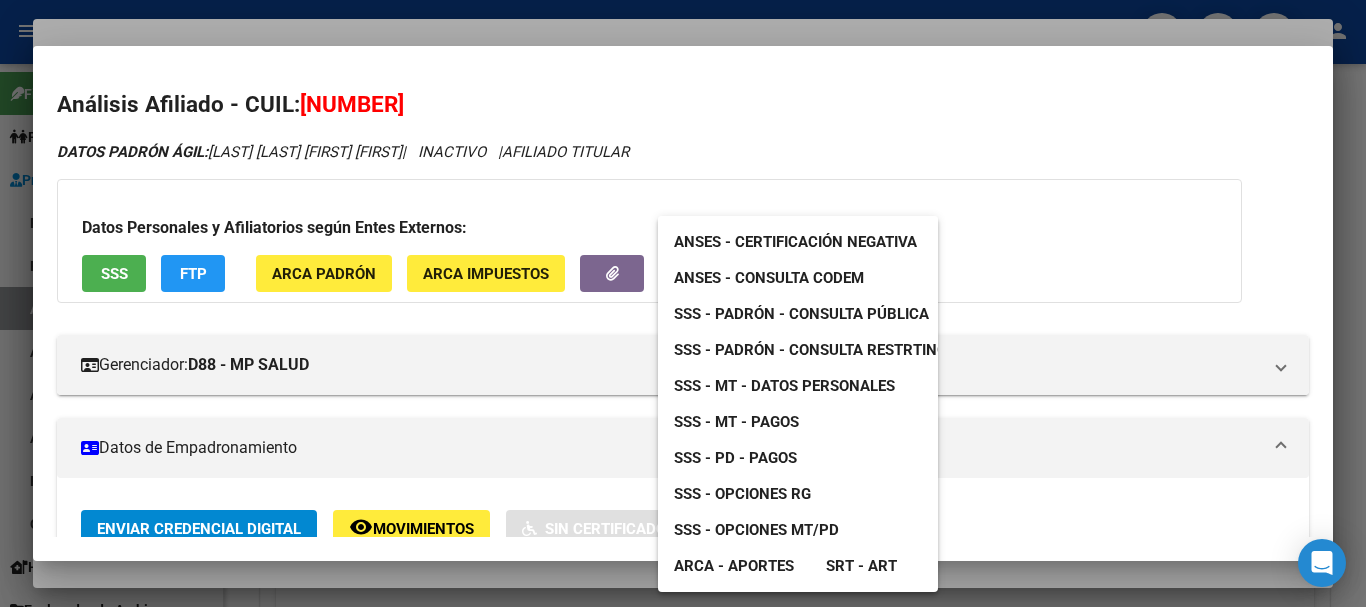 click at bounding box center (683, 303) 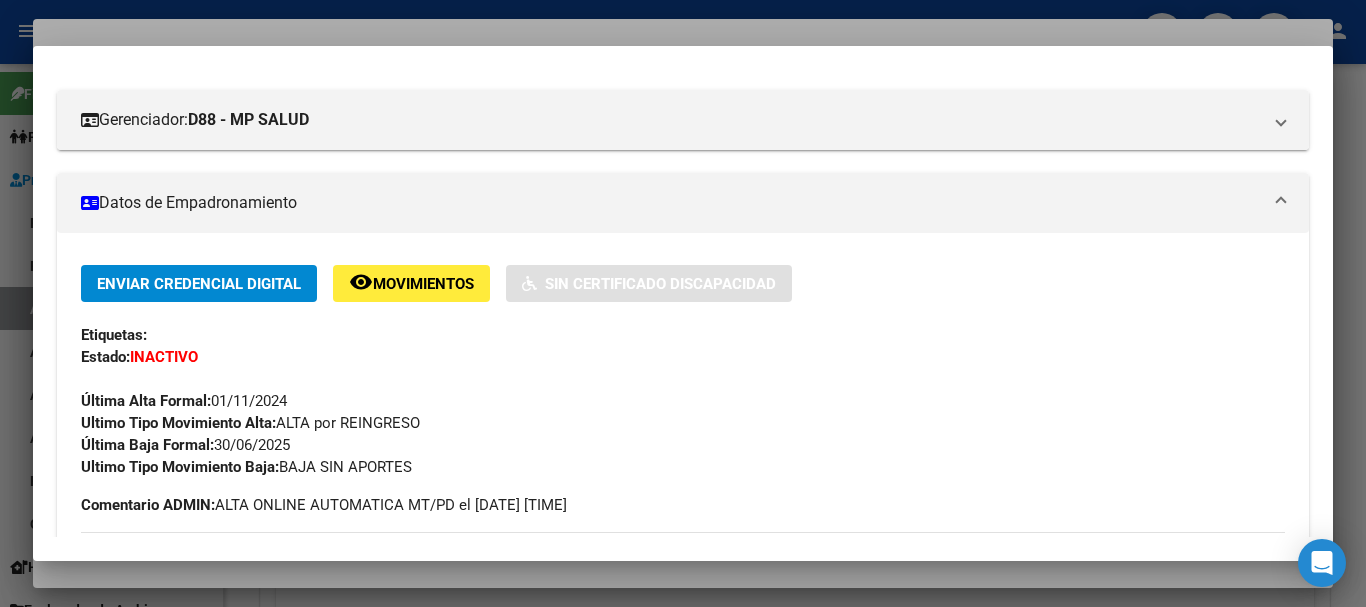 scroll, scrollTop: 100, scrollLeft: 0, axis: vertical 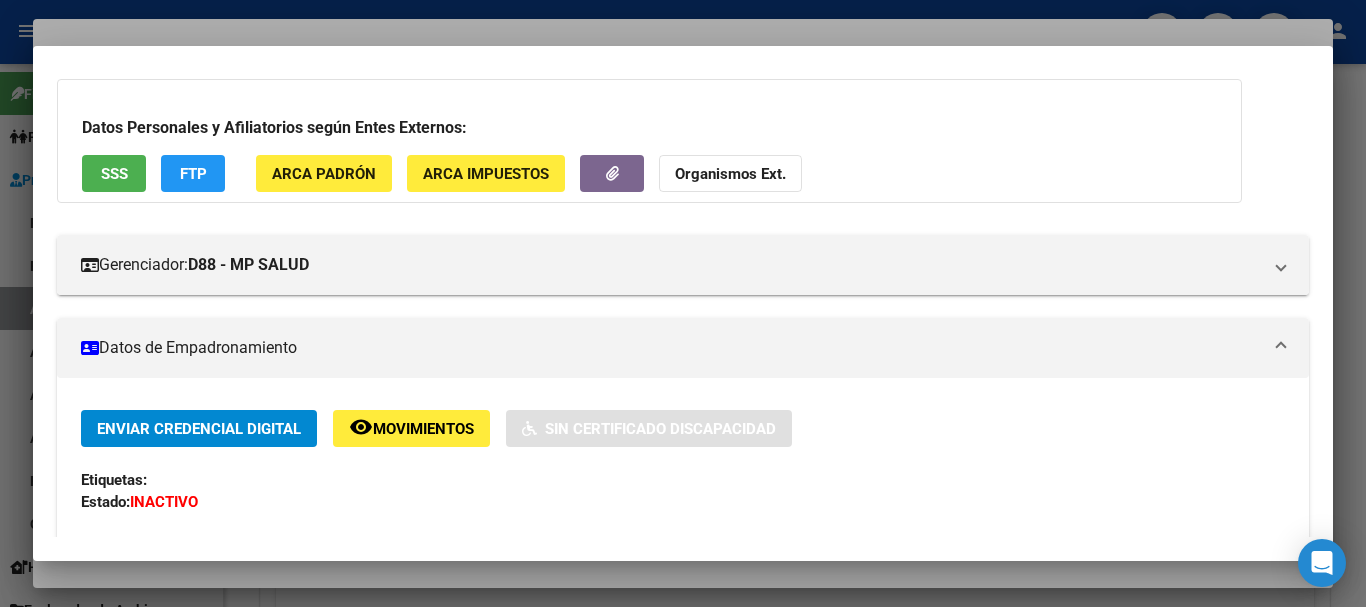 click on "Organismos Ext." 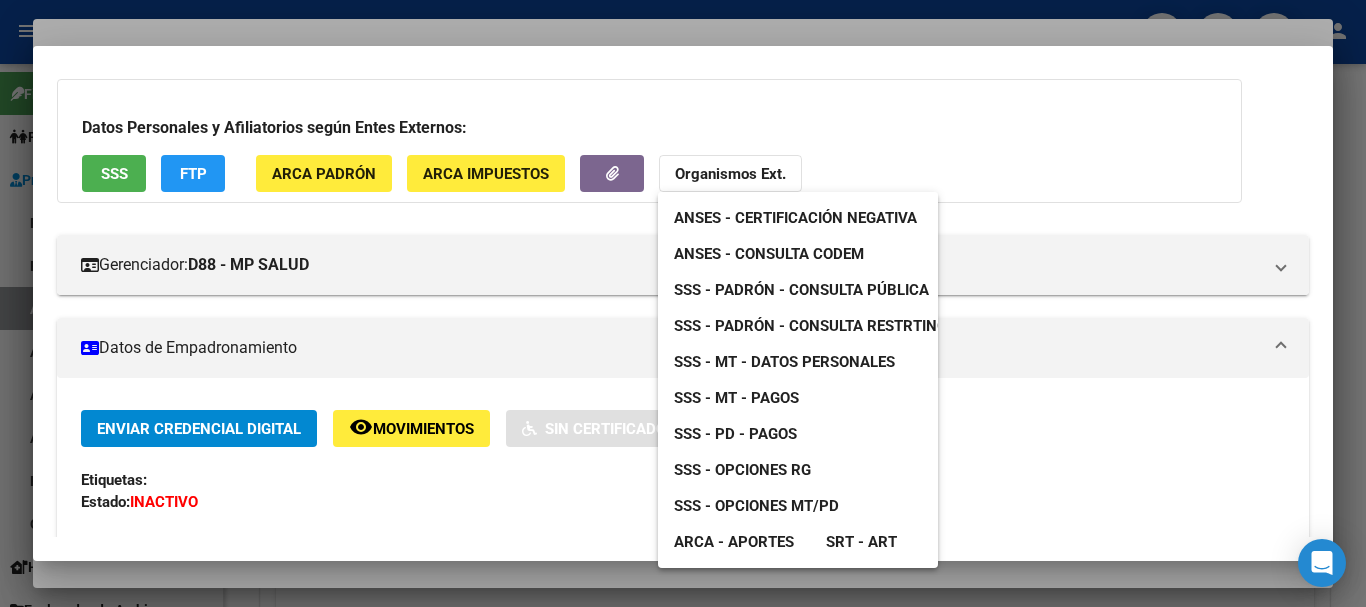 click on "SSS - MT - Datos Personales" at bounding box center [784, 362] 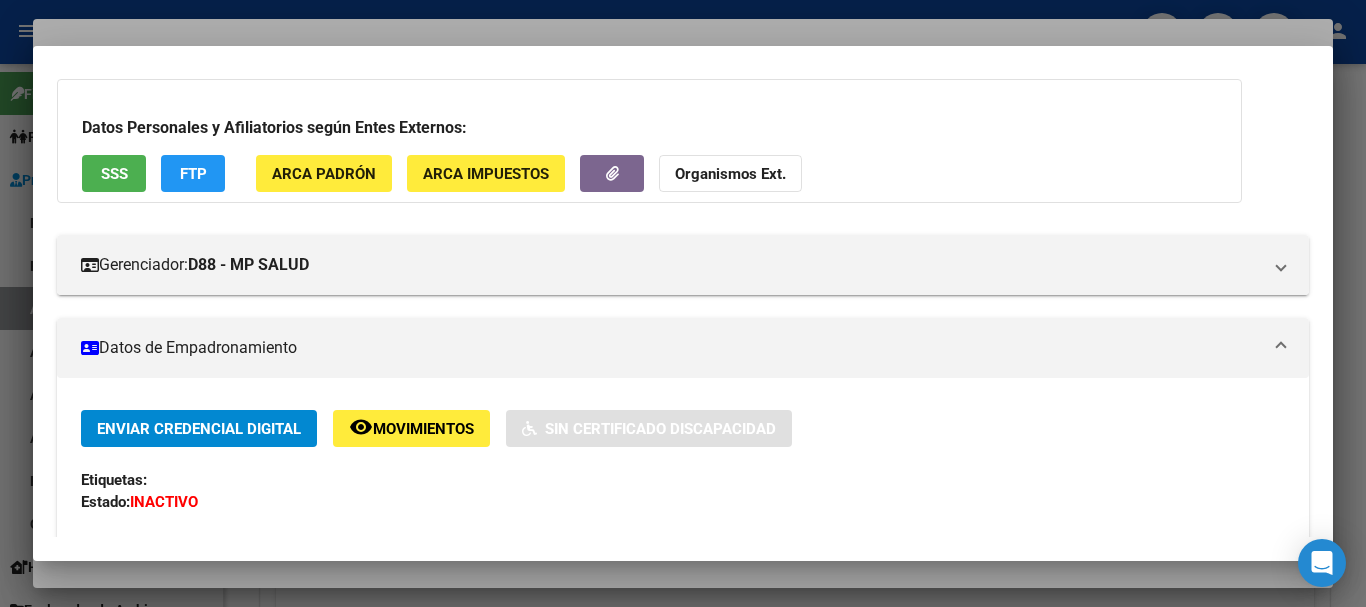 click on "Datos Personales y Afiliatorios según Entes Externos: SSS FTP ARCA Padrón ARCA Impuestos Organismos Ext." at bounding box center (649, 141) 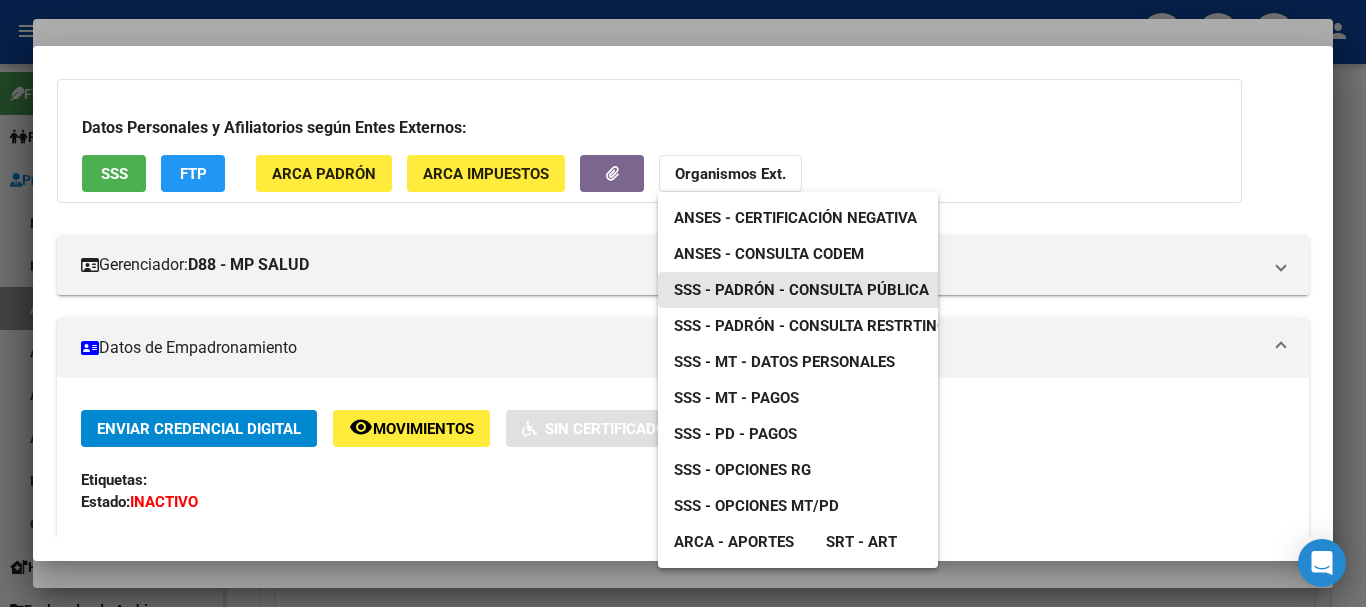 click on "SSS - Padrón - Consulta Pública" at bounding box center [801, 290] 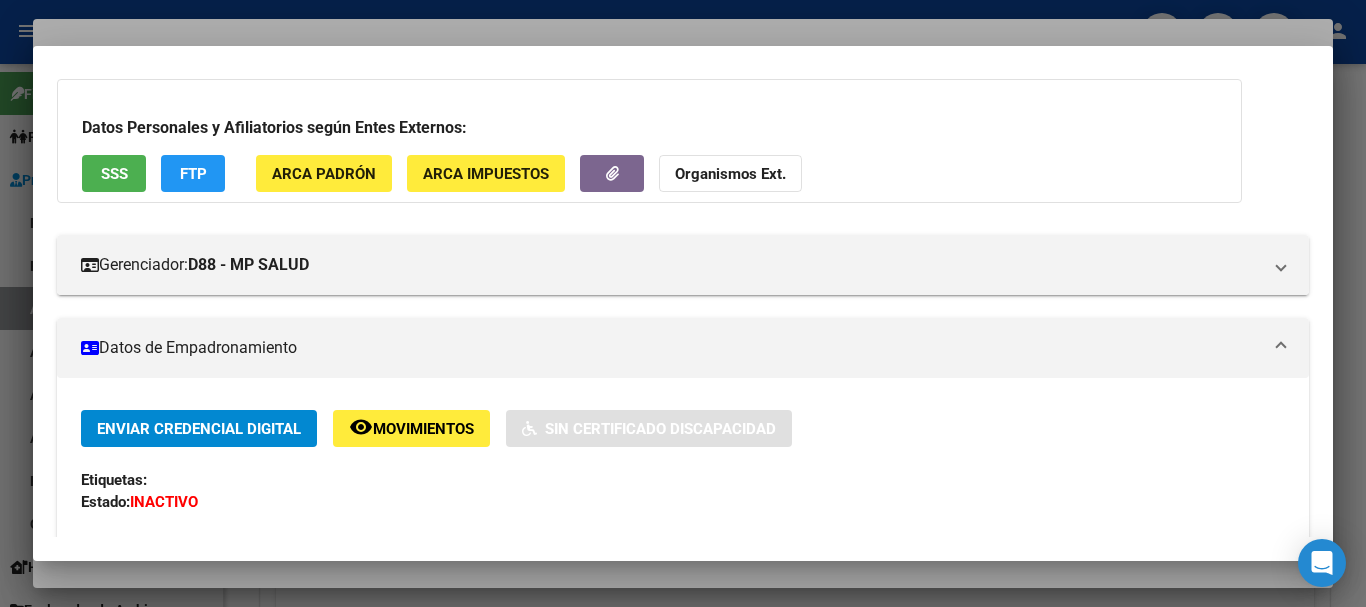 drag, startPoint x: 531, startPoint y: 38, endPoint x: 647, endPoint y: 79, distance: 123.03252 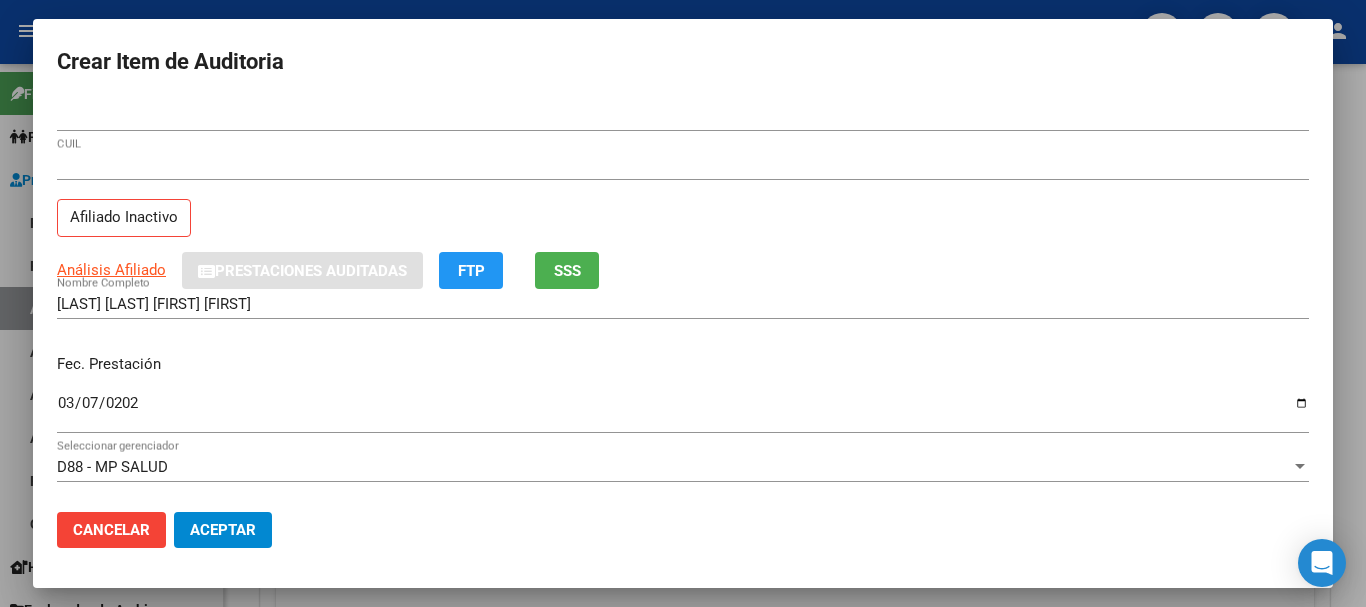 click on "[NUMBER]" at bounding box center (683, 116) 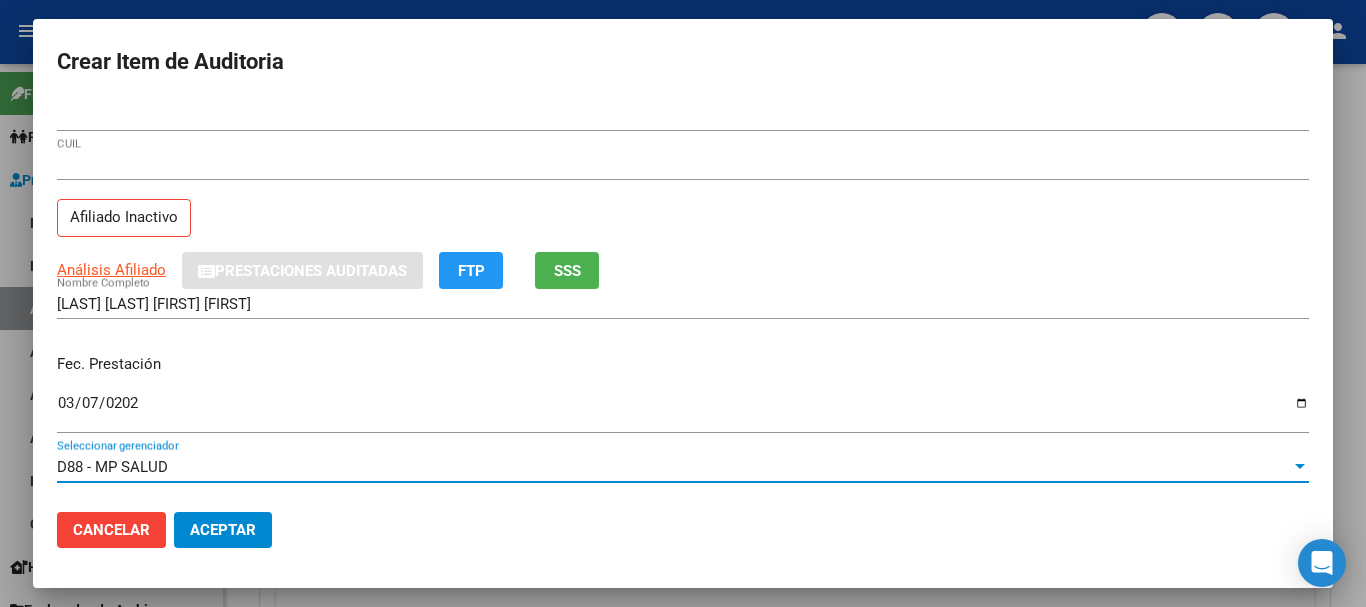 scroll, scrollTop: 270, scrollLeft: 0, axis: vertical 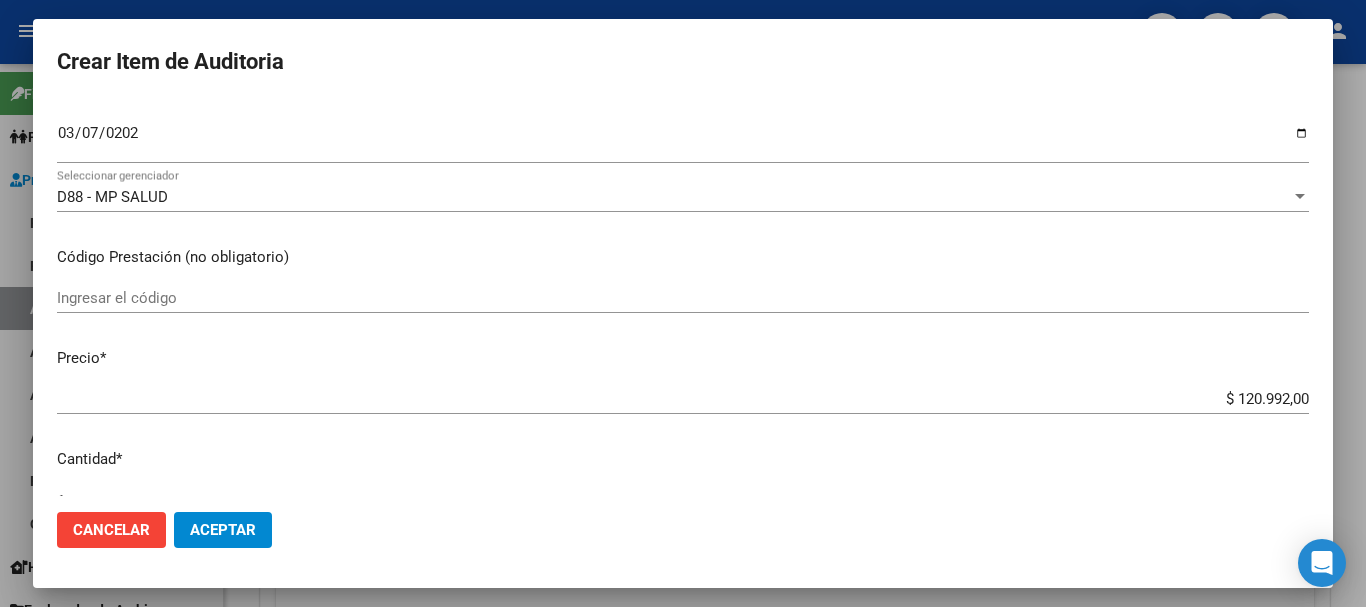 type on "$ 0,01" 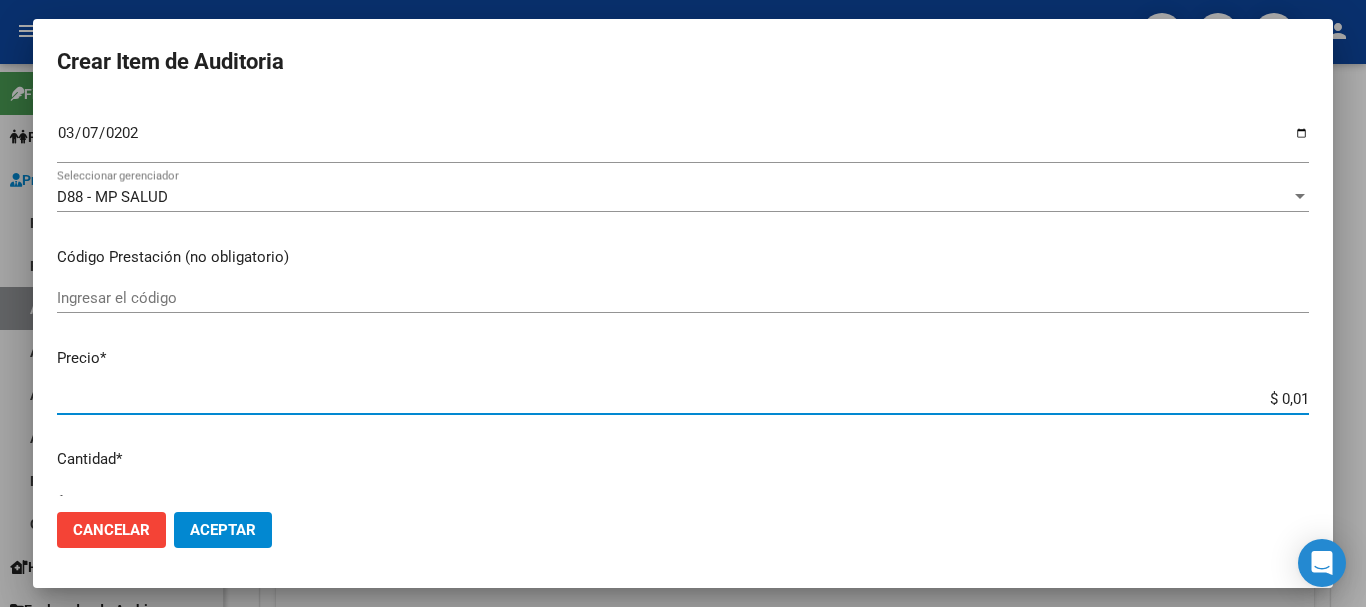 type on "$ 0,10" 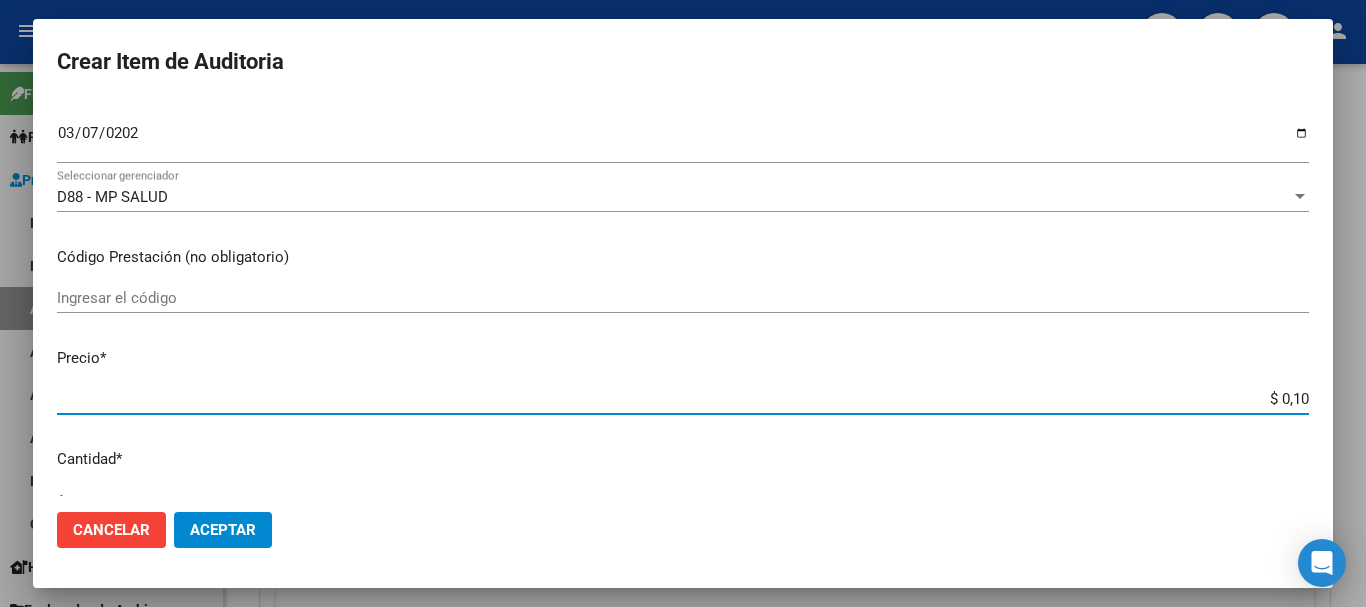 type on "$ 0,10" 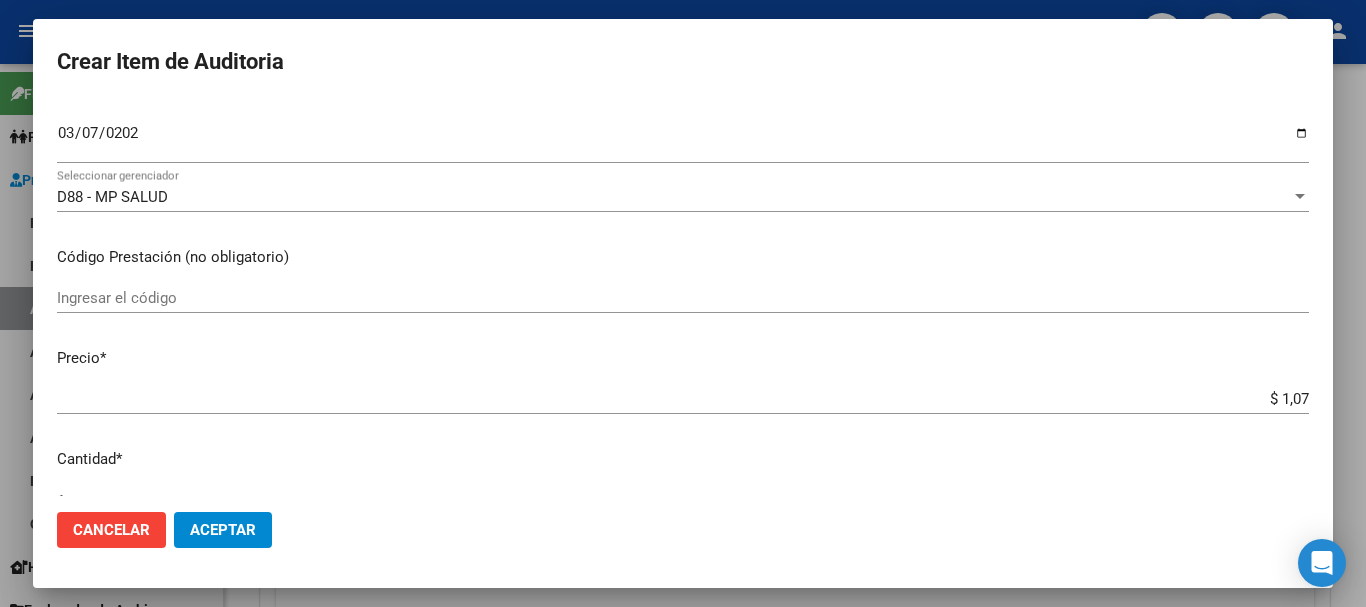 type on "$ 10,79" 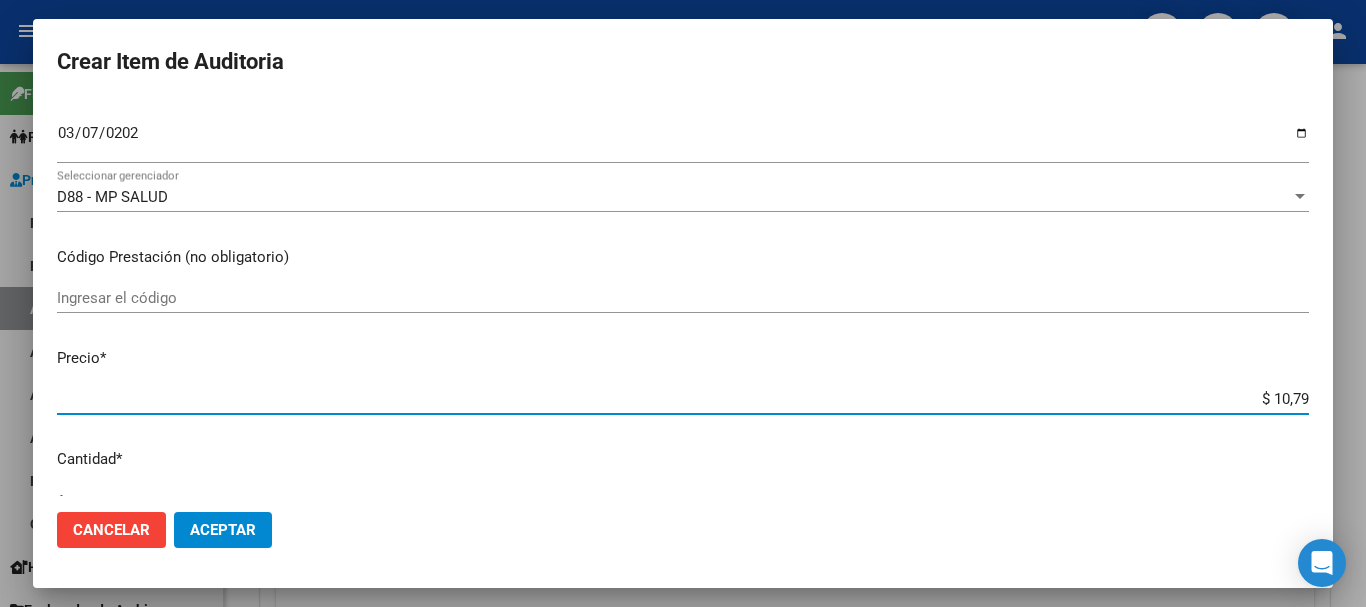 type on "$ 107,93" 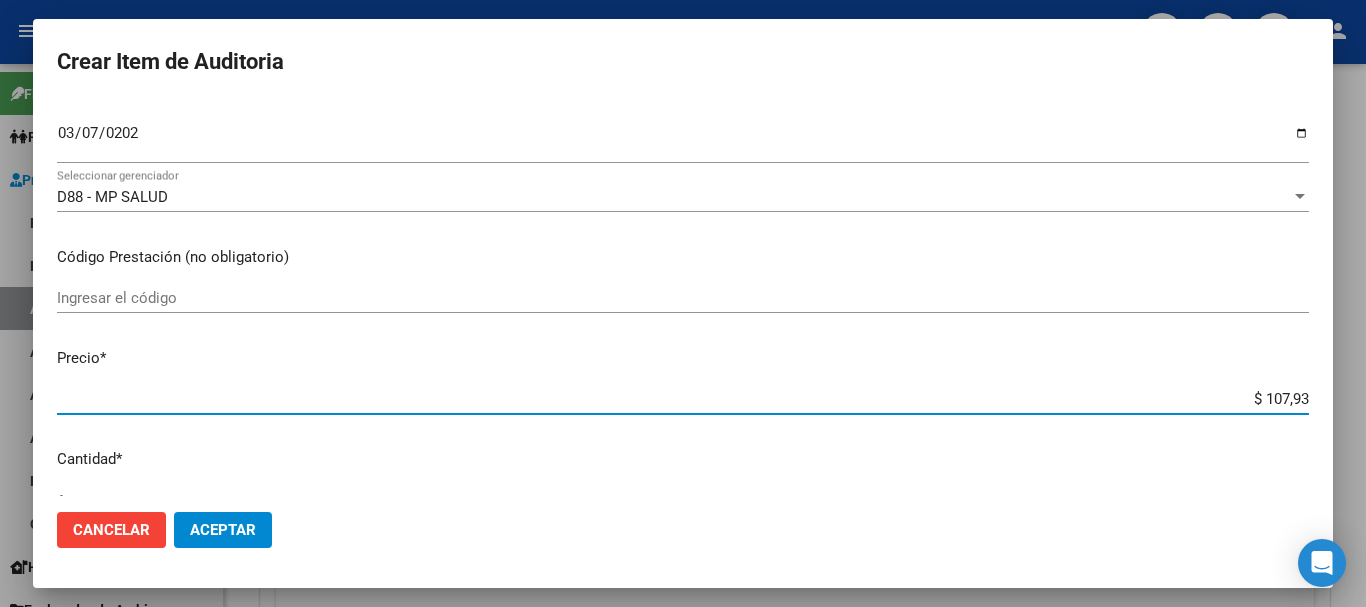 type on "$ 1.079,39" 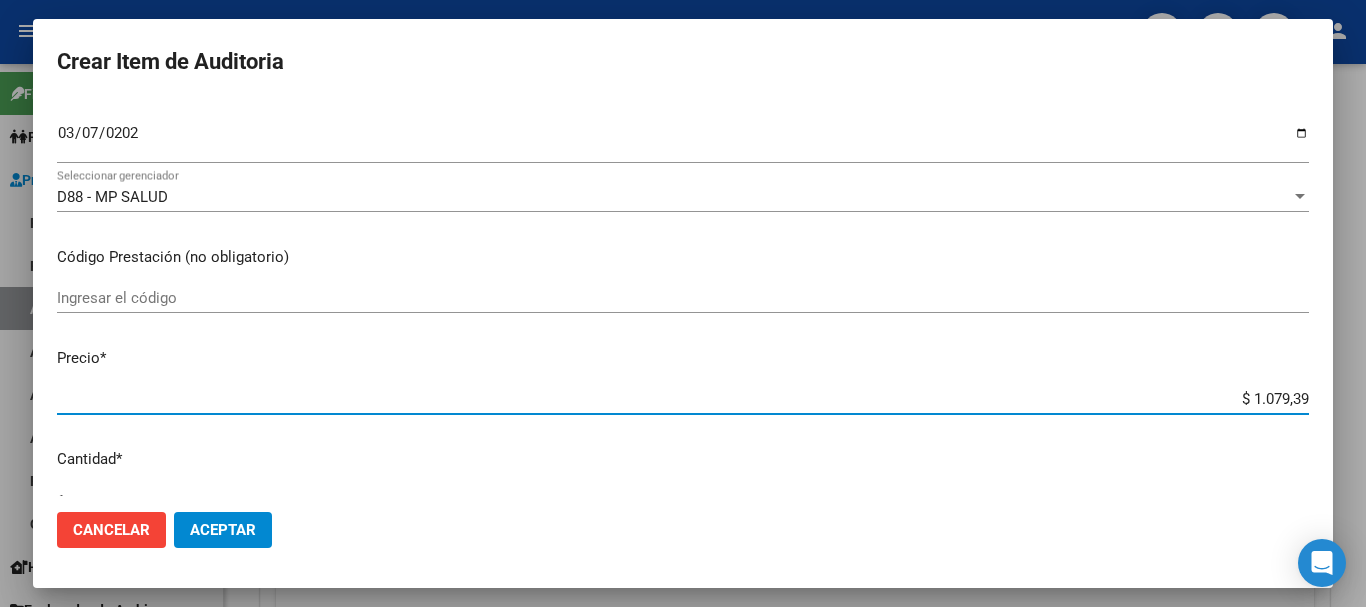 type on "$ 10.793,90" 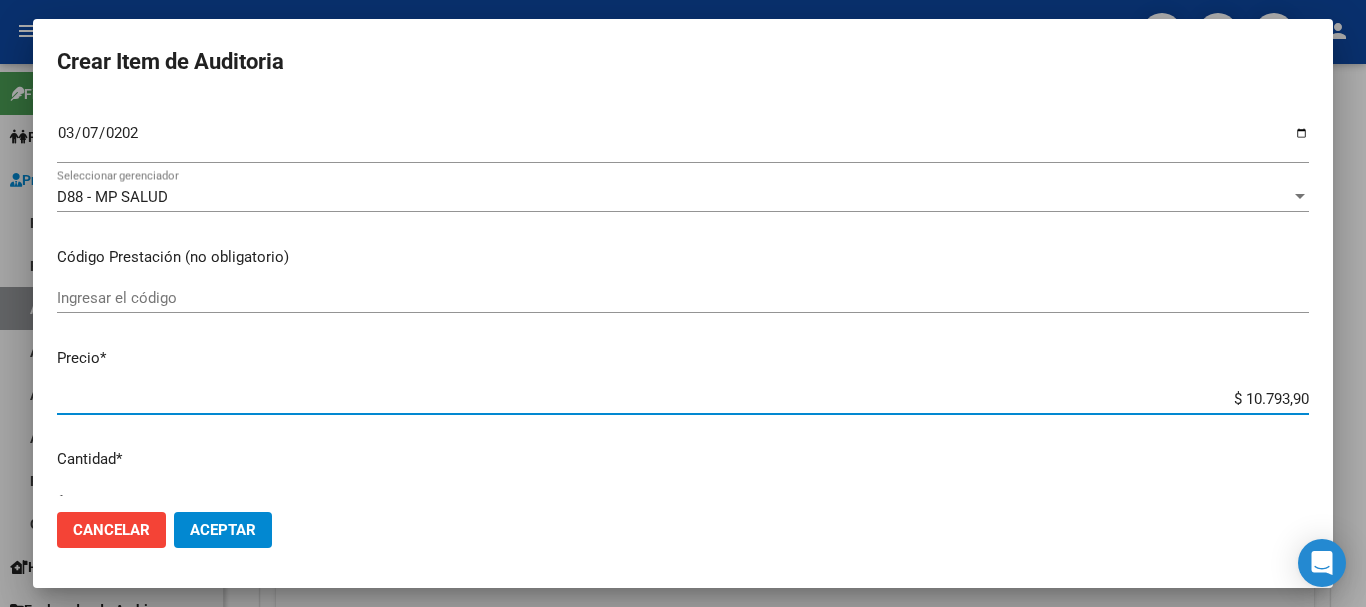 type on "$ 107.939,00" 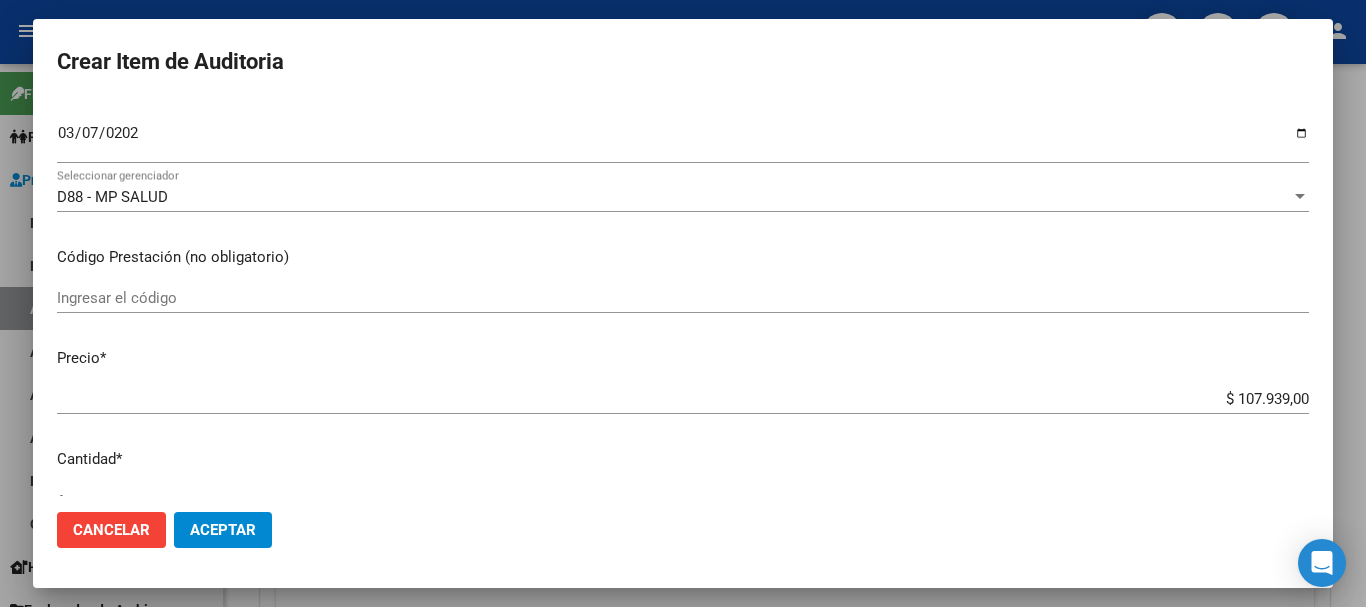 scroll, scrollTop: 675, scrollLeft: 0, axis: vertical 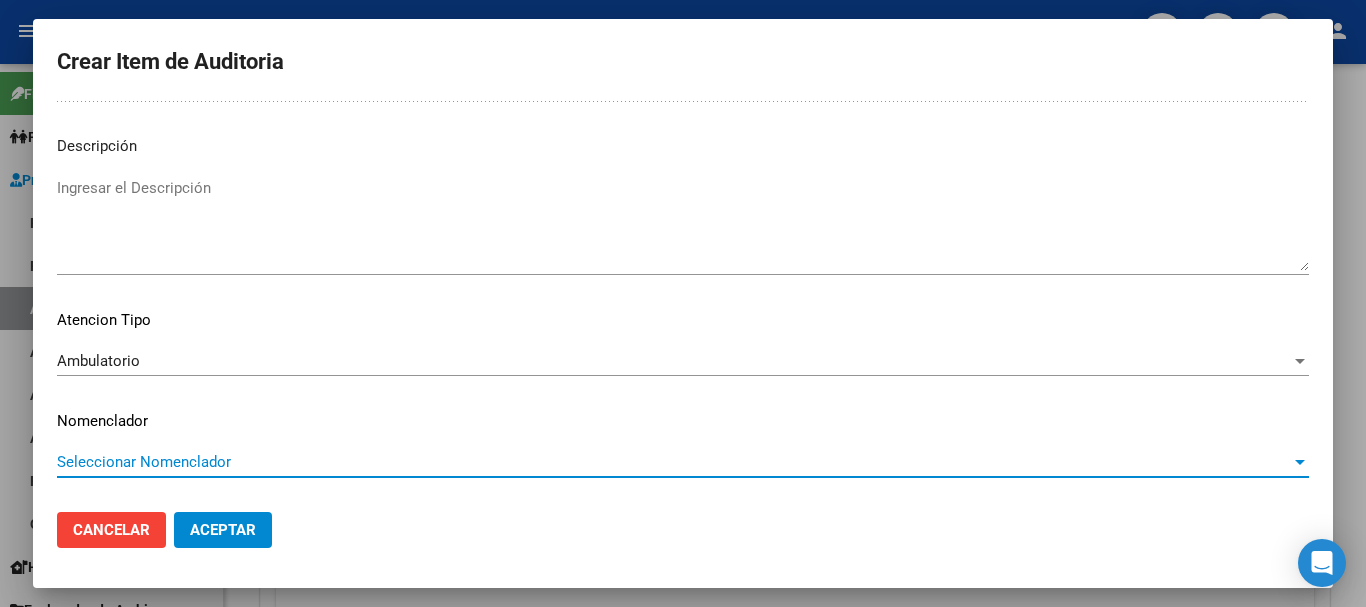 type 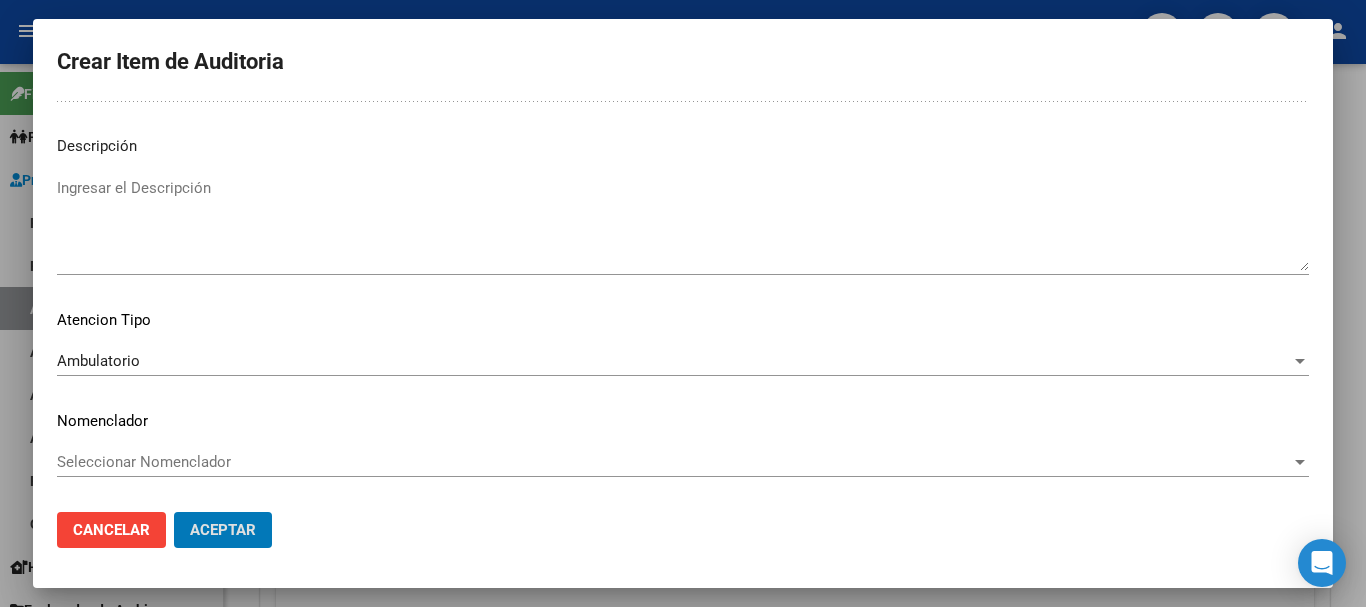 type 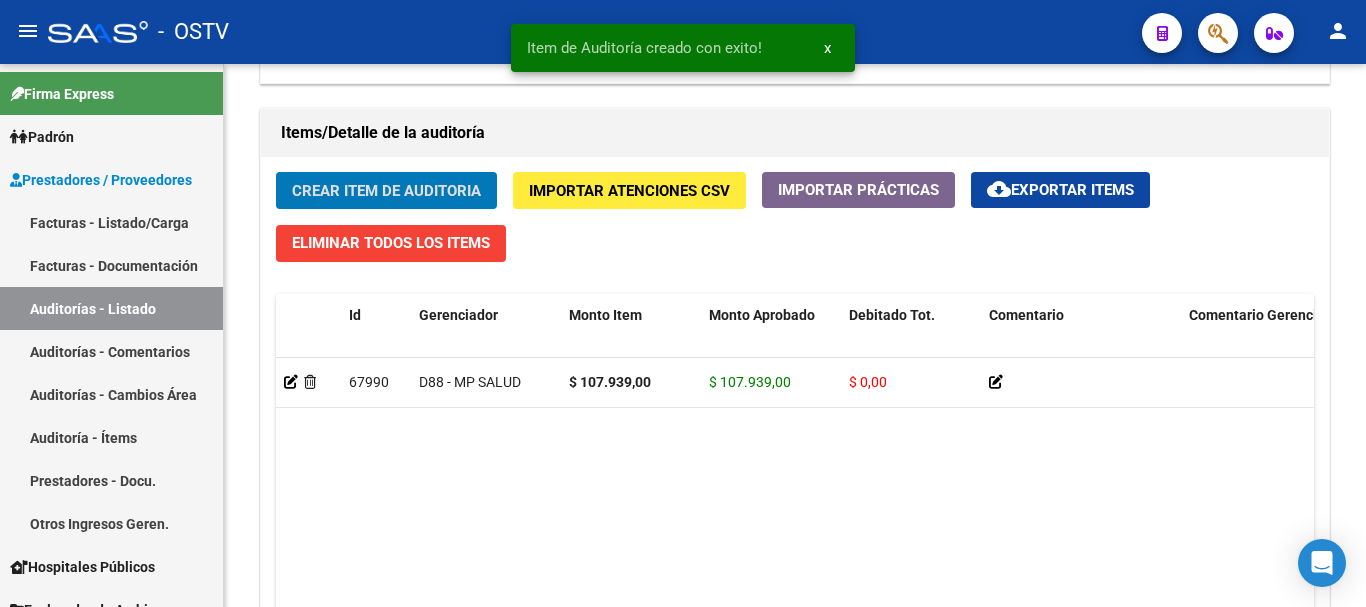 type 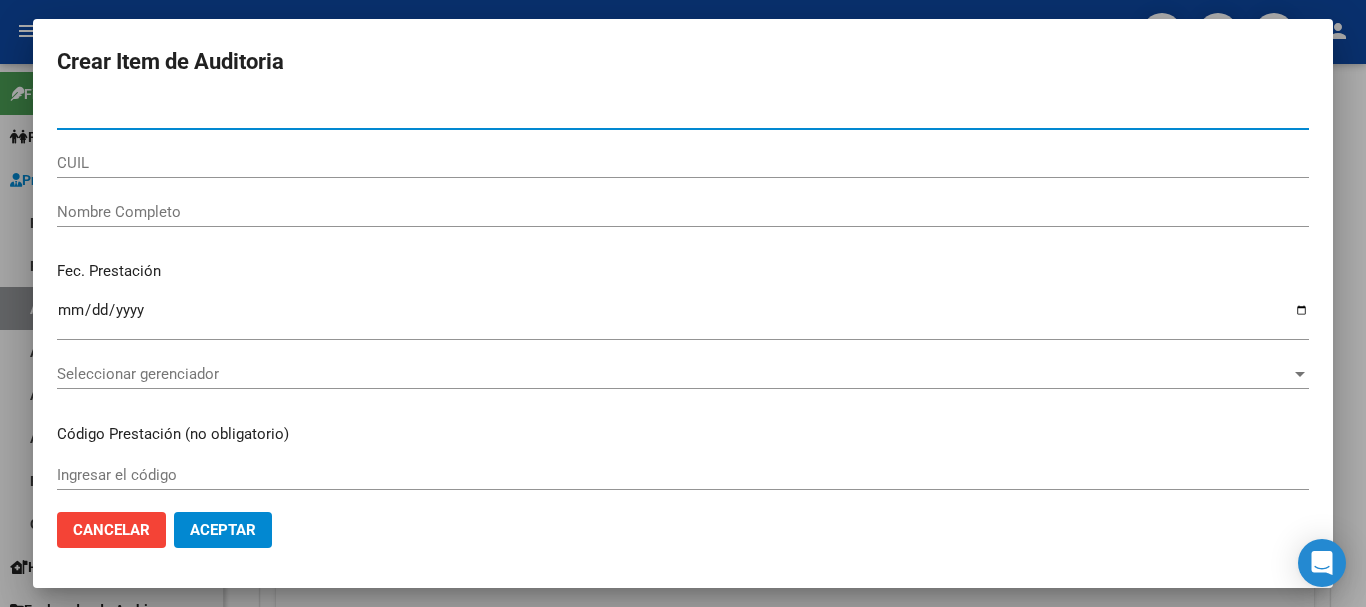 scroll, scrollTop: 0, scrollLeft: 0, axis: both 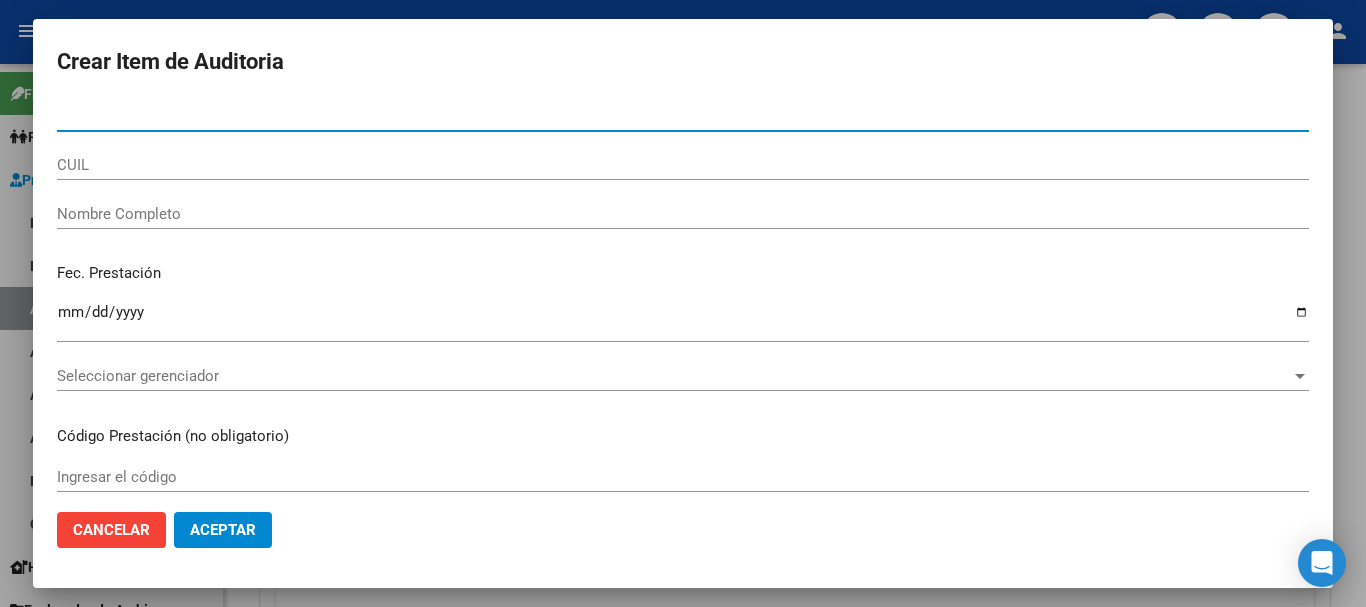 click at bounding box center [683, 303] 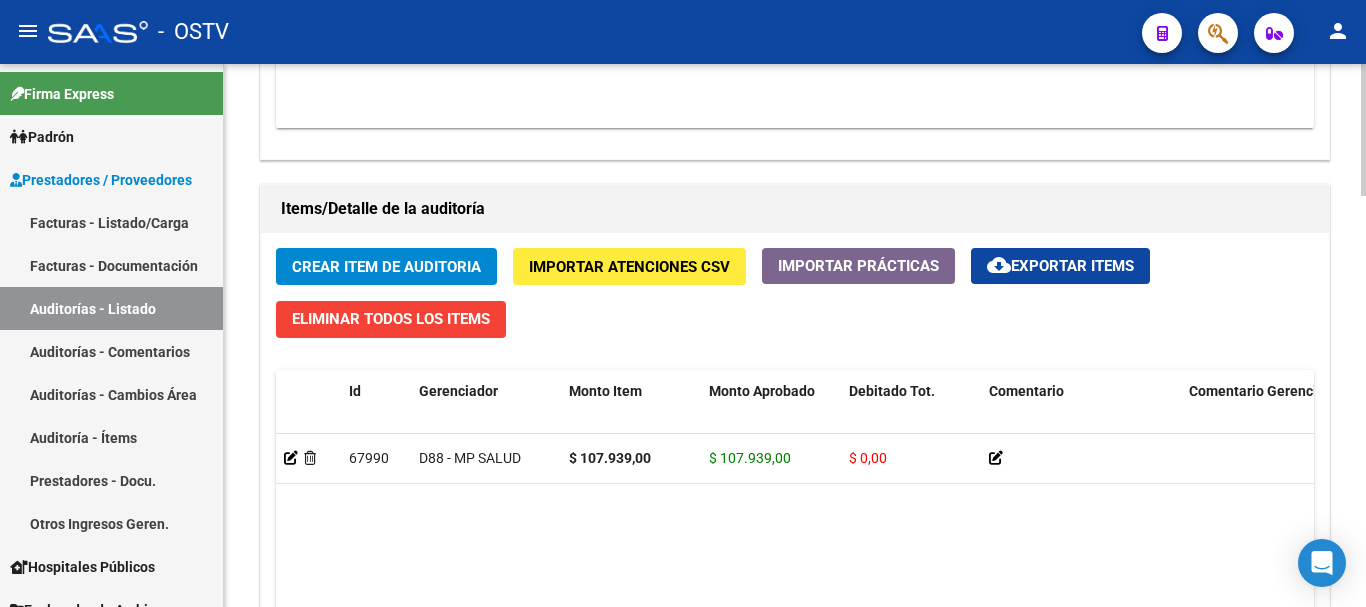 scroll, scrollTop: 1401, scrollLeft: 0, axis: vertical 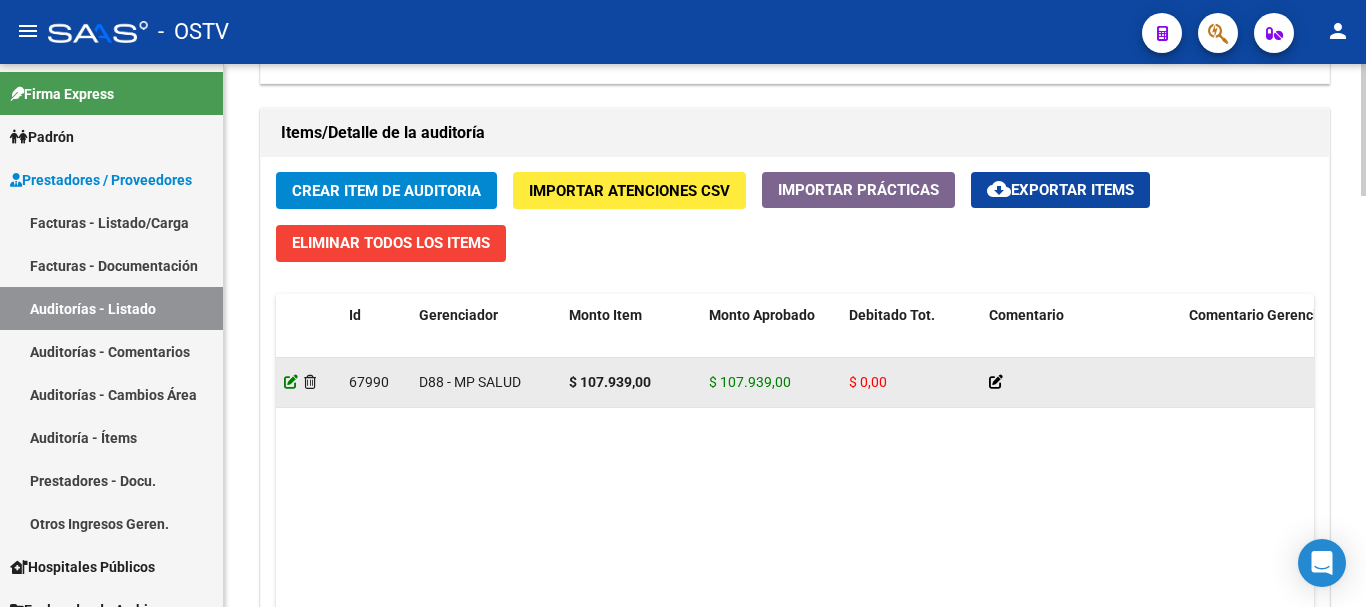 click 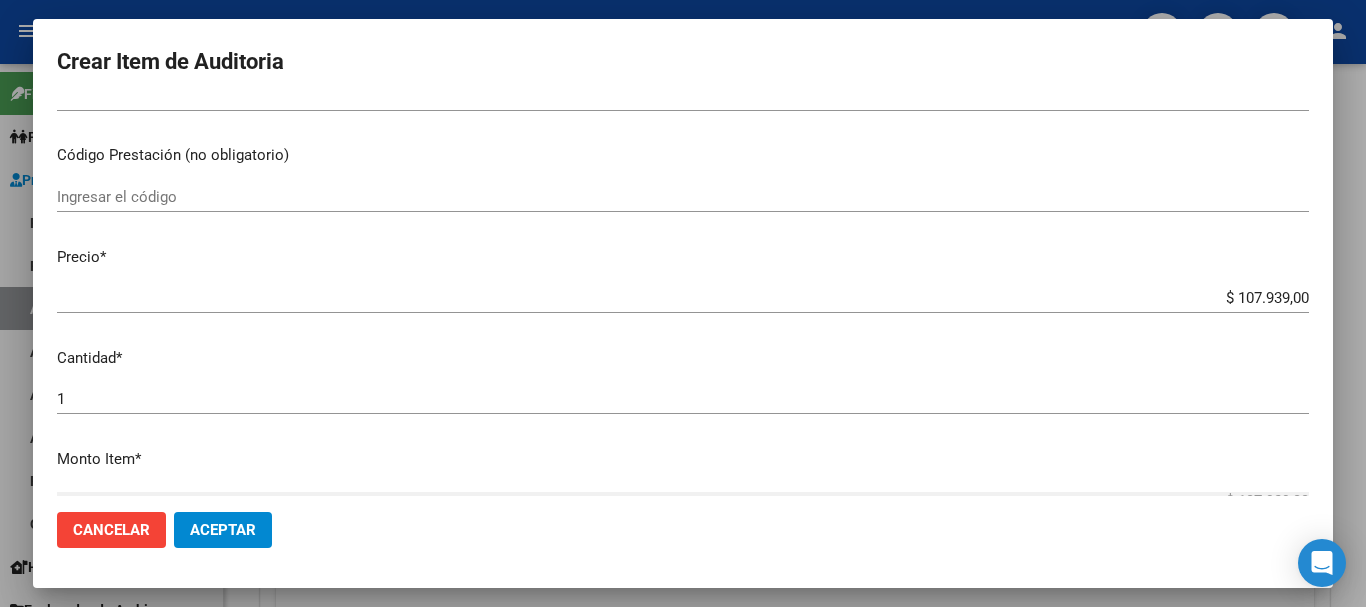 scroll, scrollTop: 500, scrollLeft: 0, axis: vertical 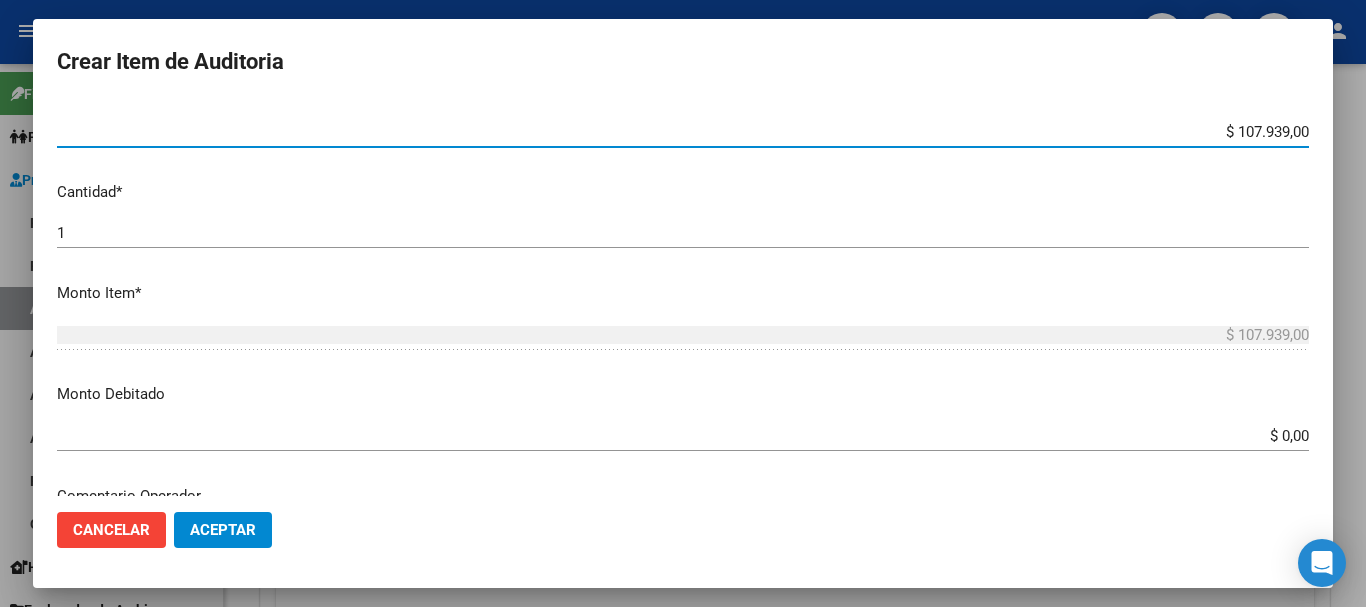 click on "$ 107.939,00" at bounding box center (683, 132) 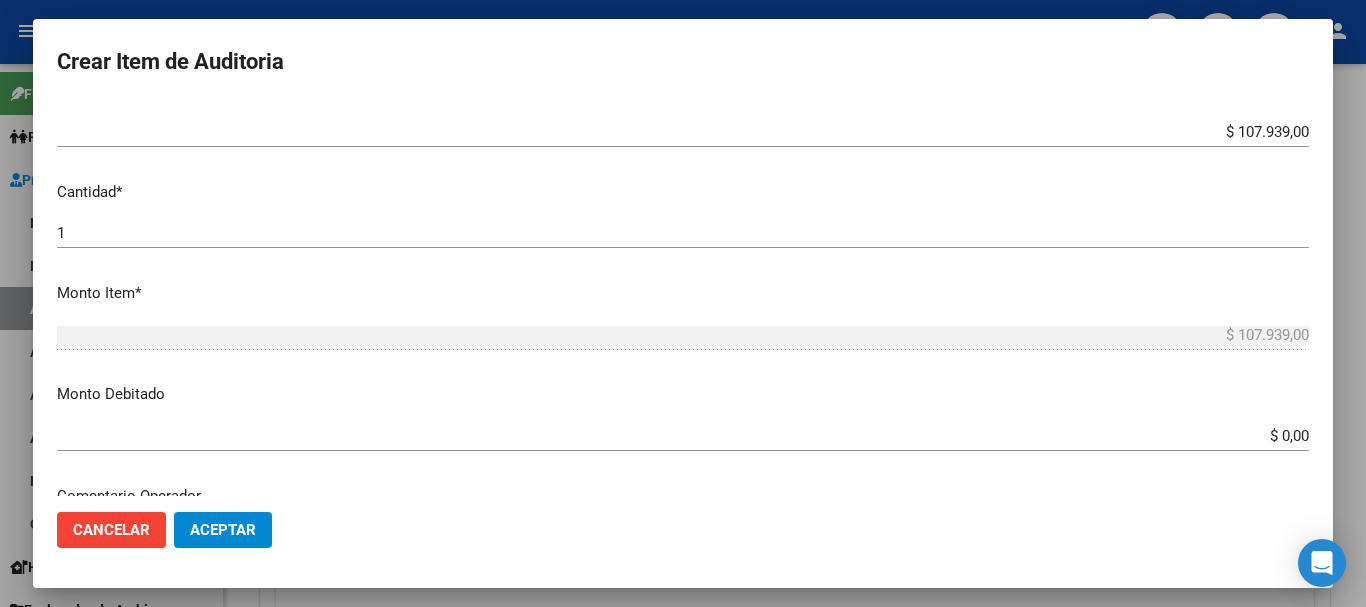 type on "$ 0,01" 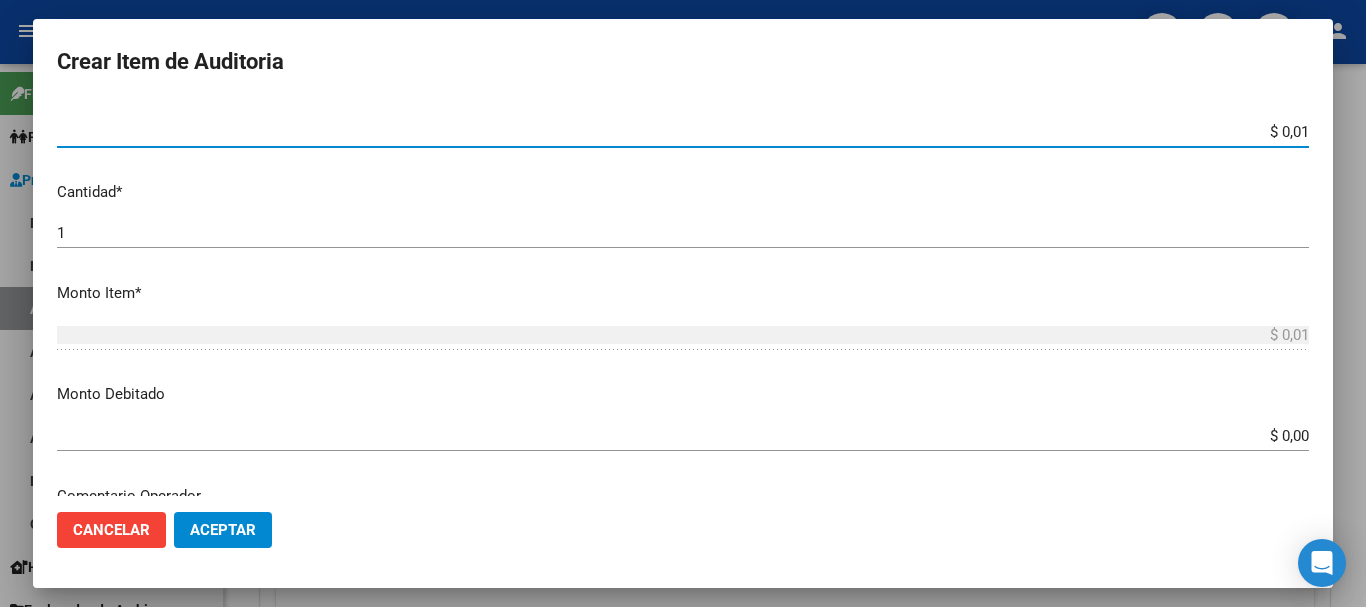 type on "$ 0,10" 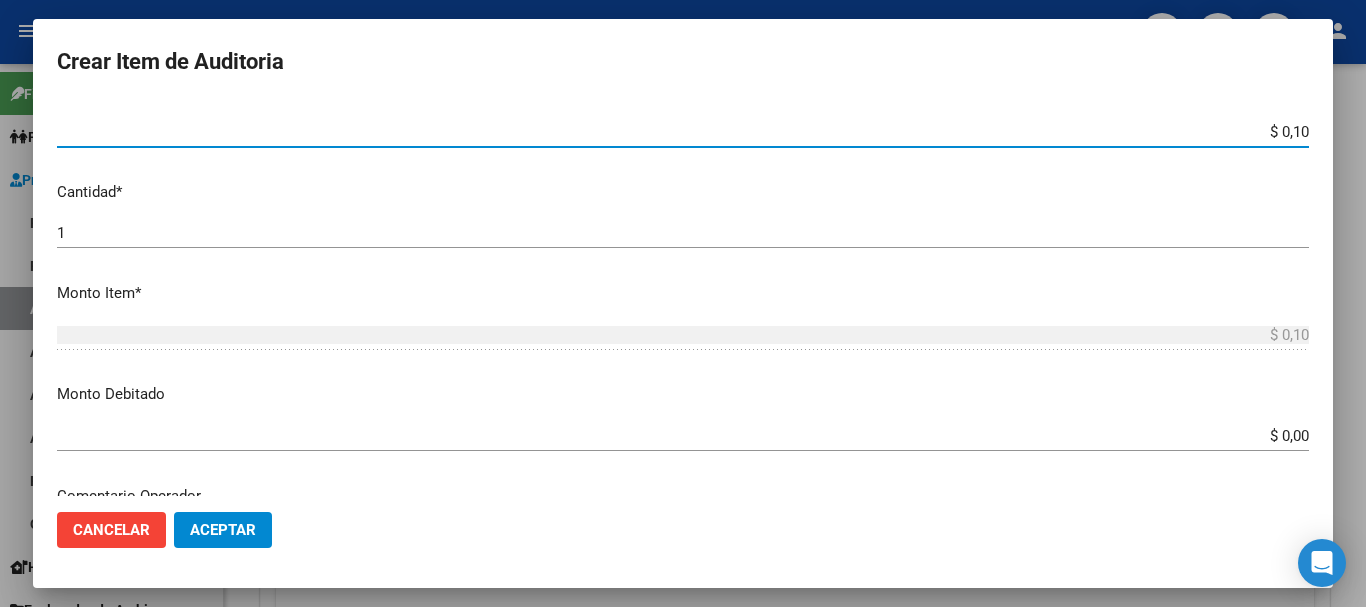 type on "$ 1,07" 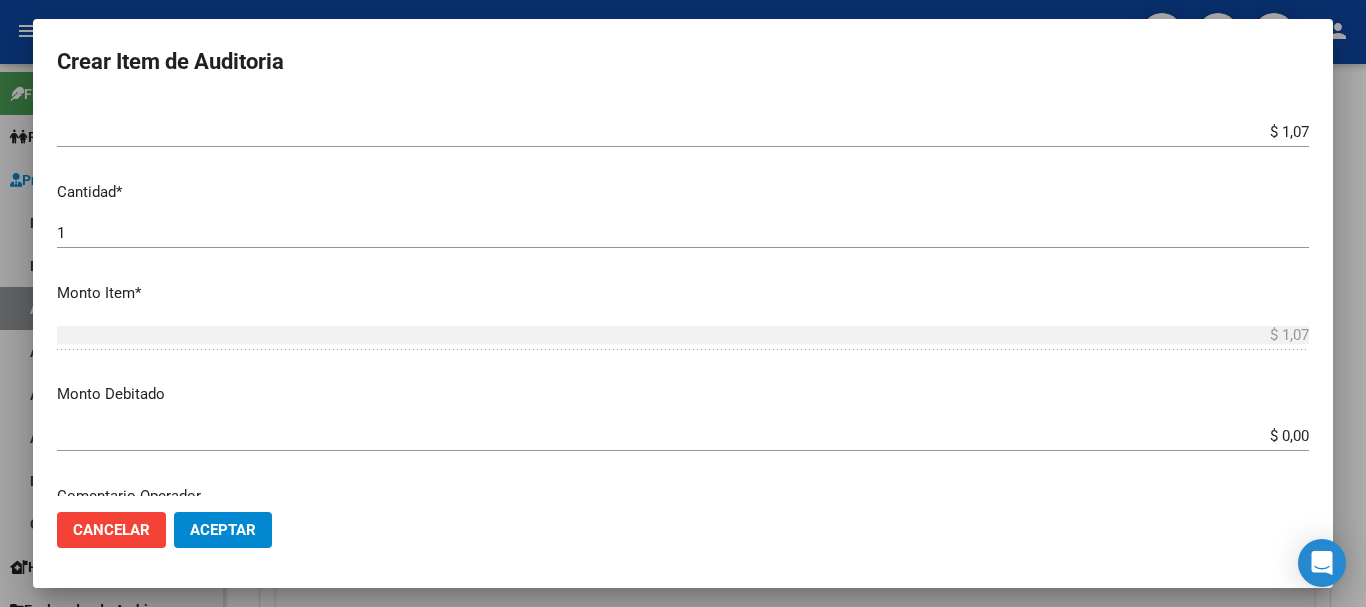 type on "$ 10,79" 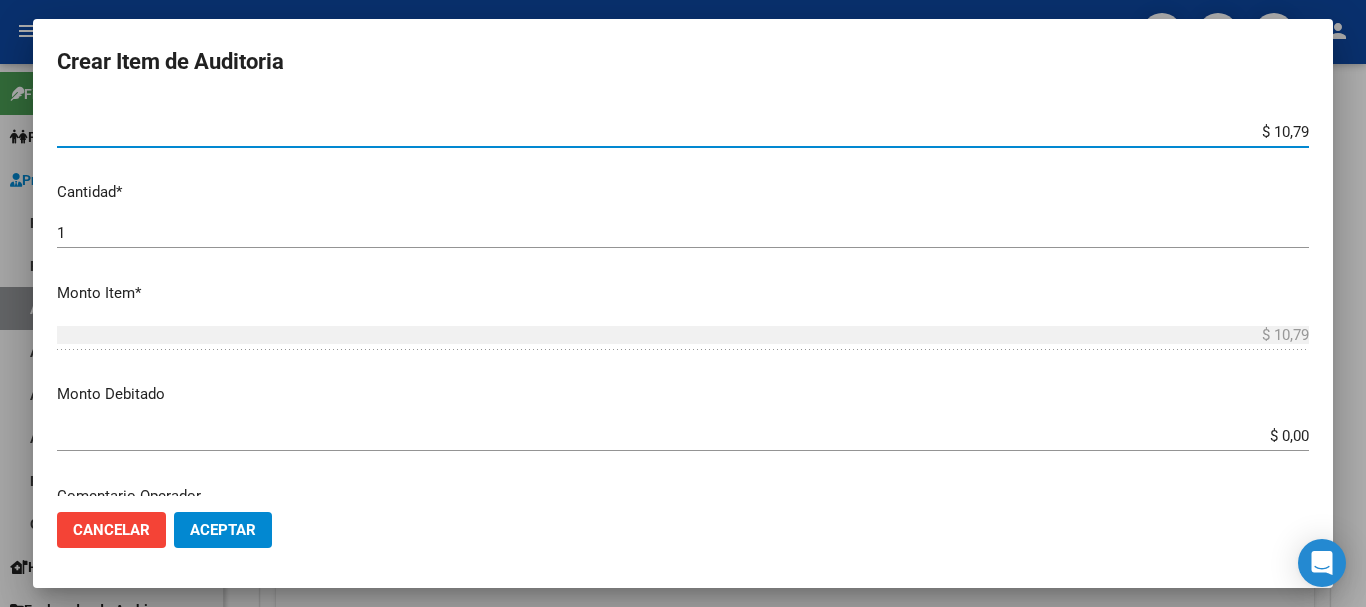 type on "$ 107,93" 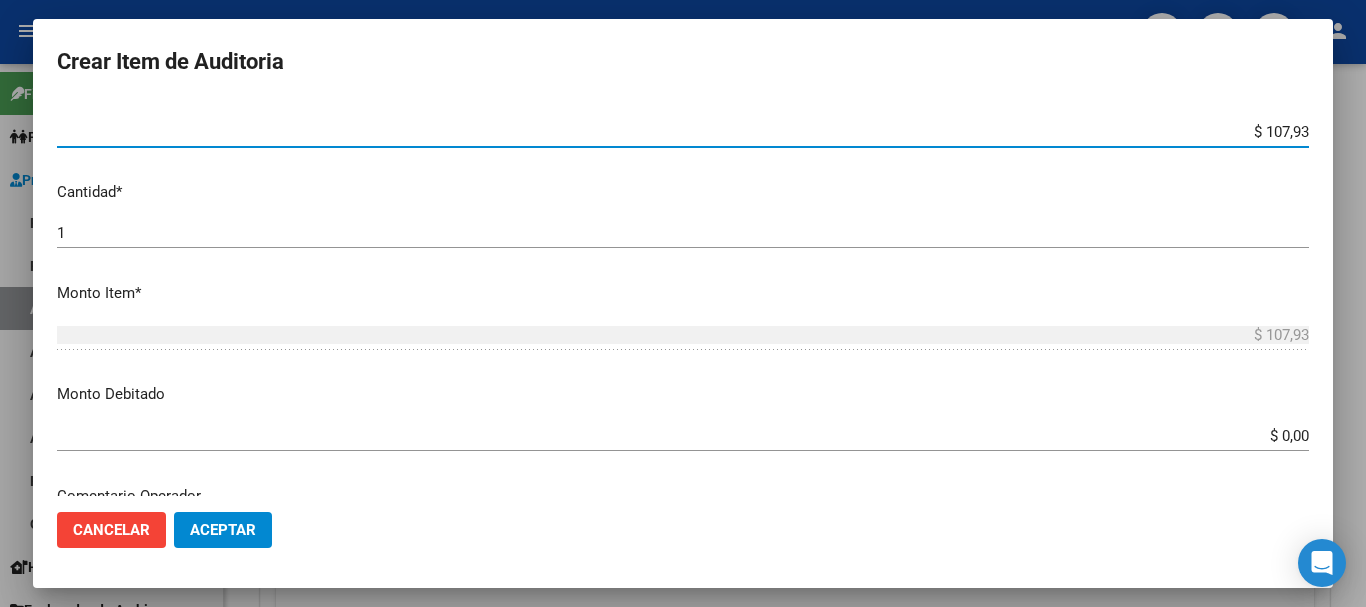 type on "$ 1.079,36" 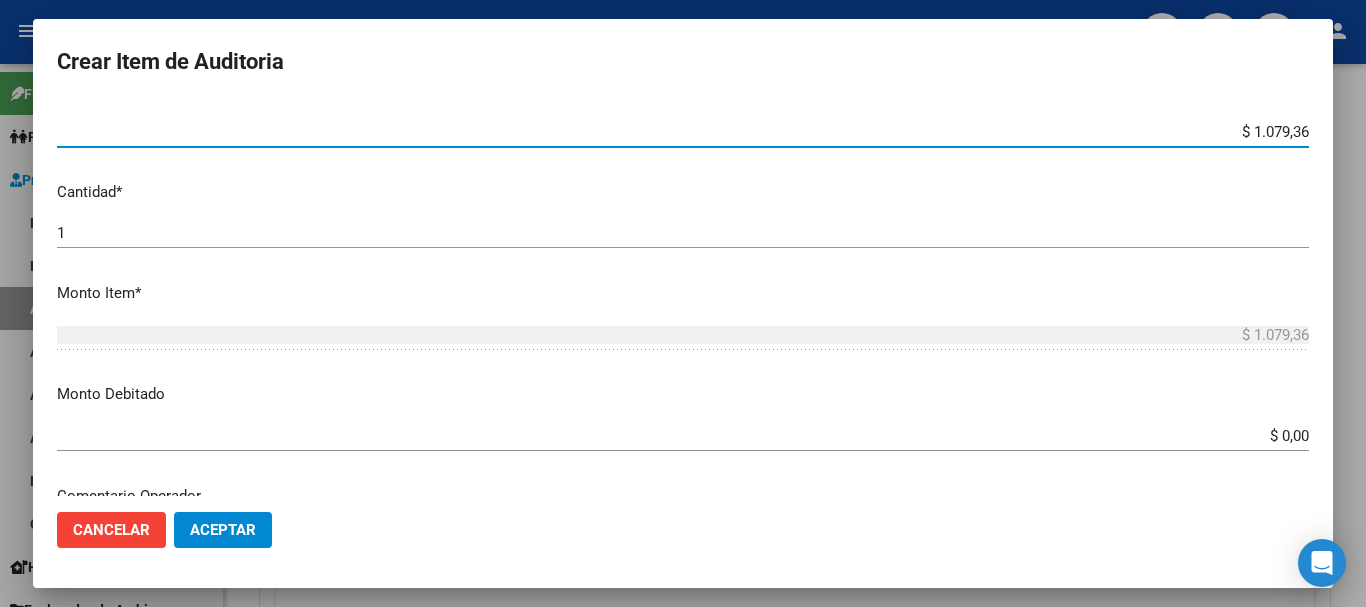 type on "[PRICE]" 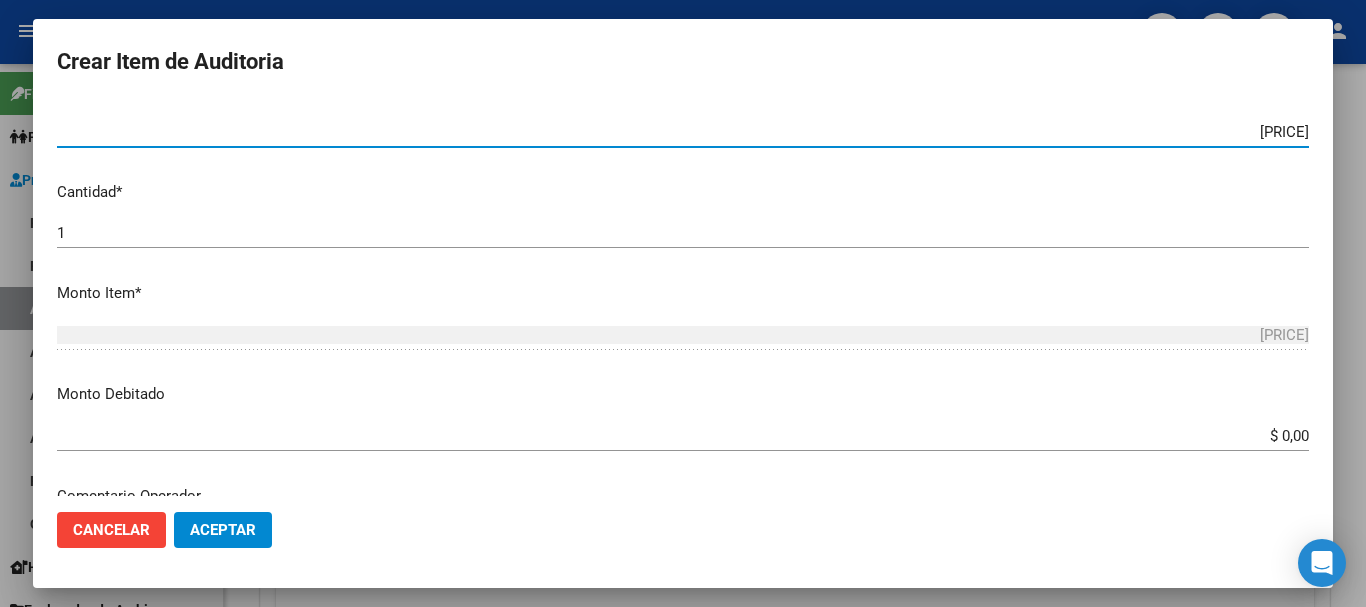 type on "$ 107.936,00" 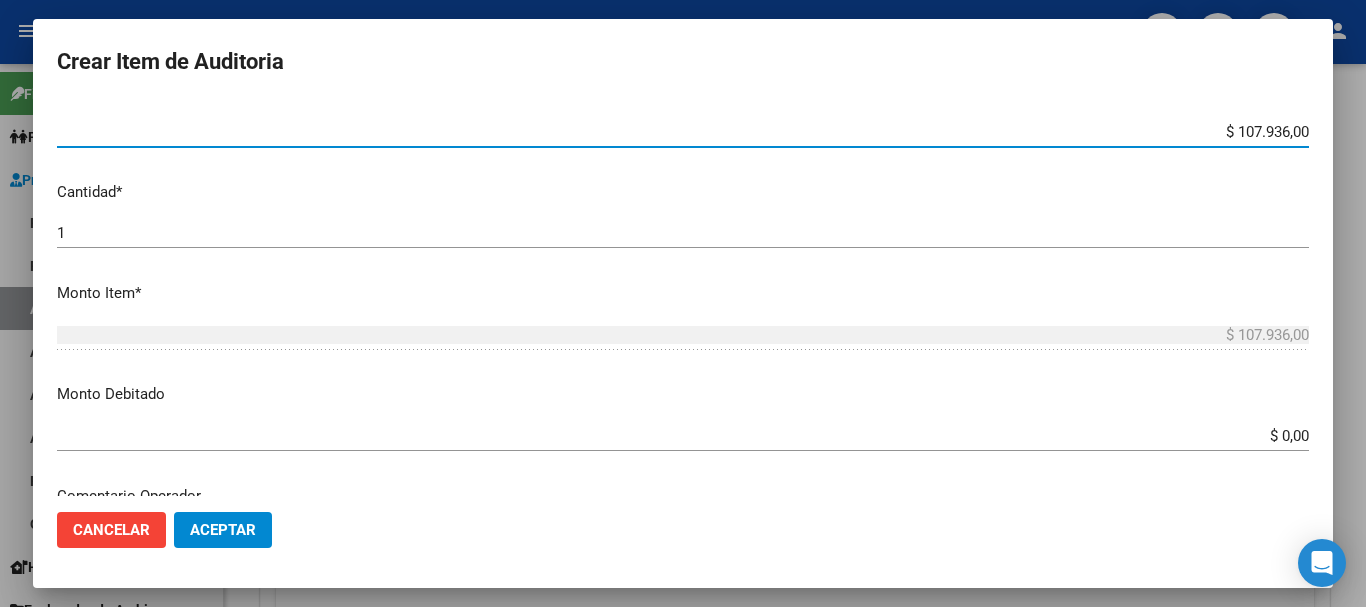 click on "Aceptar" 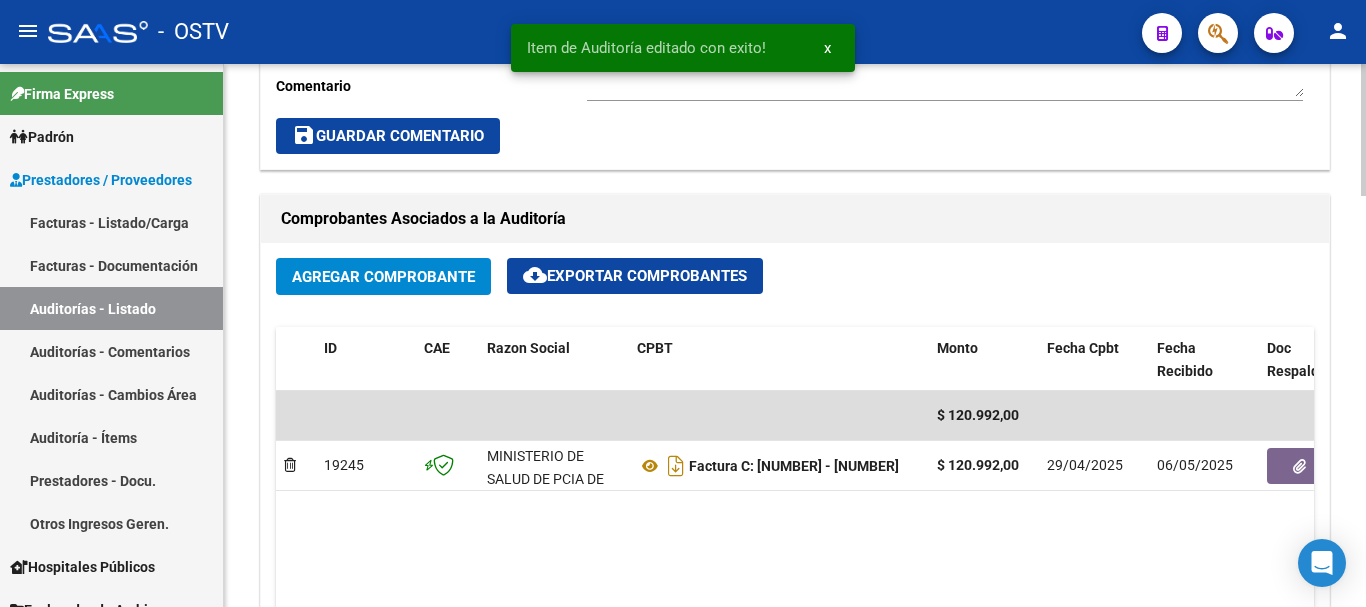 scroll, scrollTop: 1100, scrollLeft: 0, axis: vertical 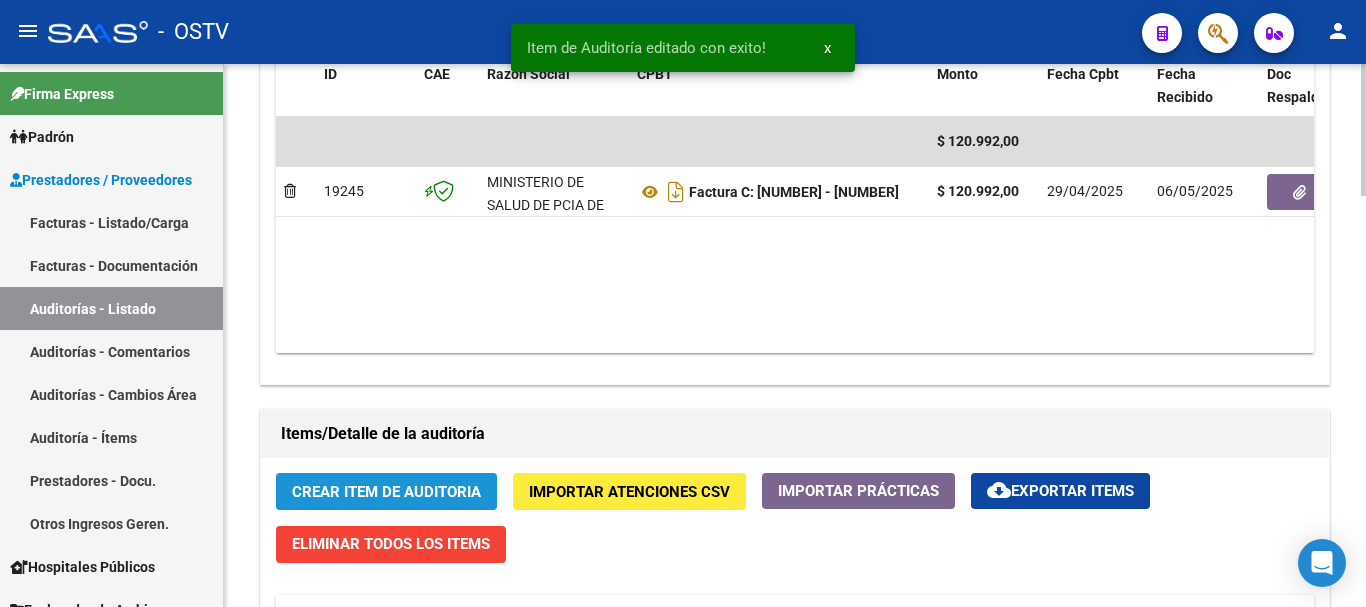click on "Crear Item de Auditoria" 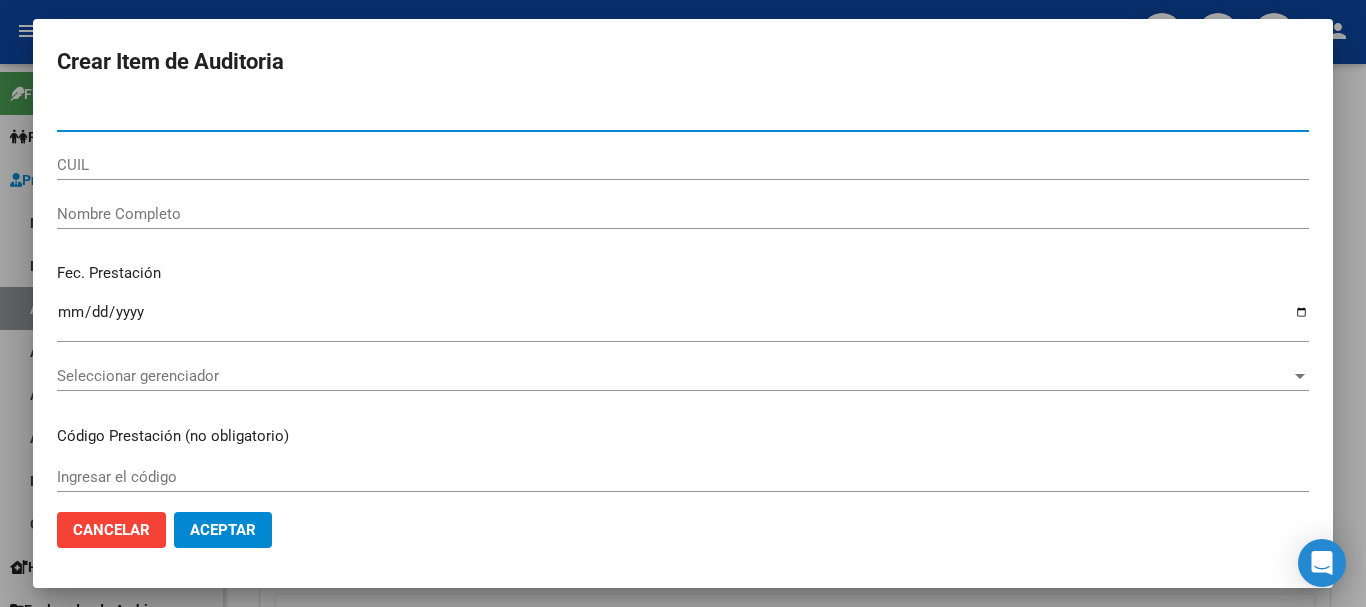 paste on "[NUMBER]" 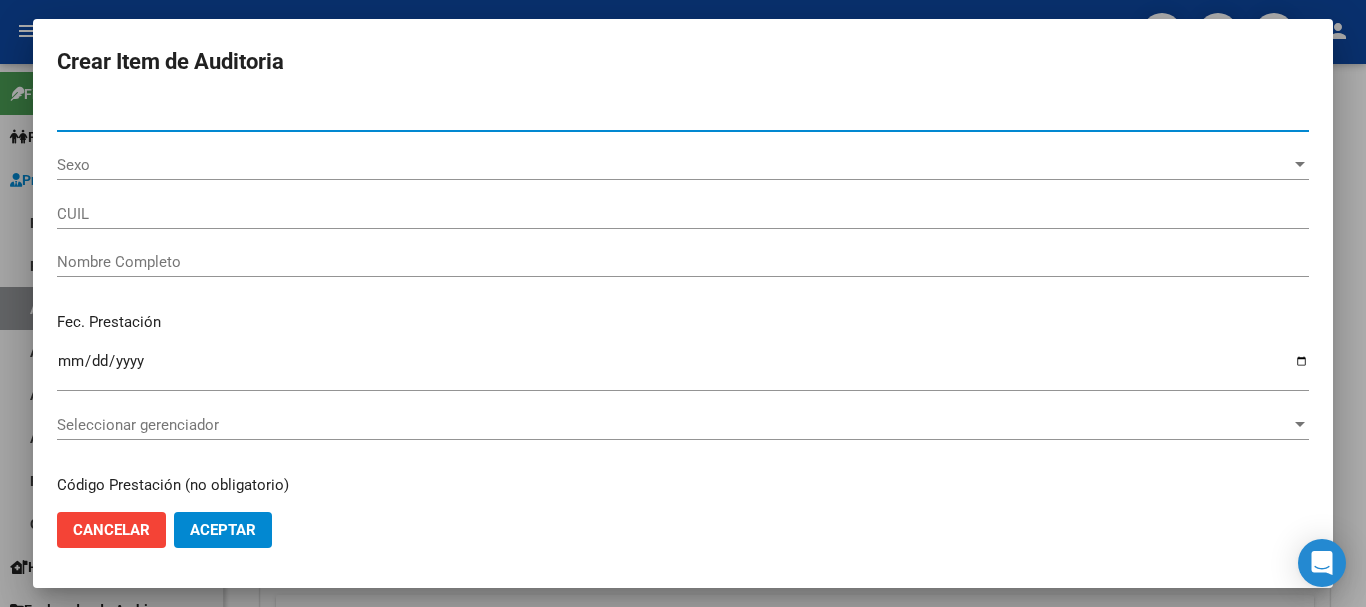 type on "[NUMBER]" 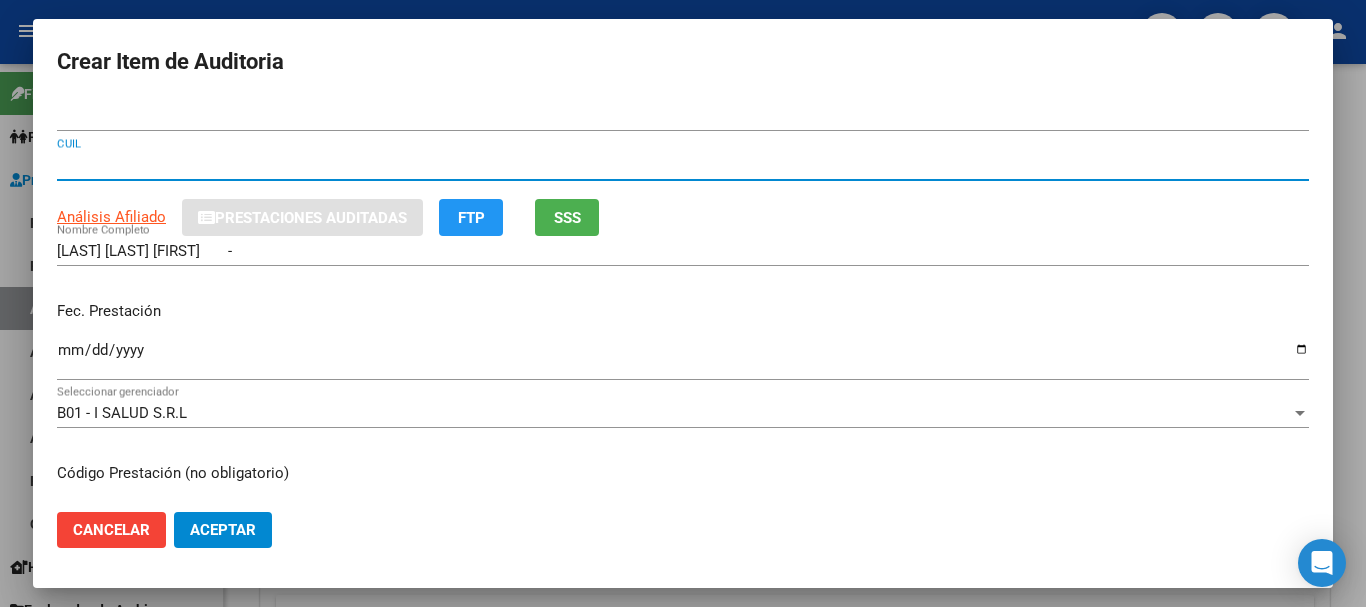 type 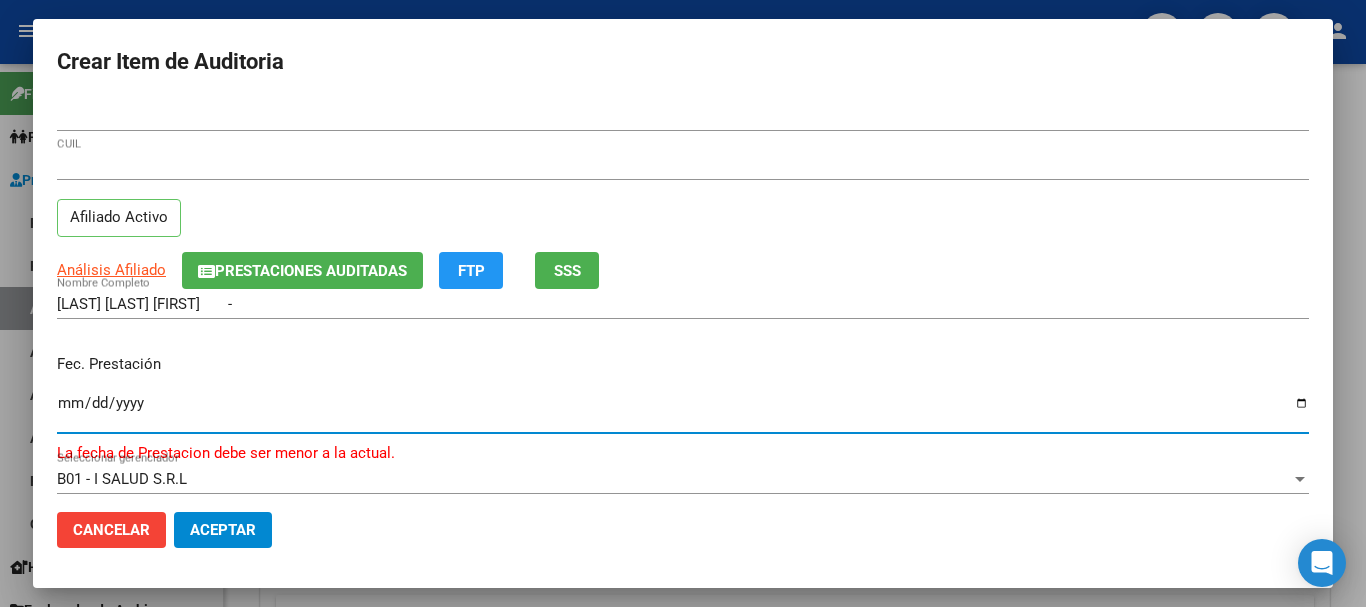 type on "2025-02-10" 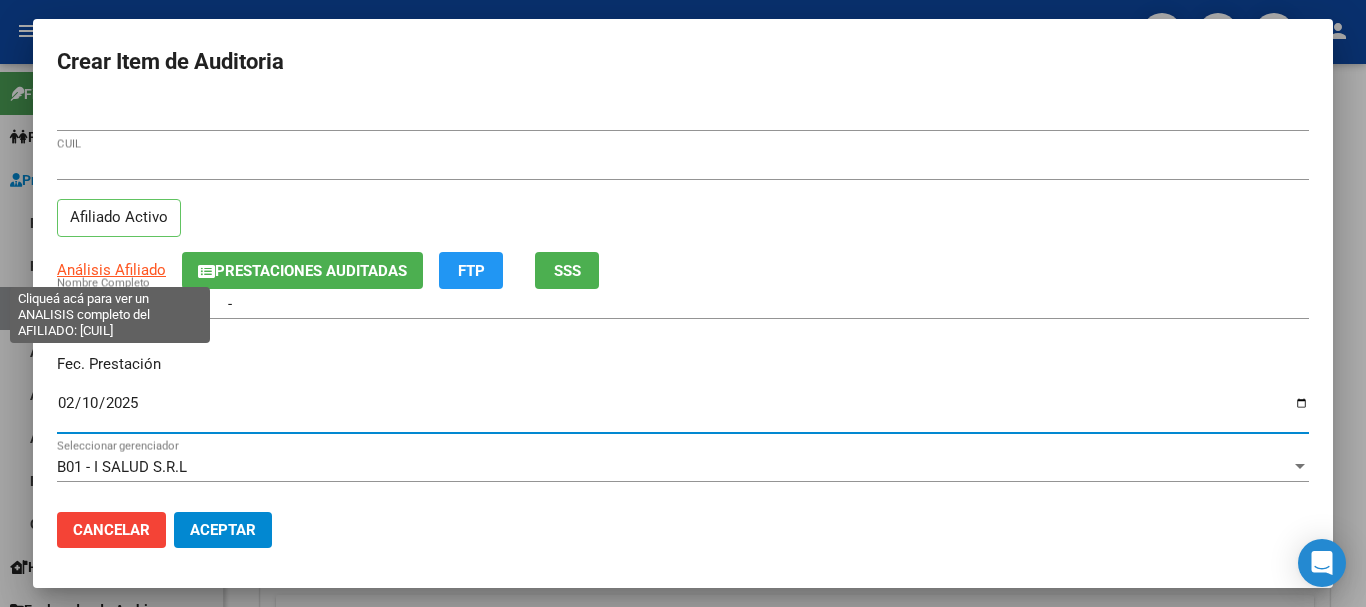click on "Análisis Afiliado" at bounding box center [111, 270] 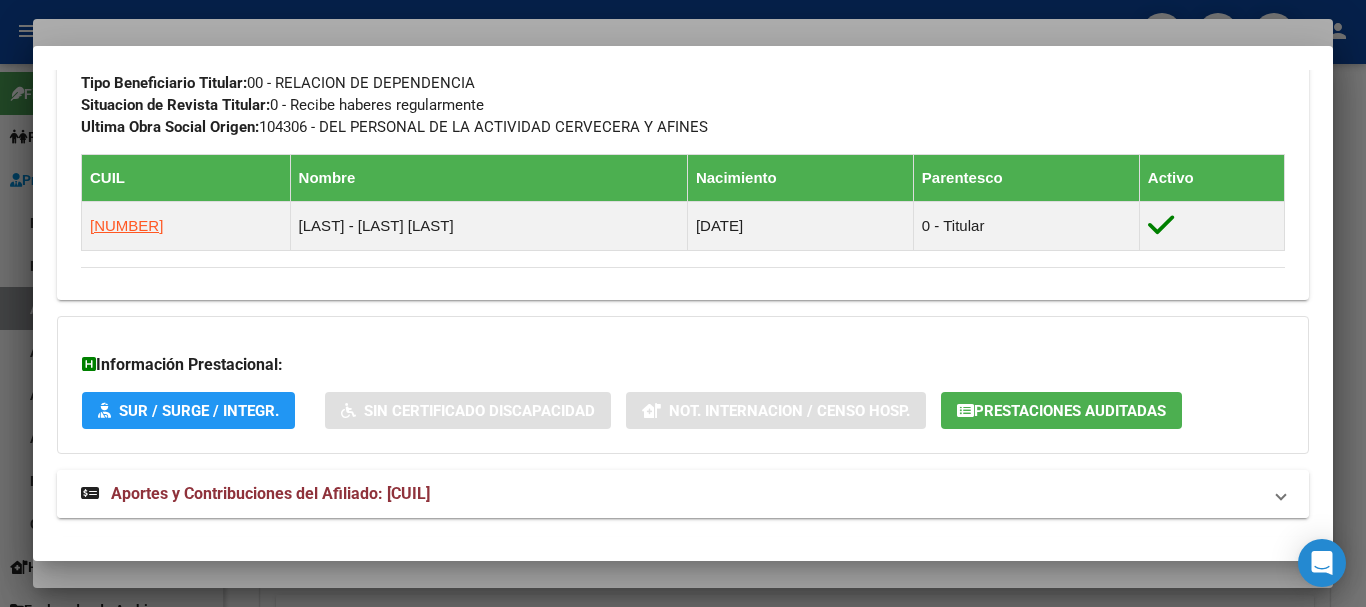 scroll, scrollTop: 1130, scrollLeft: 0, axis: vertical 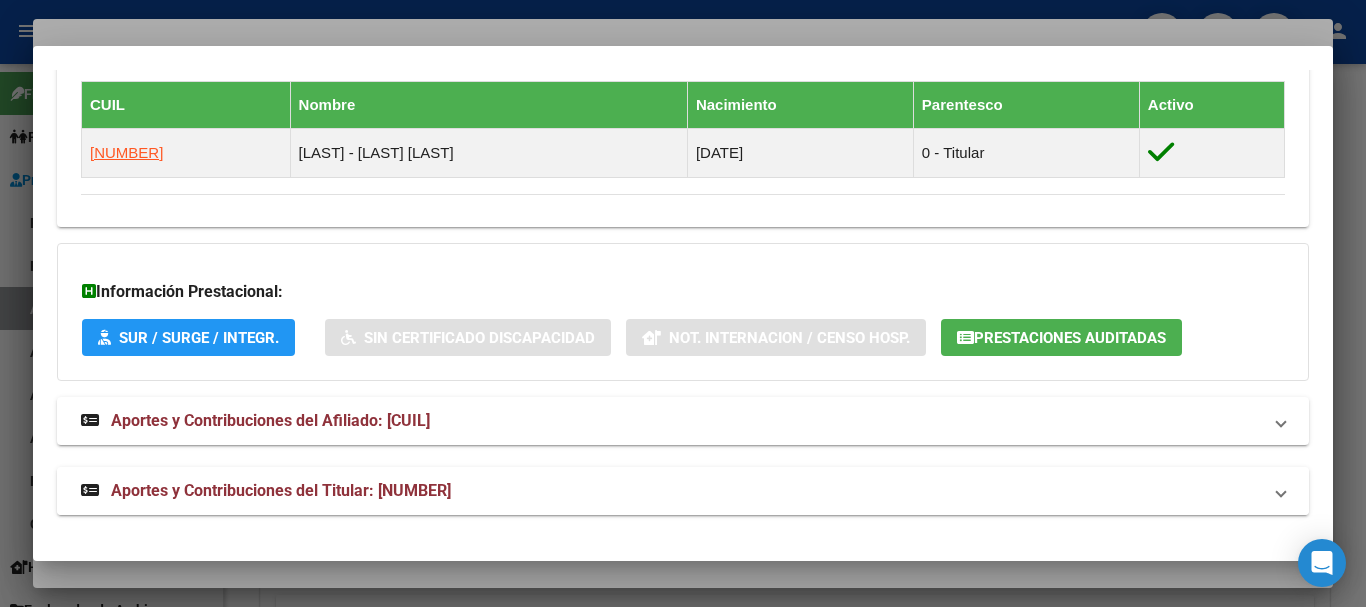 click on "Aportes y Contribuciones del Titular: [NUMBER]" at bounding box center [281, 490] 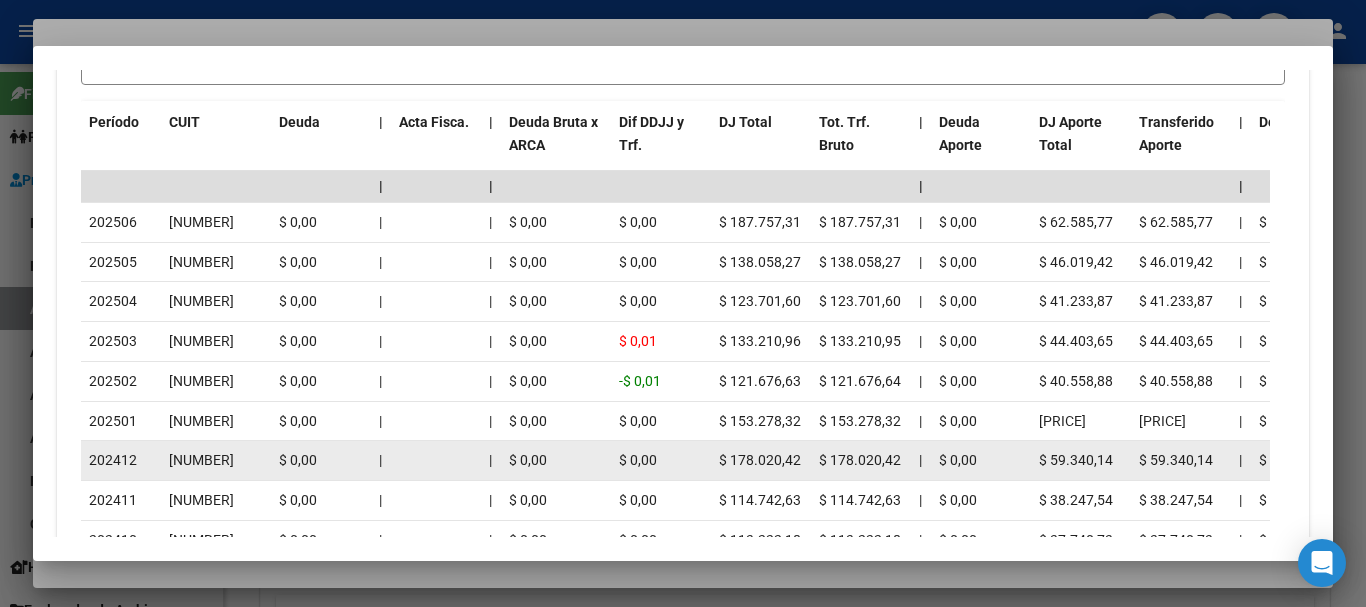 scroll, scrollTop: 1916, scrollLeft: 0, axis: vertical 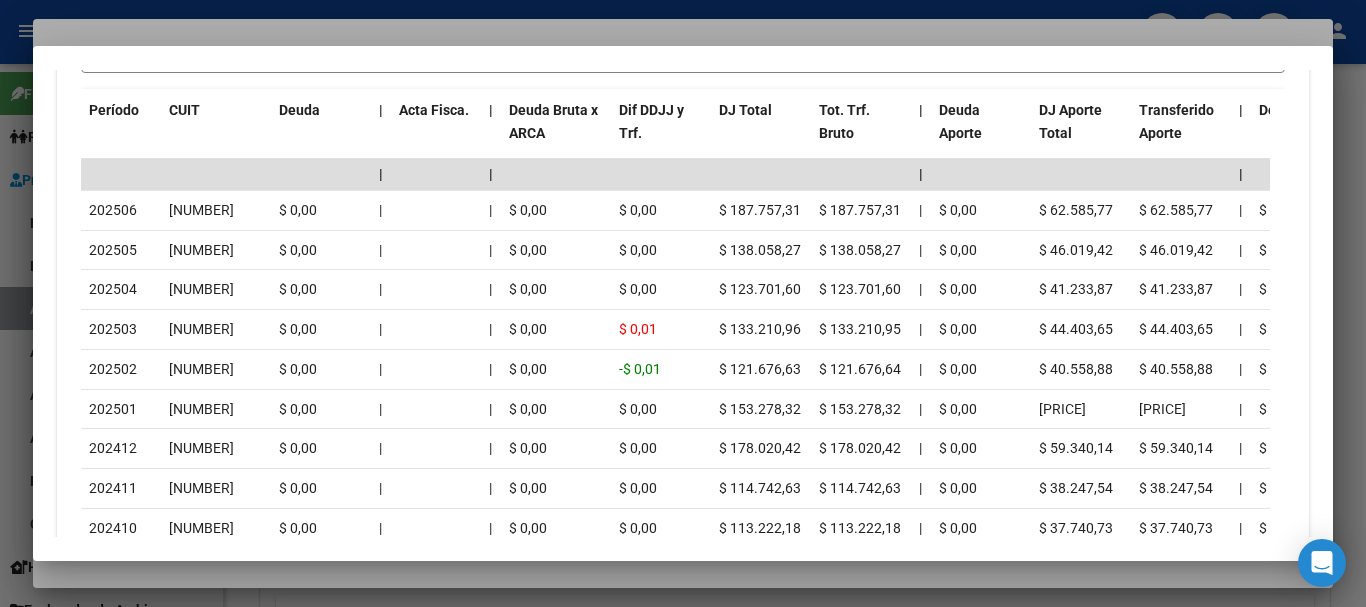 click at bounding box center [683, 303] 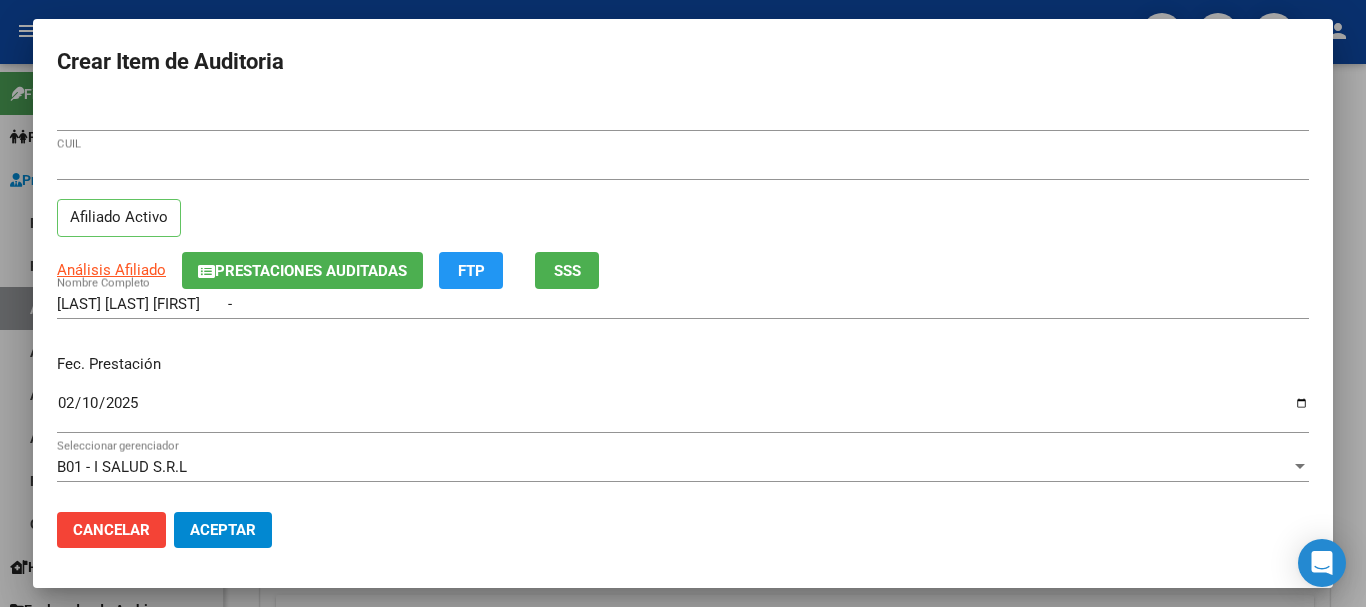 click on "[NUMBER] CUIL Afiliado Activo" at bounding box center (683, 201) 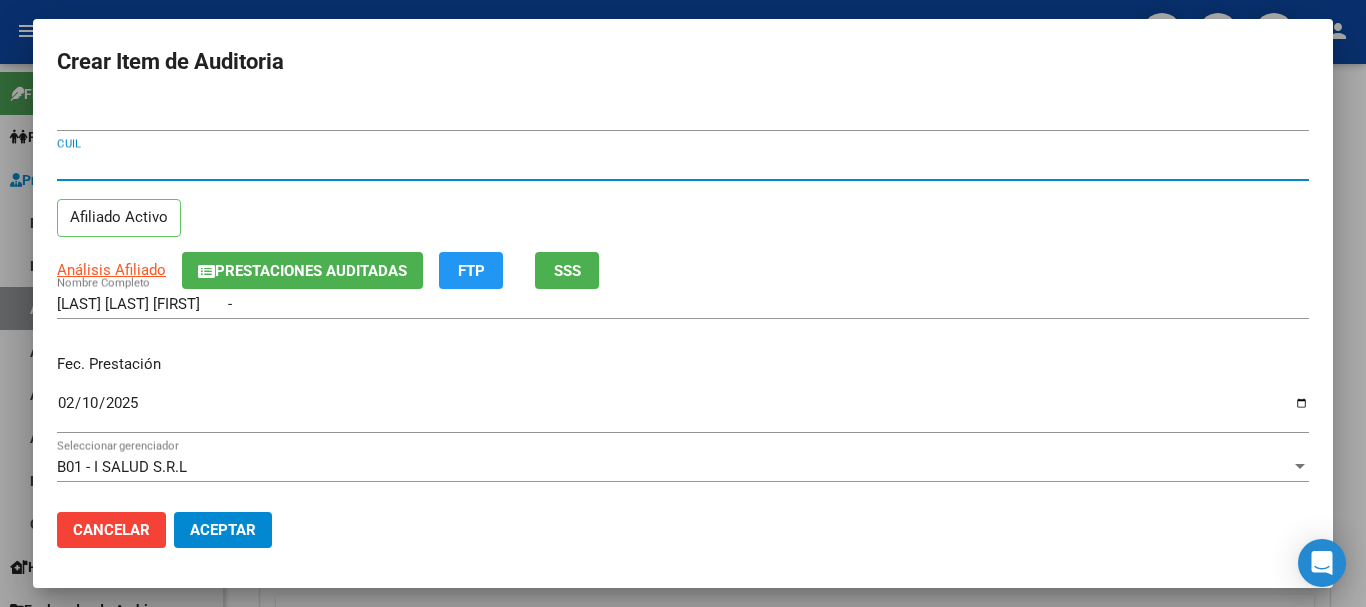 type 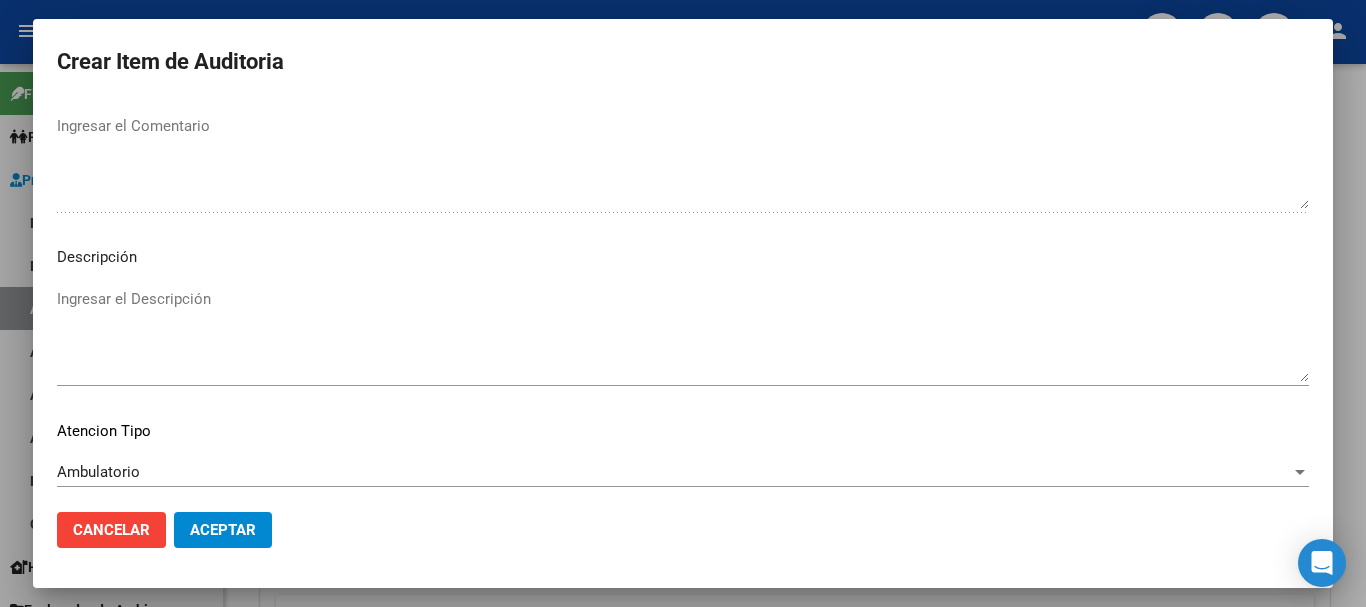 scroll, scrollTop: 1233, scrollLeft: 0, axis: vertical 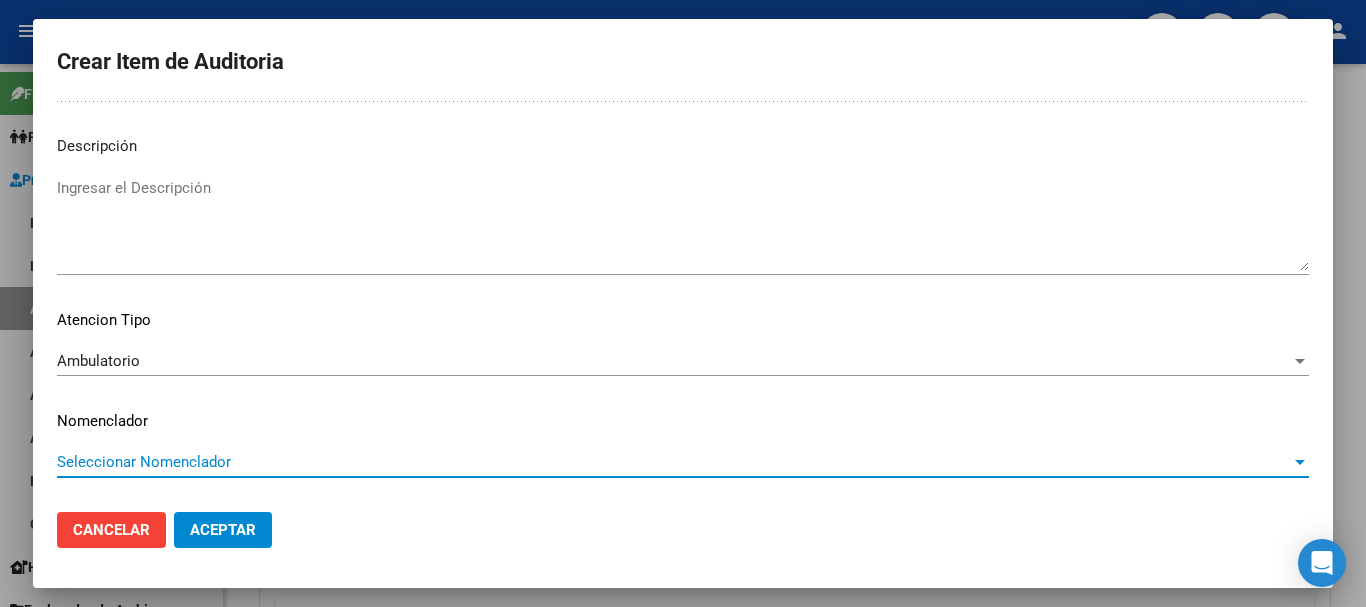 type 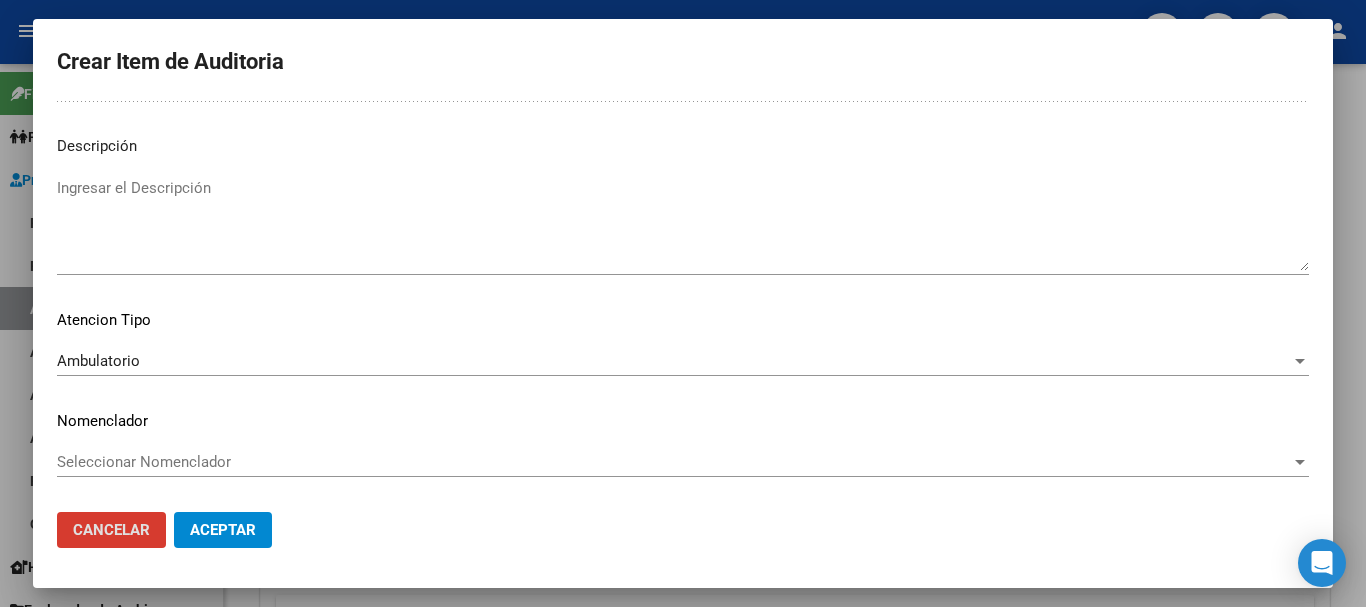 type 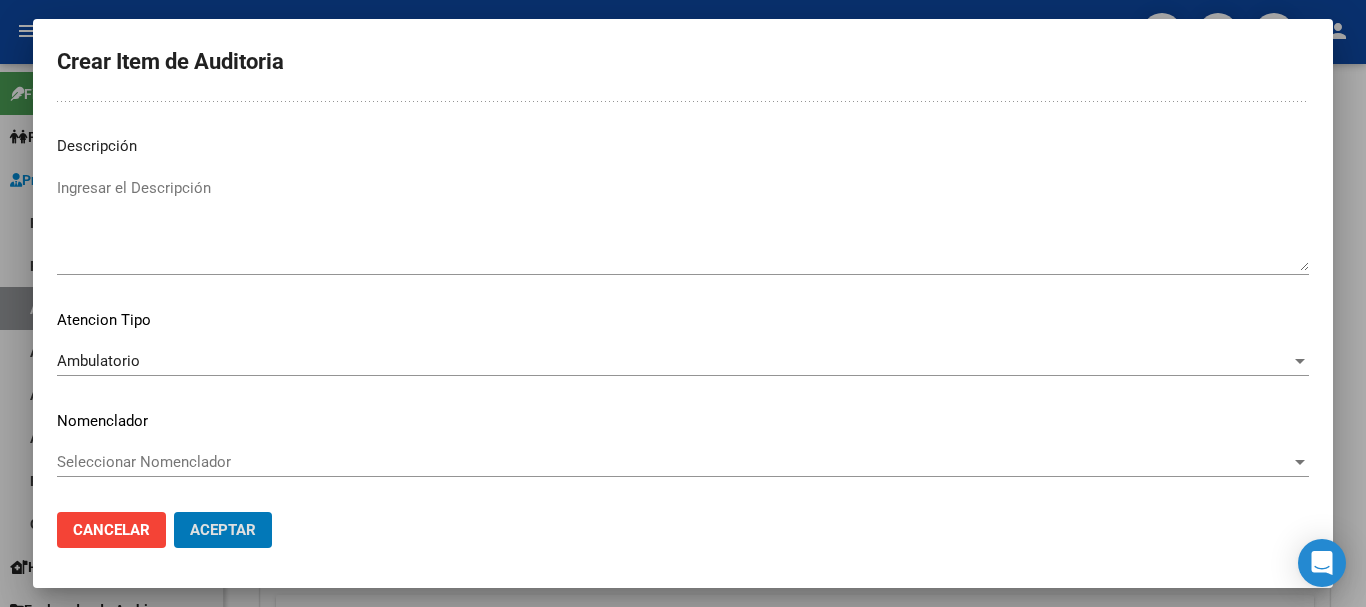 click on "Aceptar" 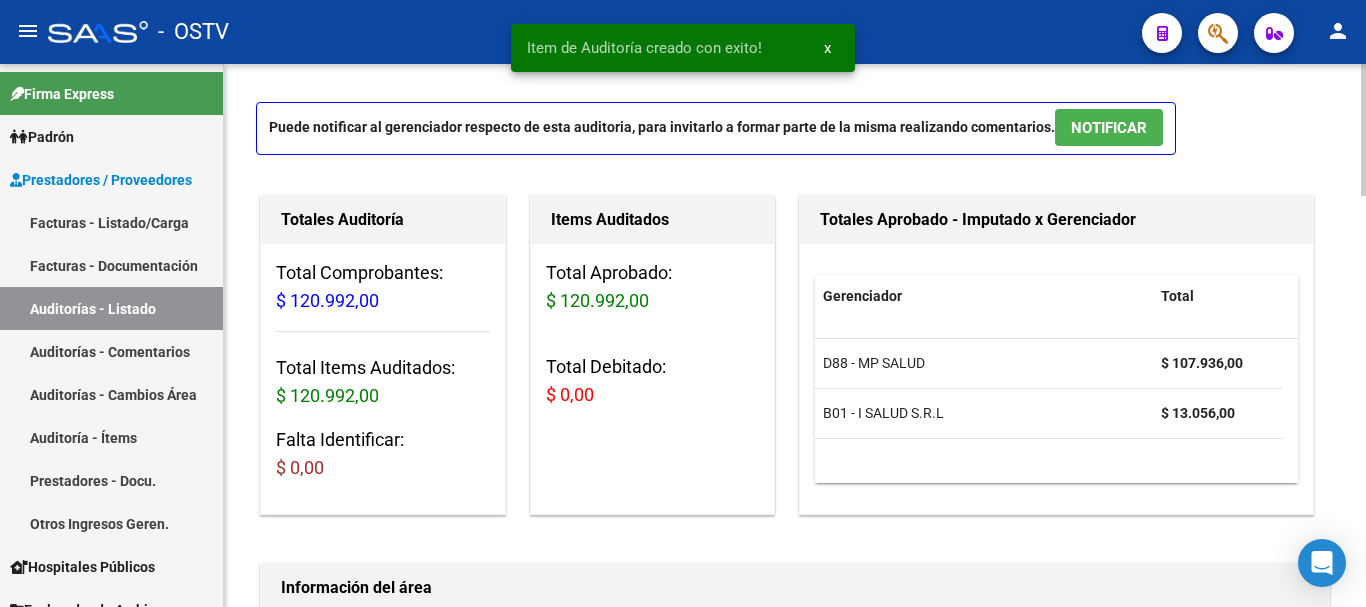 scroll, scrollTop: 0, scrollLeft: 0, axis: both 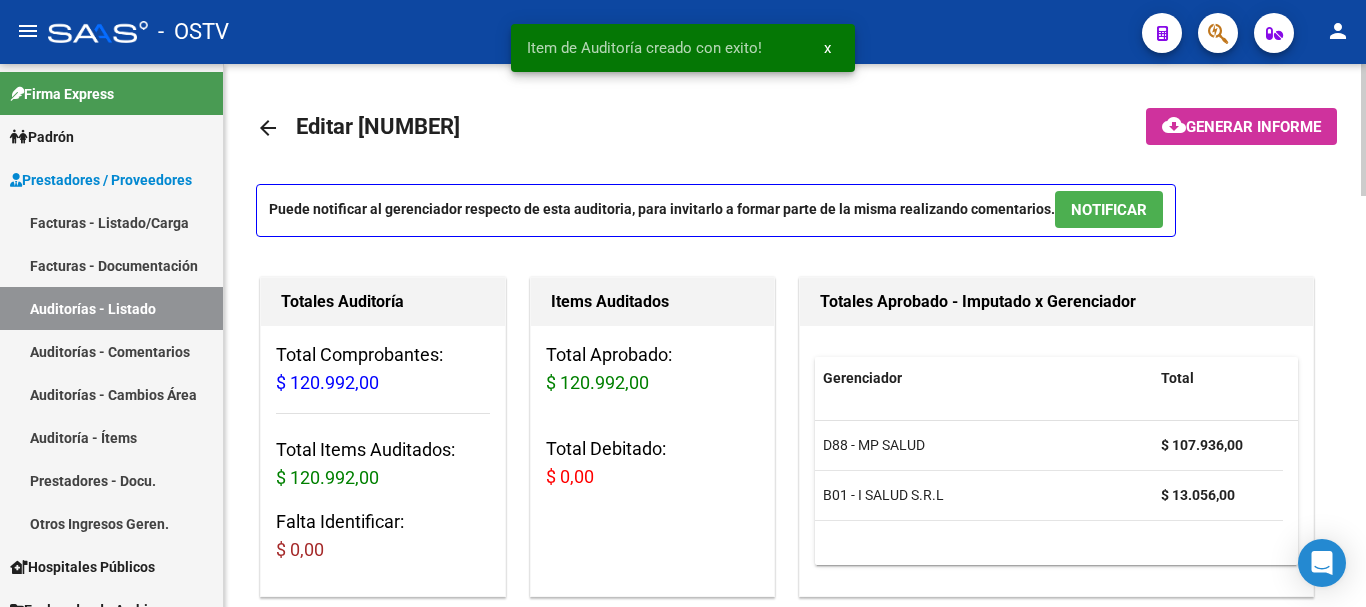 click on "NOTIFICAR" at bounding box center [1109, 209] 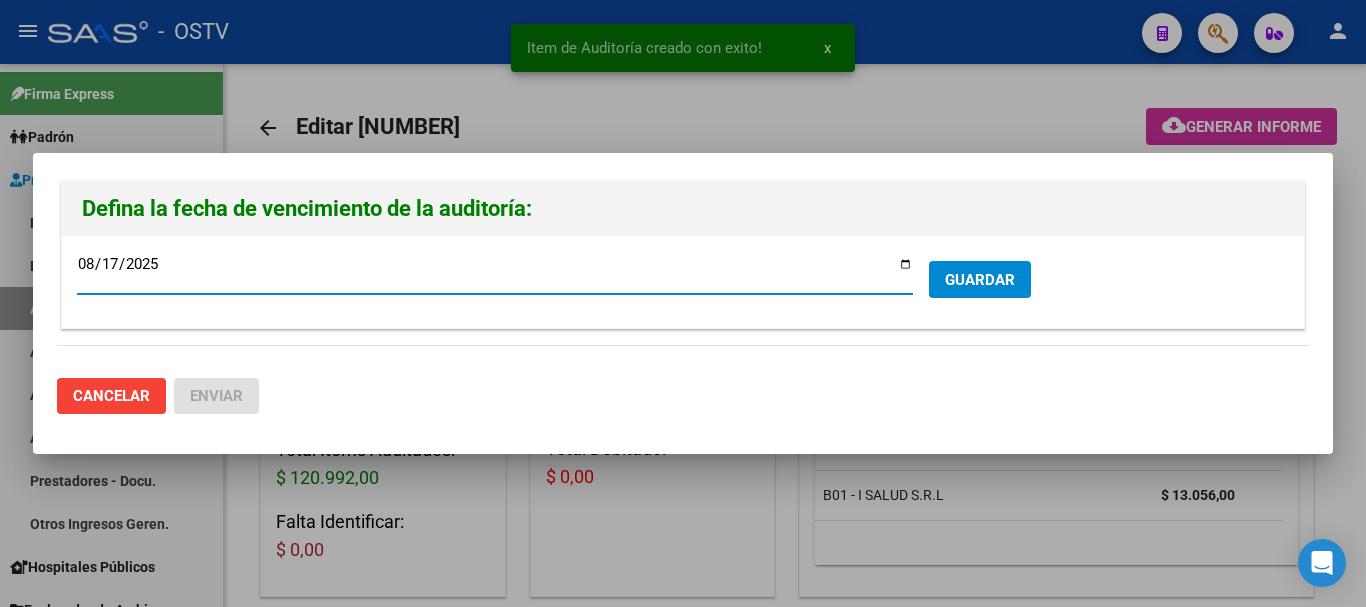 click on "GUARDAR" at bounding box center [980, 280] 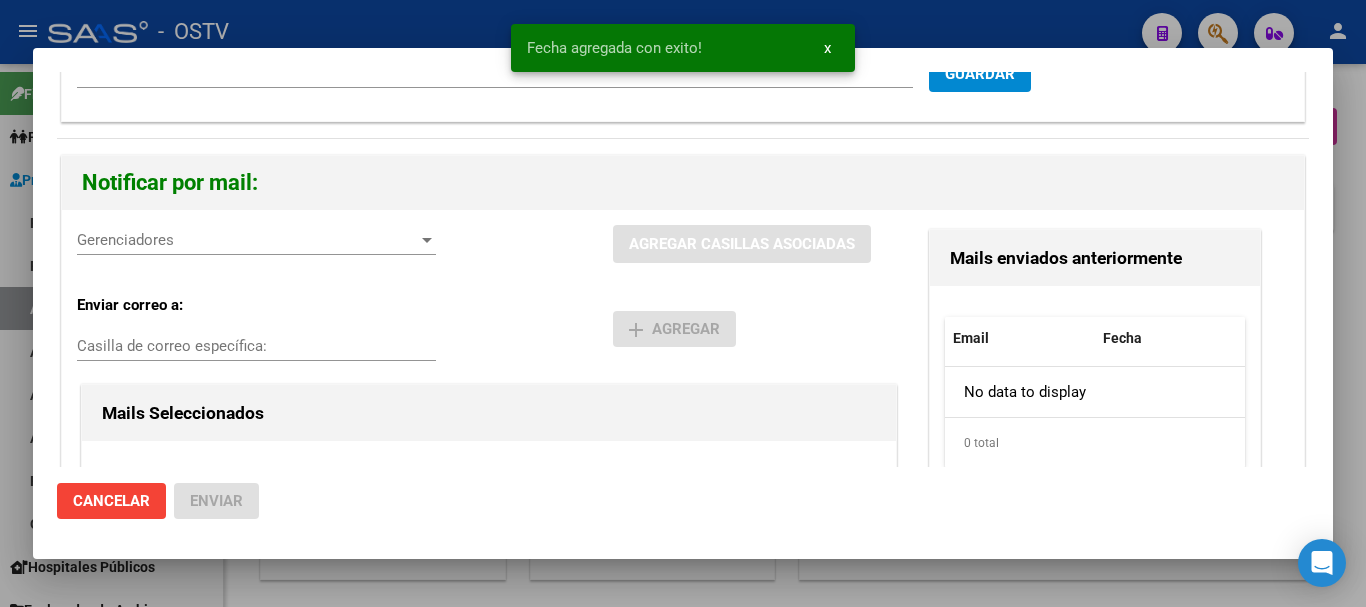 scroll, scrollTop: 100, scrollLeft: 0, axis: vertical 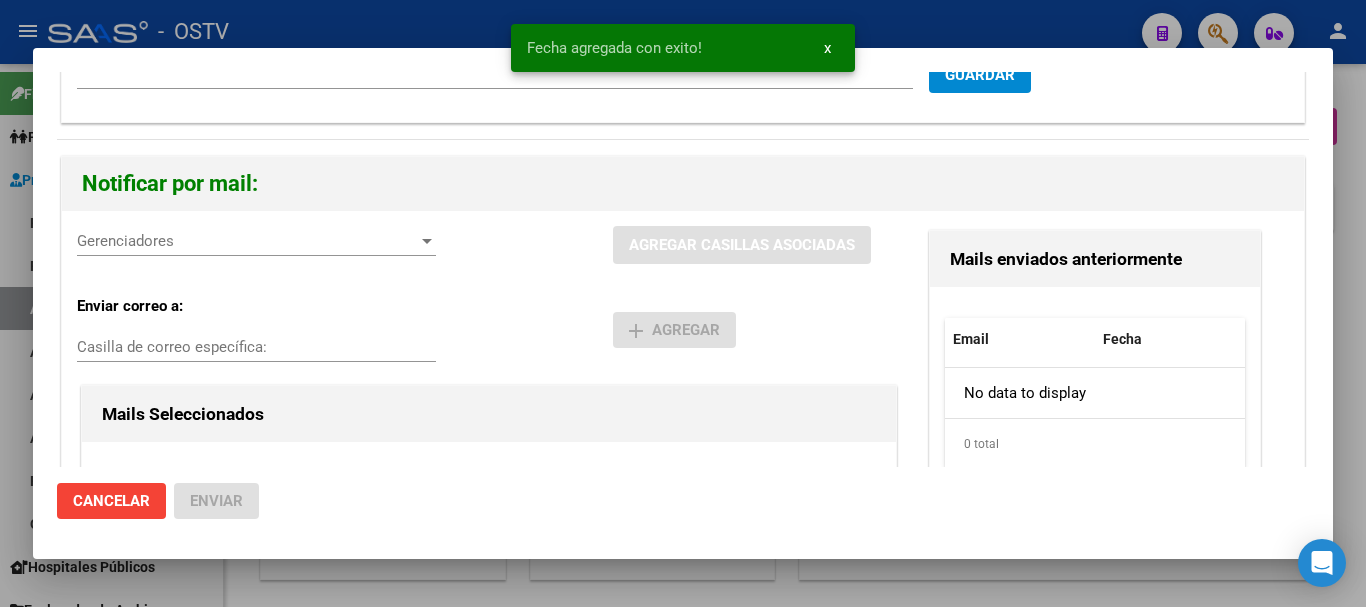 click on "Gerenciadores" at bounding box center (247, 241) 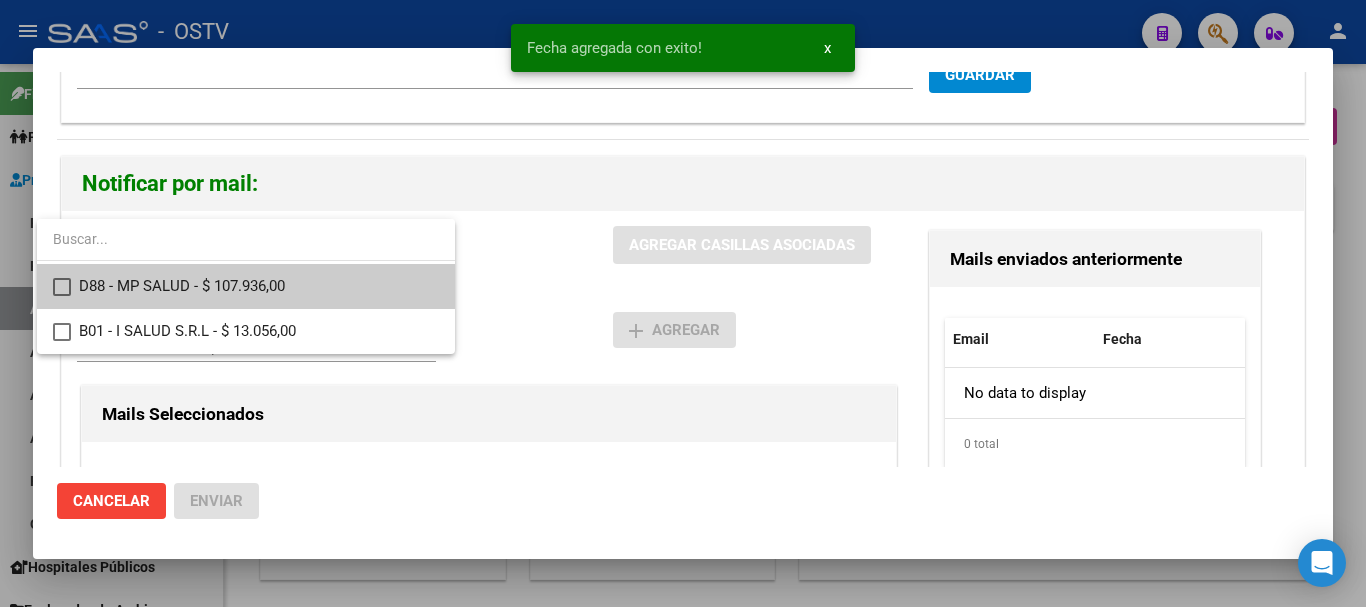 click on "D88 - MP SALUD - $ 107.936,00" at bounding box center [259, 286] 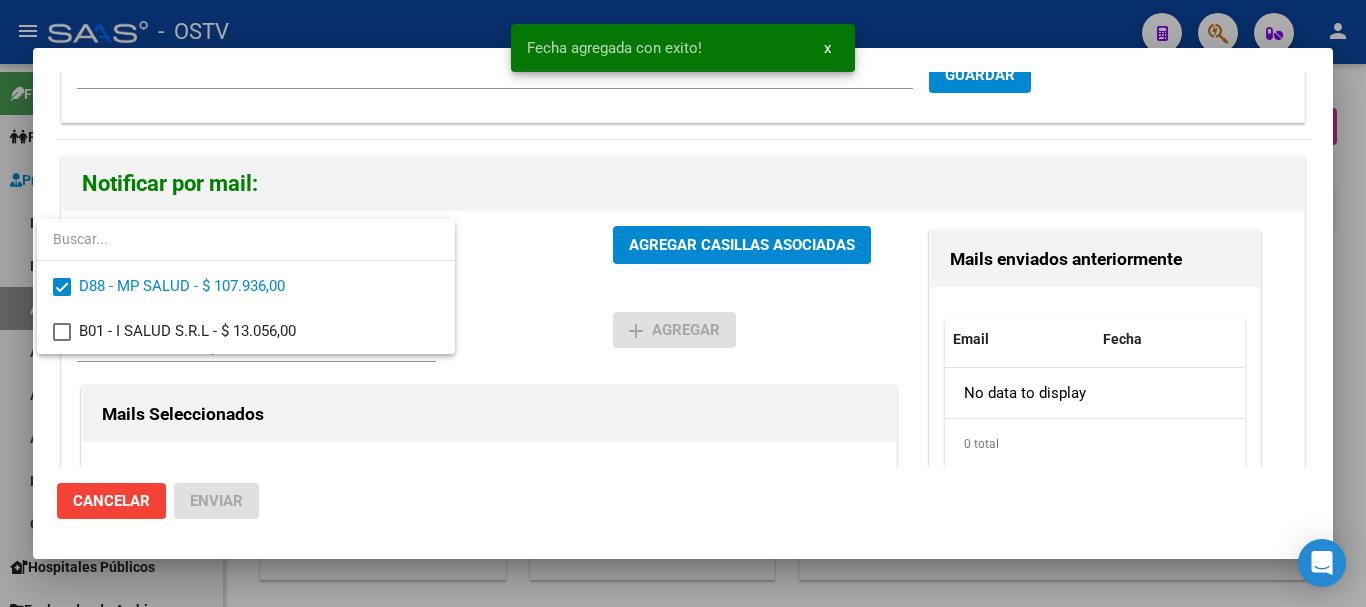 click at bounding box center [683, 303] 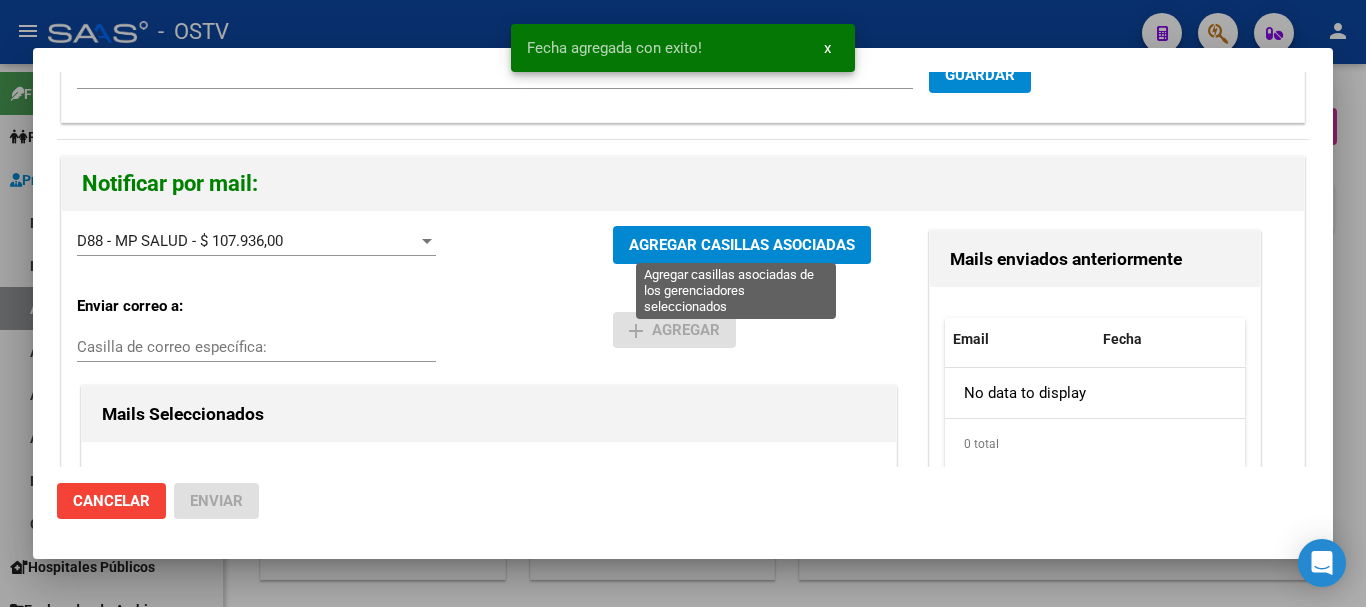 click on "AGREGAR CASILLAS ASOCIADAS" at bounding box center (742, 246) 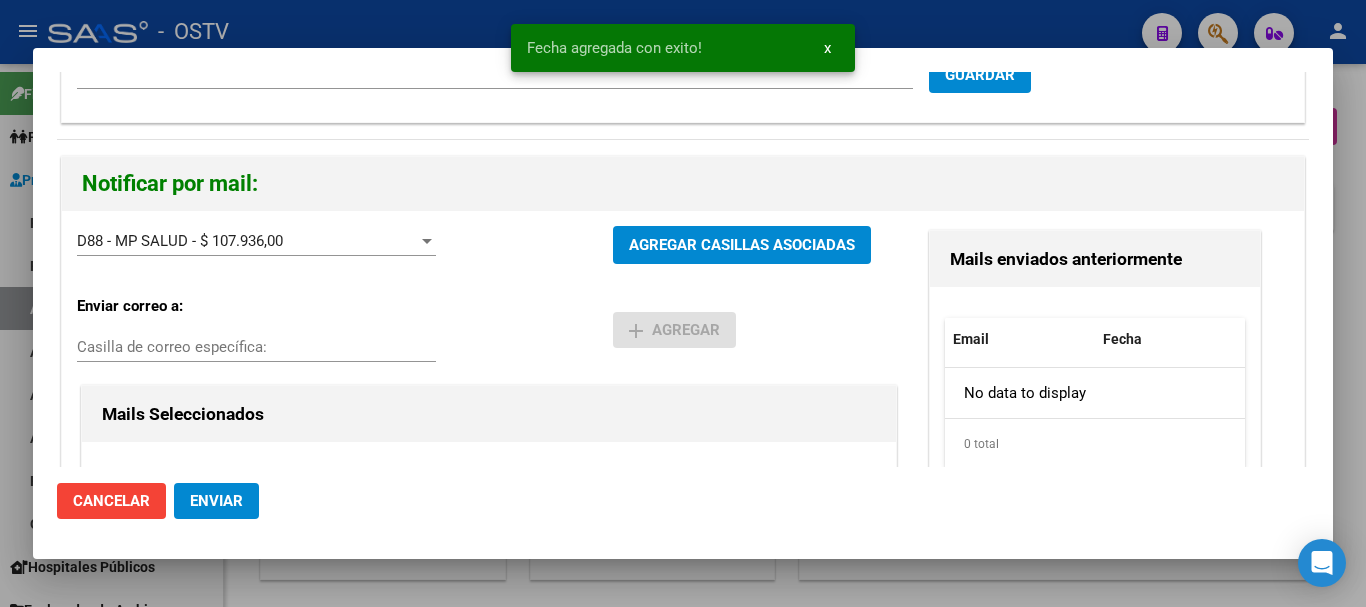 click on "Cancelar Enviar" 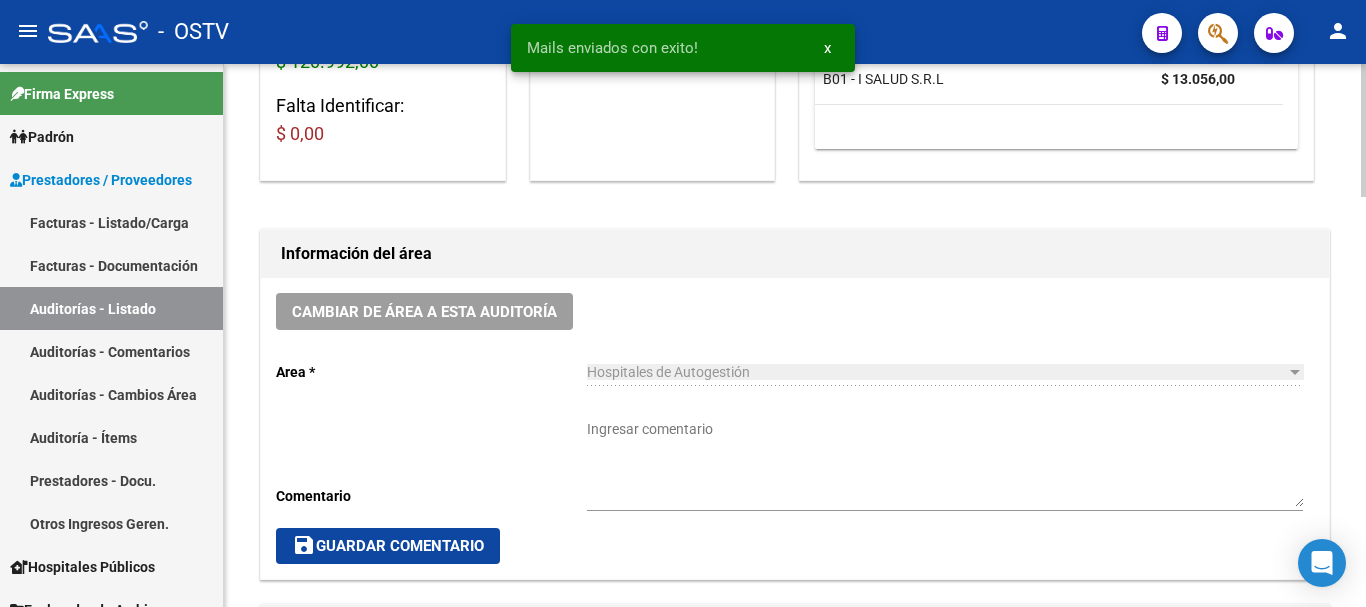 scroll, scrollTop: 400, scrollLeft: 0, axis: vertical 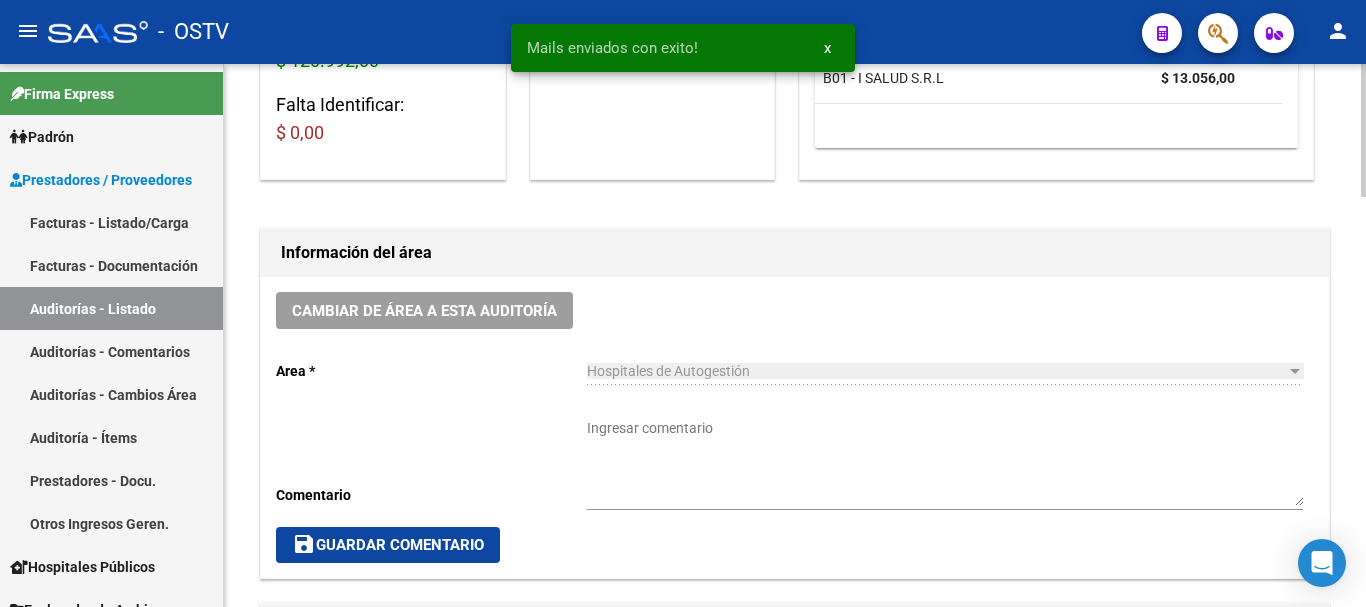 click on "Ingresar comentario" at bounding box center [945, 462] 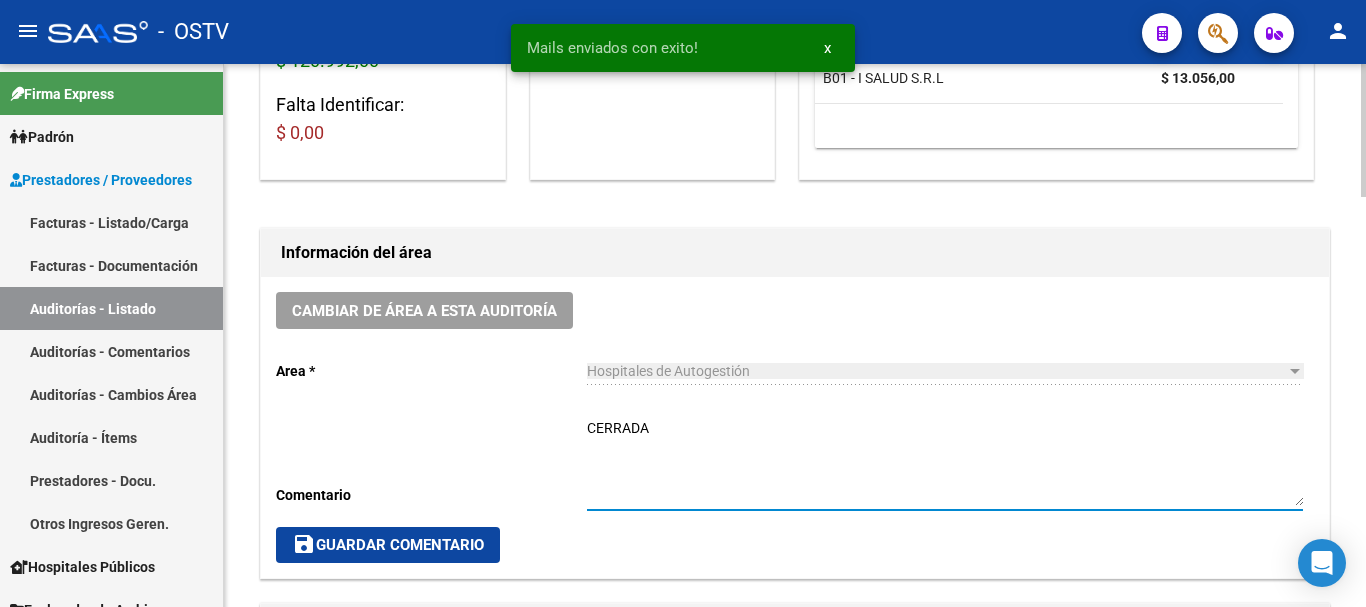 type on "CERRADA" 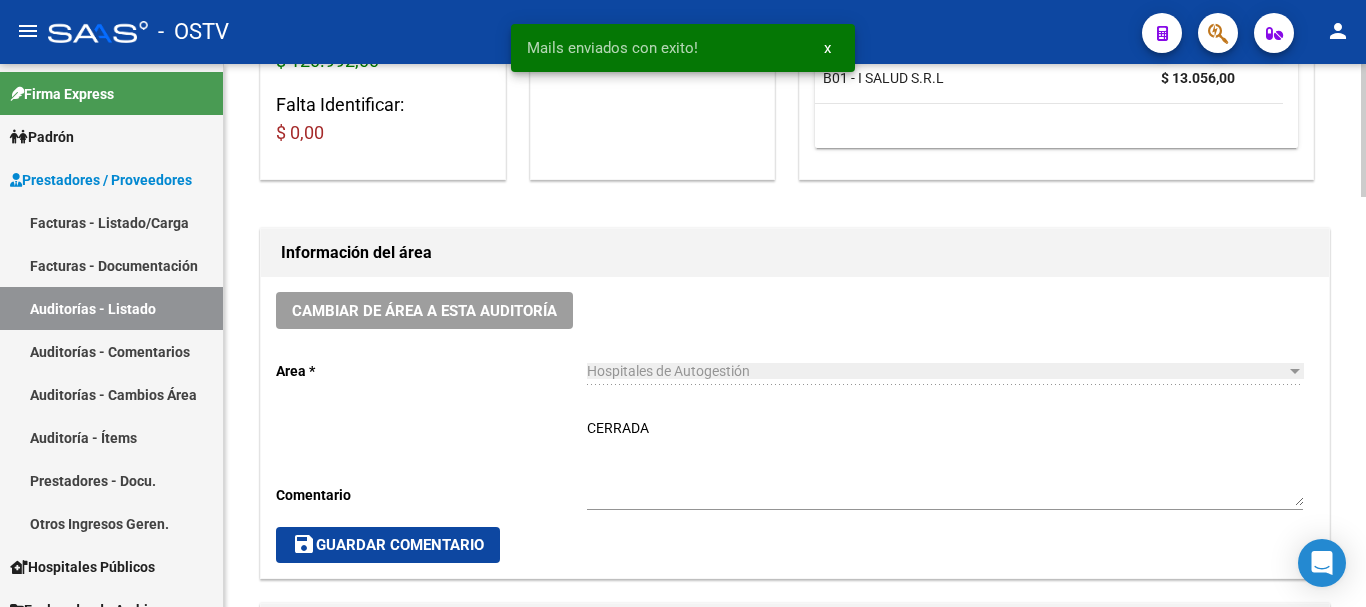 click on "Cambiar de área a esta auditoría  Area * Hospitales de Autogestión Seleccionar area Comentario    CERRADA Ingresar comentario  save  Guardar Comentario" 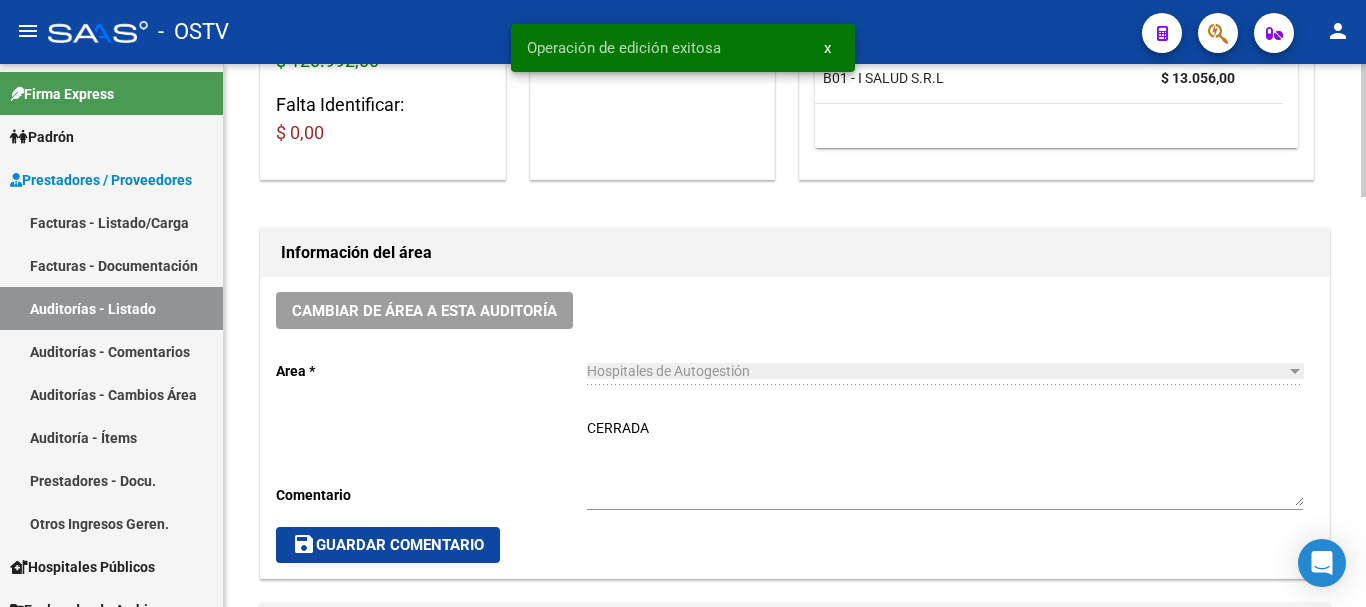 scroll, scrollTop: 0, scrollLeft: 0, axis: both 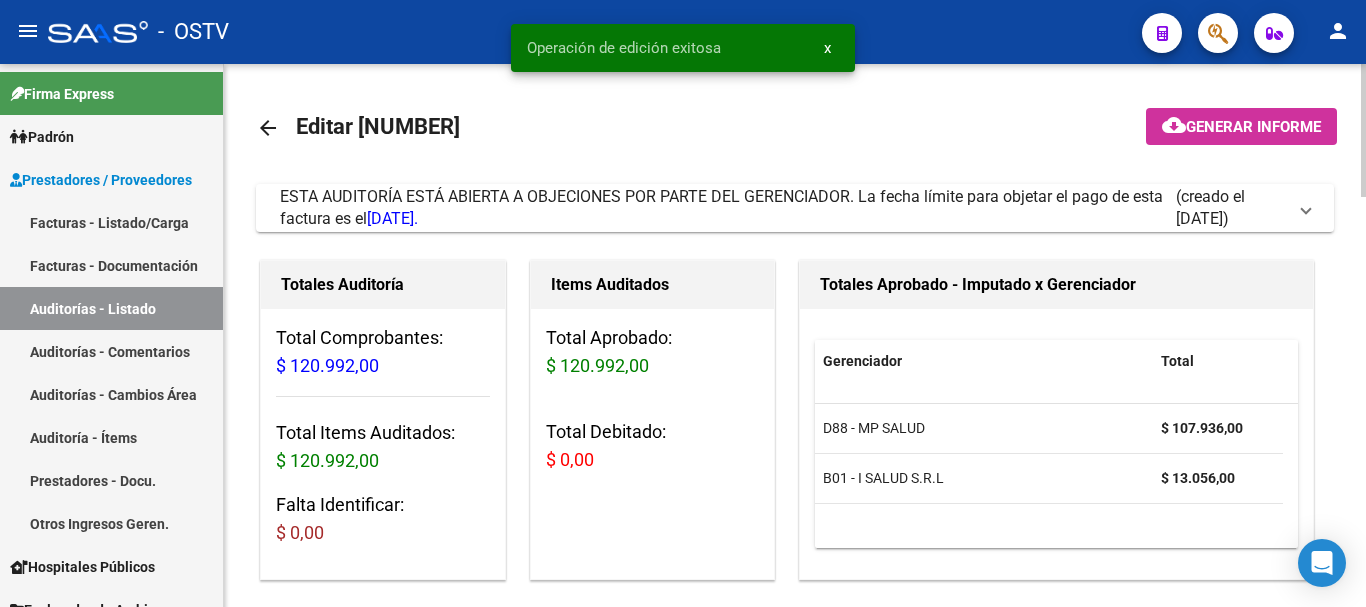 click on "arrow_back" 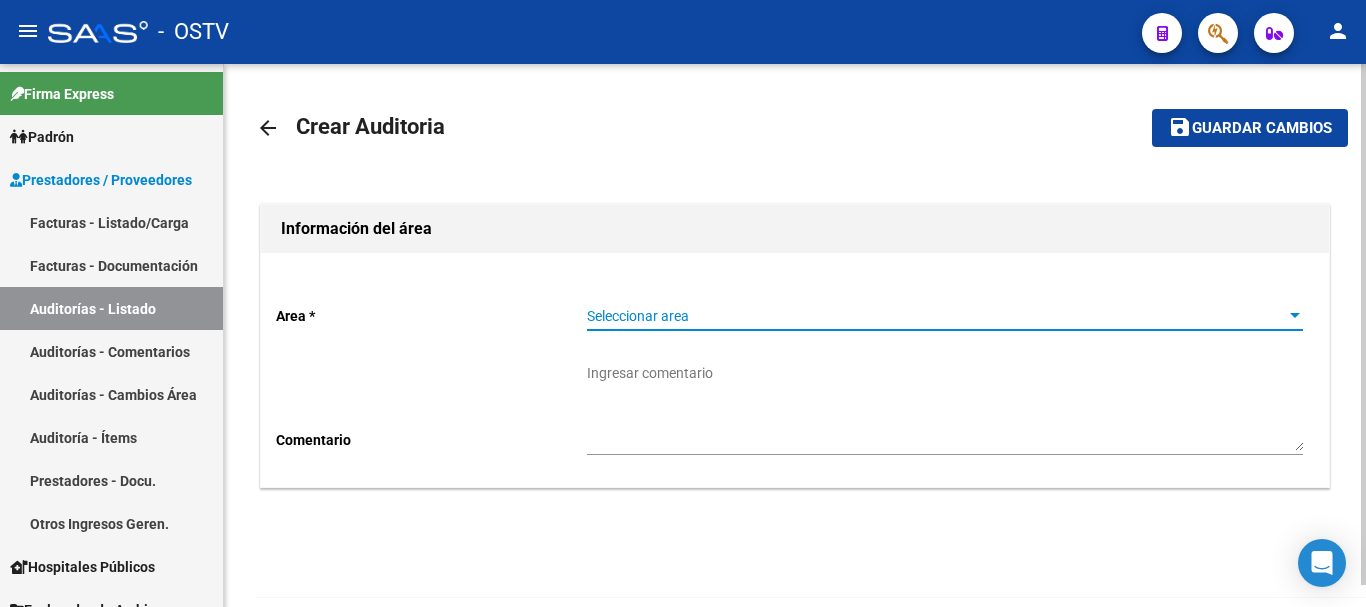 click on "Seleccionar area" at bounding box center [936, 316] 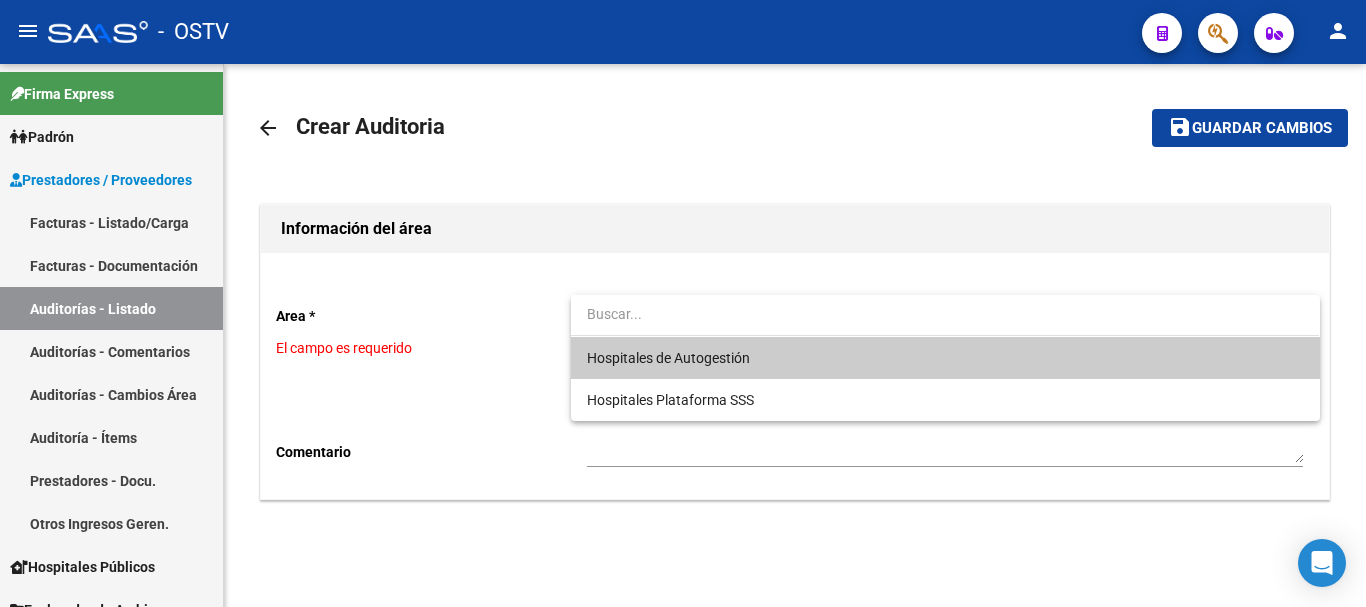 click on "Hospitales de Autogestión" at bounding box center [945, 358] 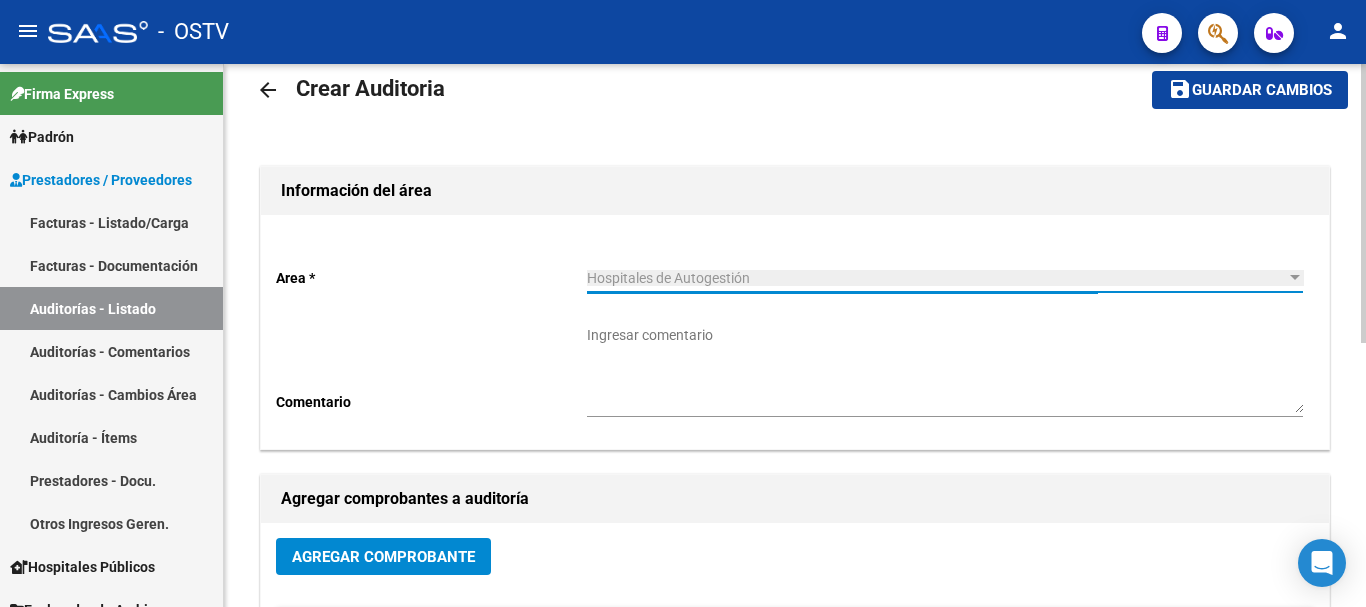 scroll, scrollTop: 100, scrollLeft: 0, axis: vertical 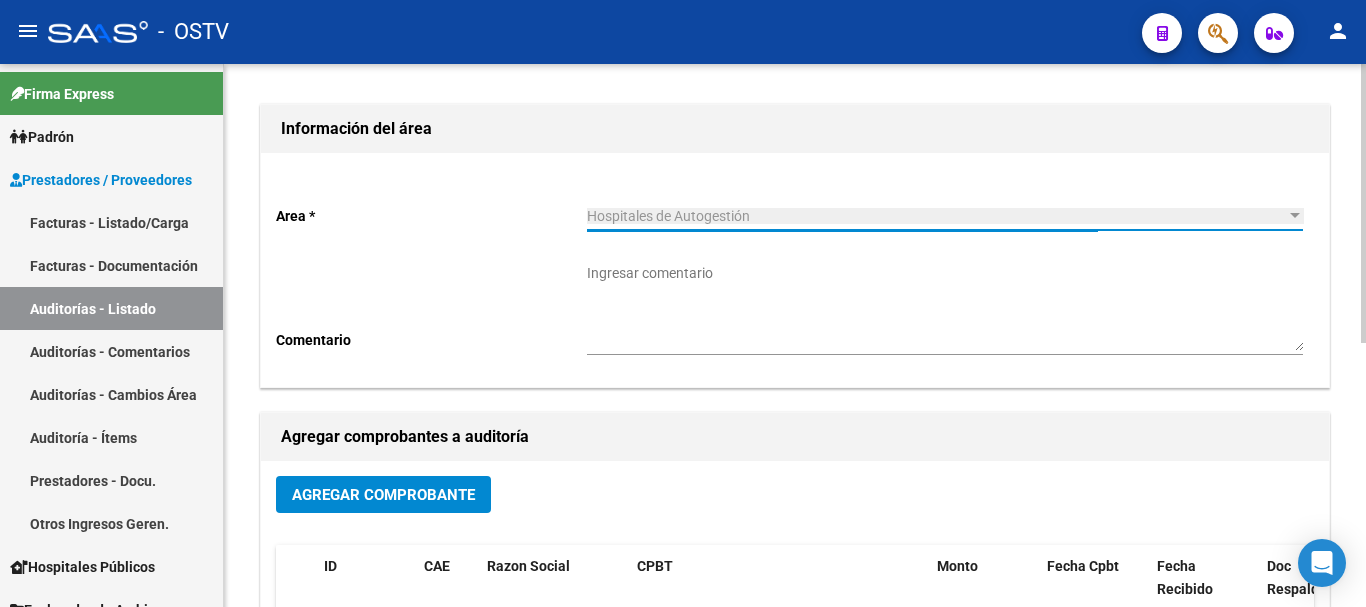 click on "Agregar Comprobante" 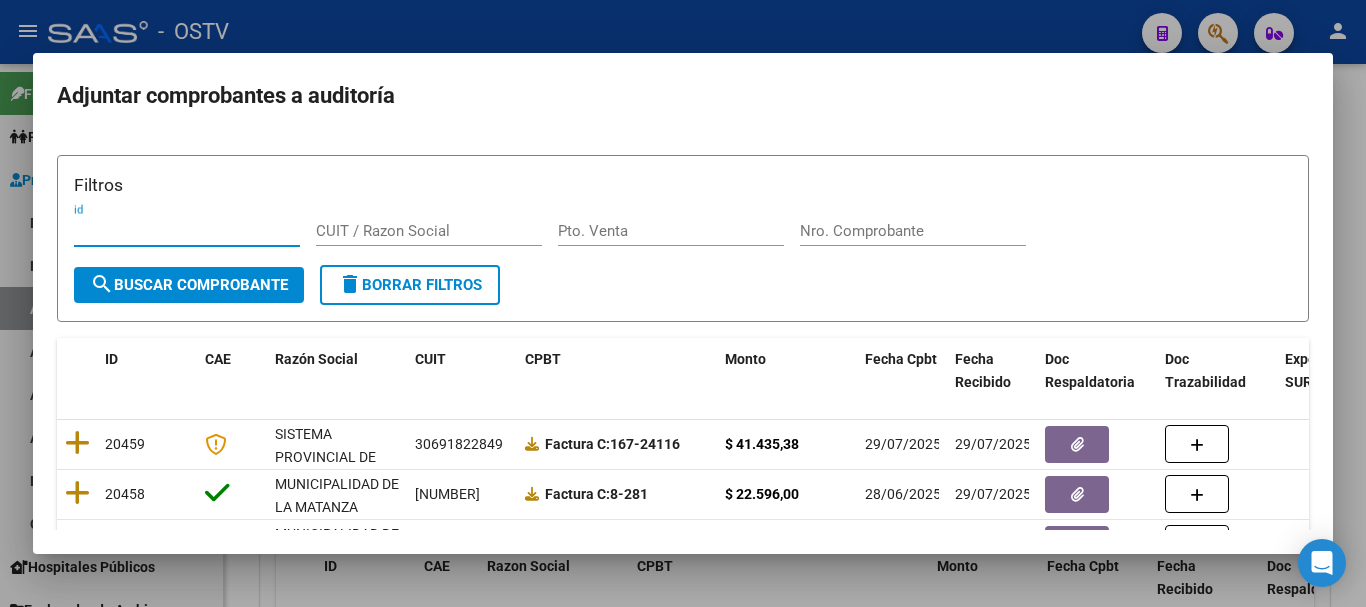 click on "Nro. Comprobante" at bounding box center (913, 231) 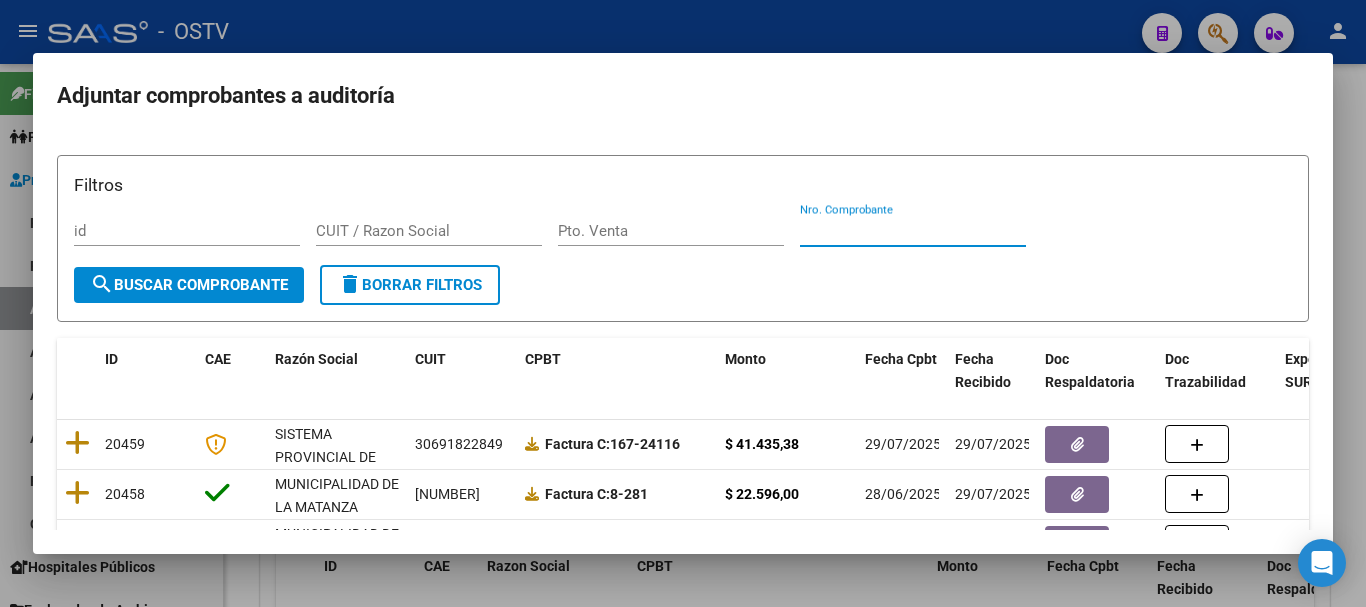 paste on "192" 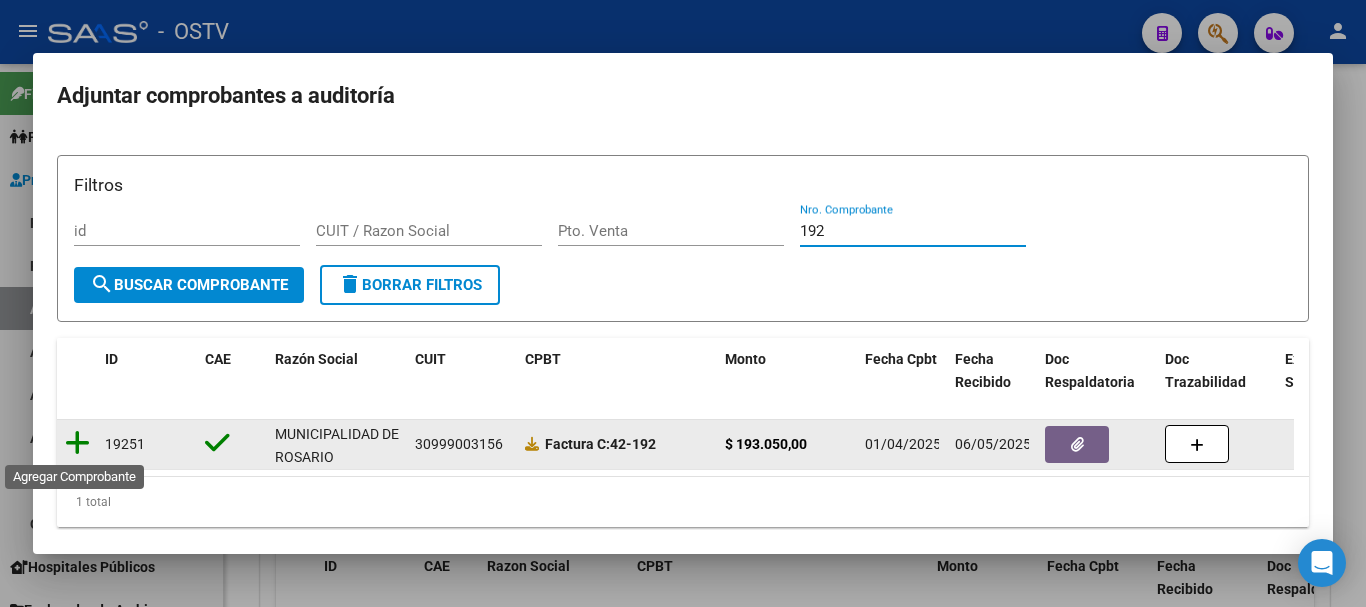 type on "192" 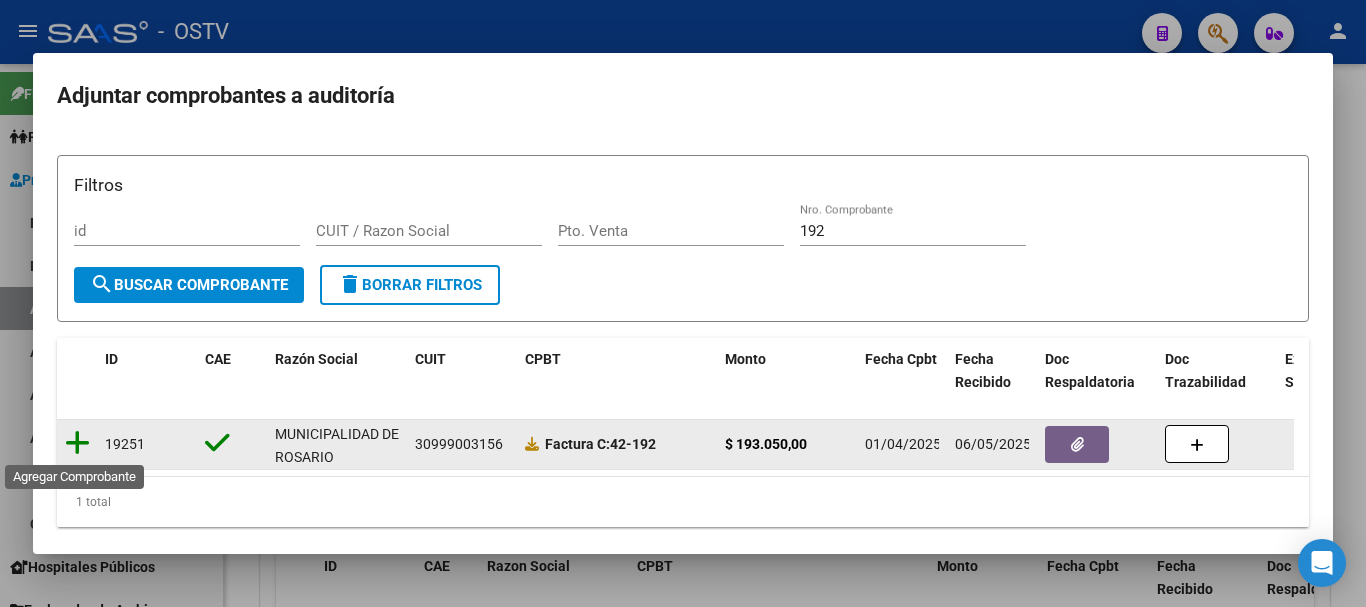 click 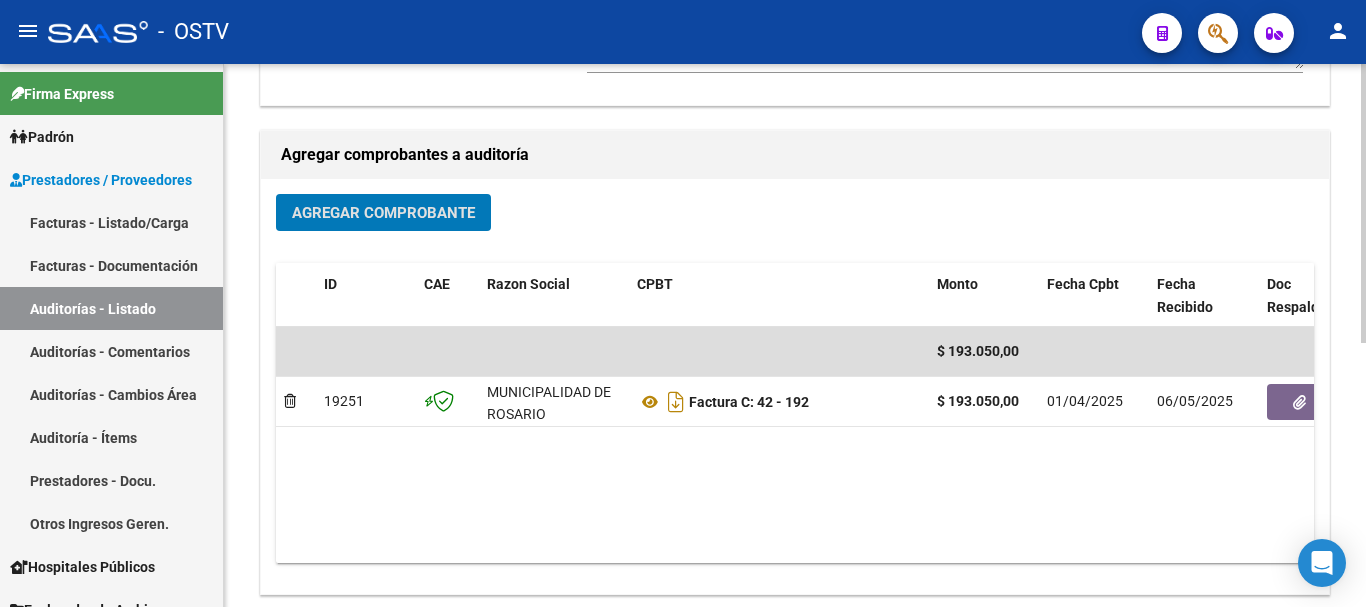 scroll, scrollTop: 400, scrollLeft: 0, axis: vertical 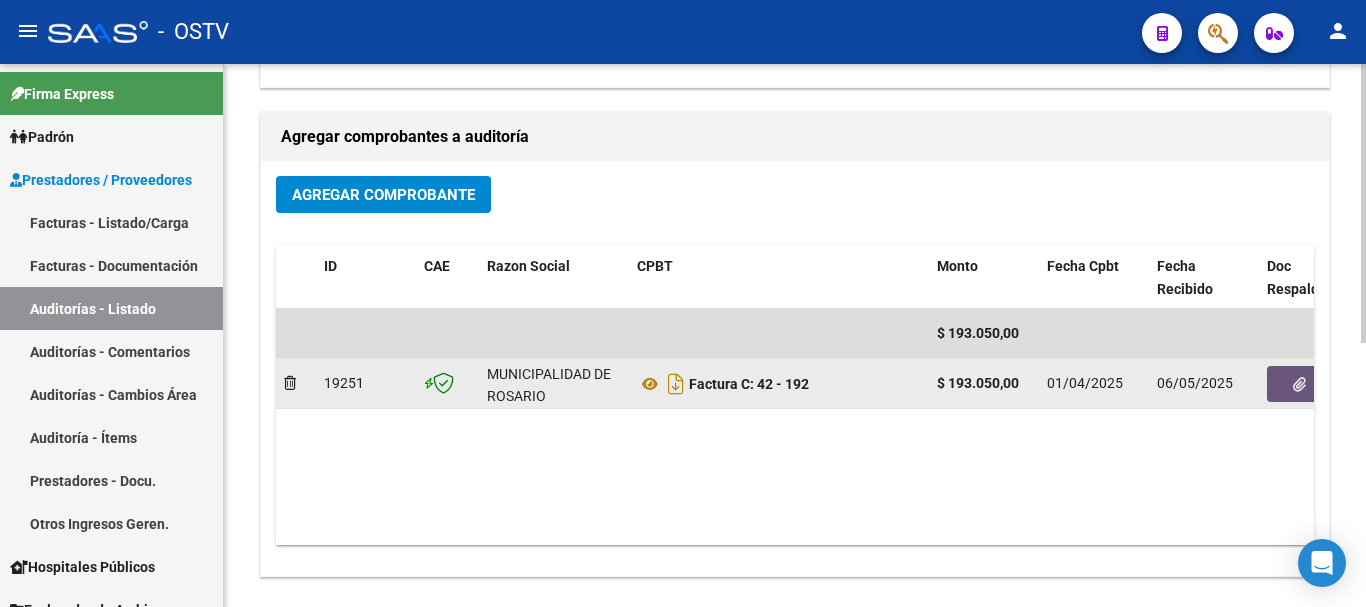 click 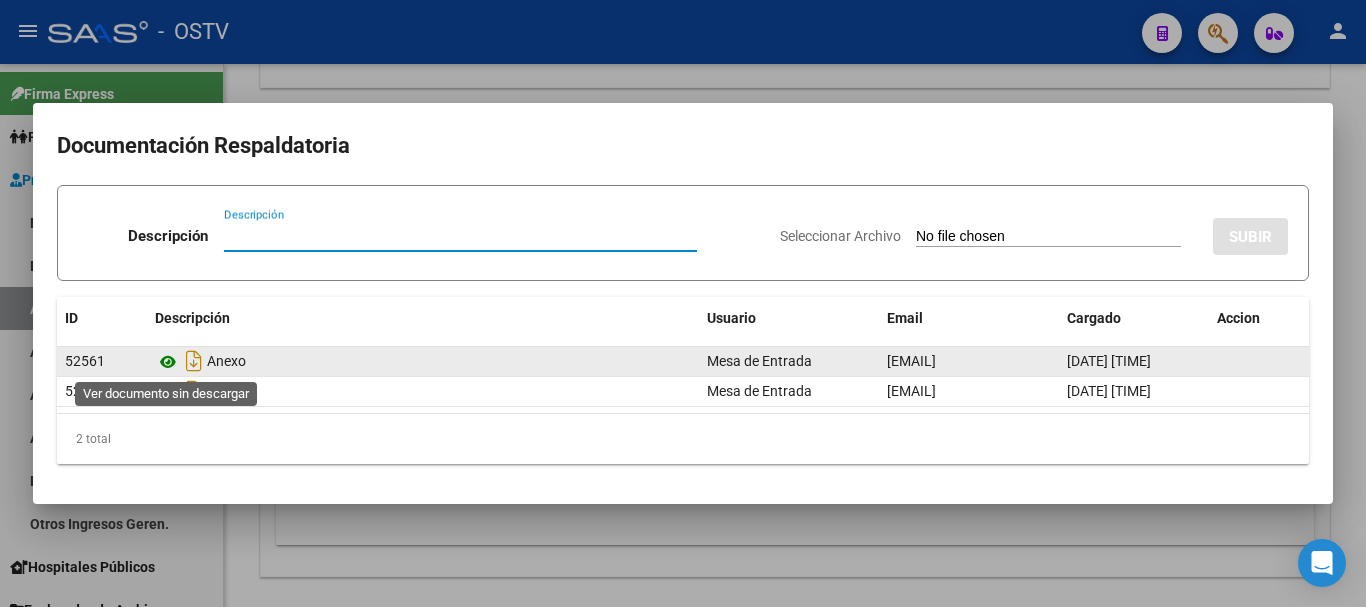 click 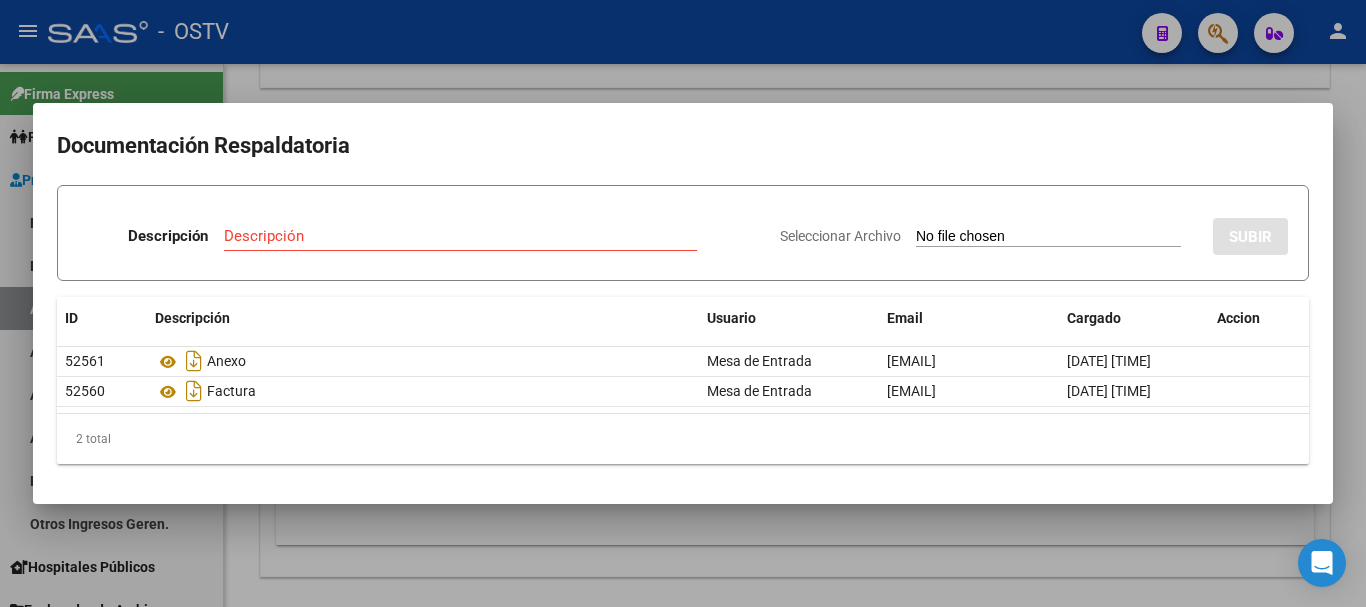drag, startPoint x: 417, startPoint y: 73, endPoint x: 607, endPoint y: 51, distance: 191.26944 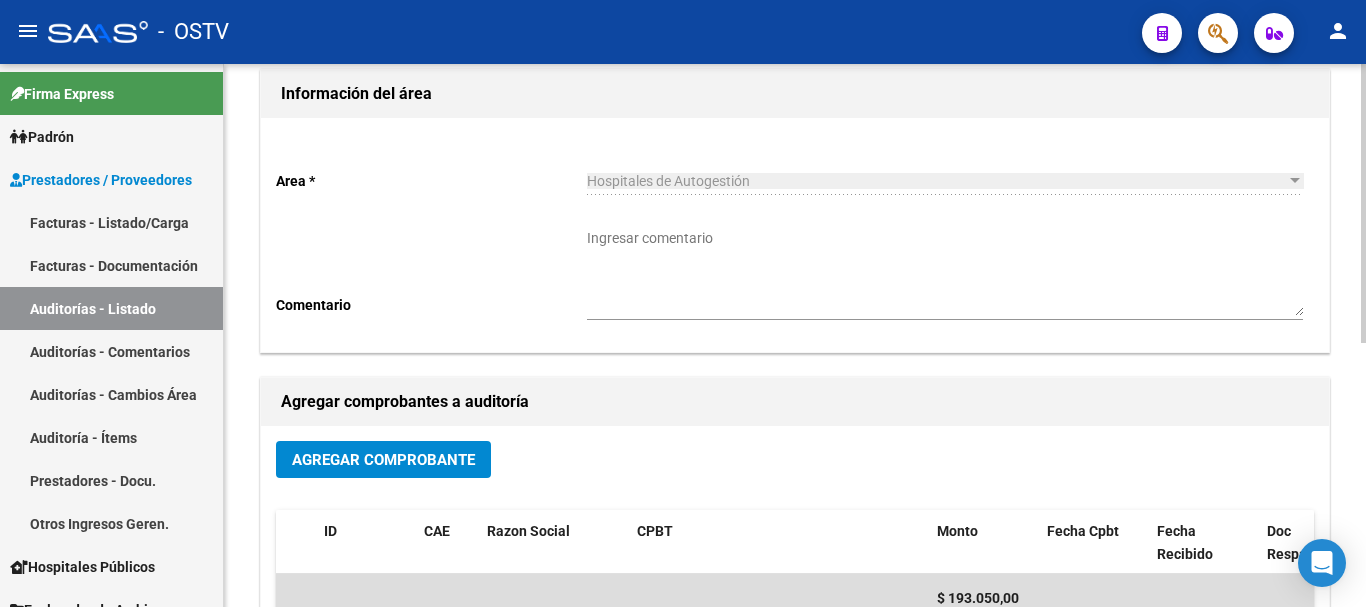 scroll, scrollTop: 0, scrollLeft: 0, axis: both 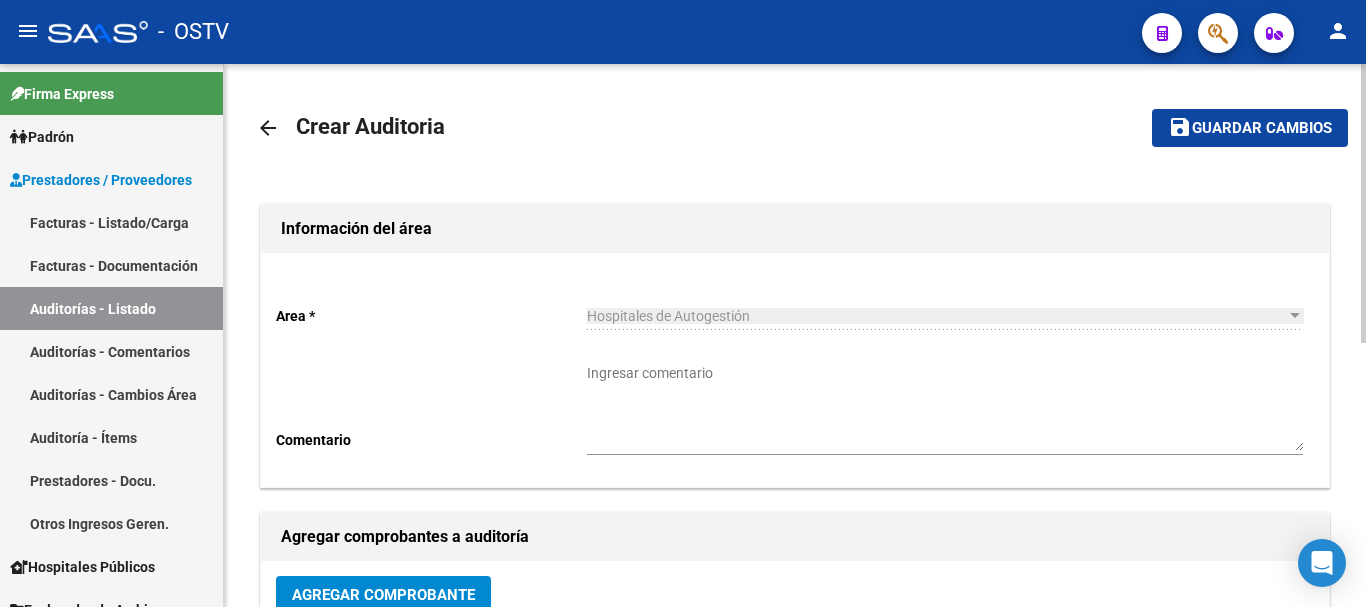 click on "Guardar cambios" 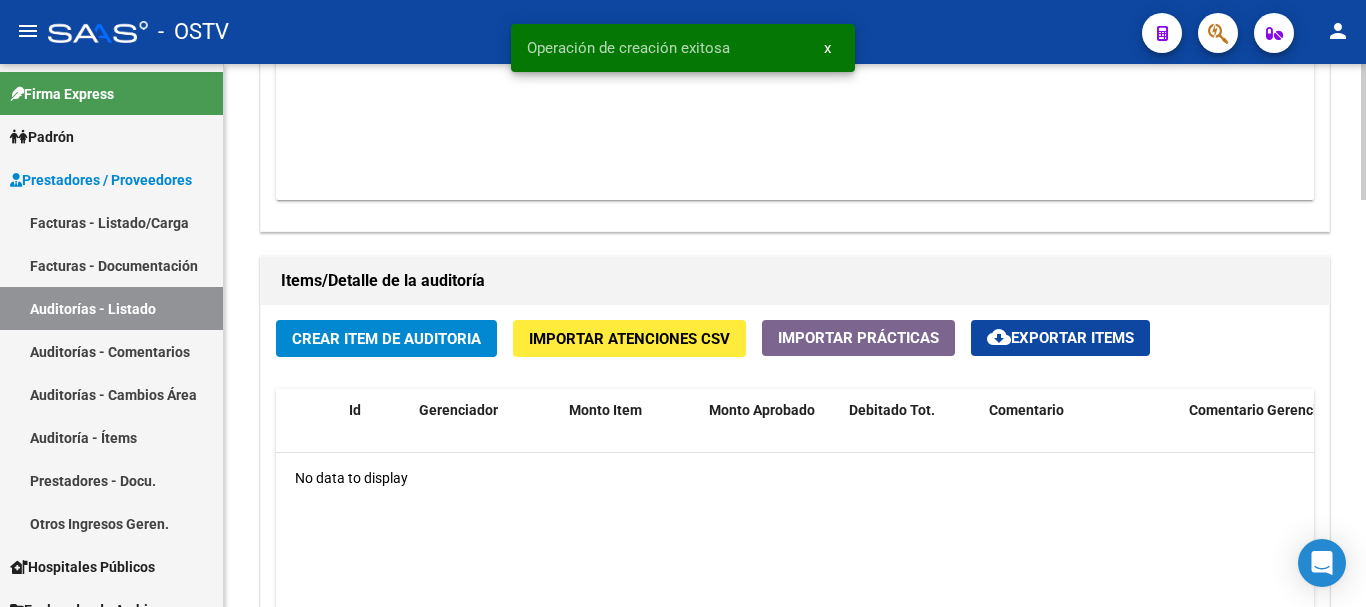 scroll, scrollTop: 1300, scrollLeft: 0, axis: vertical 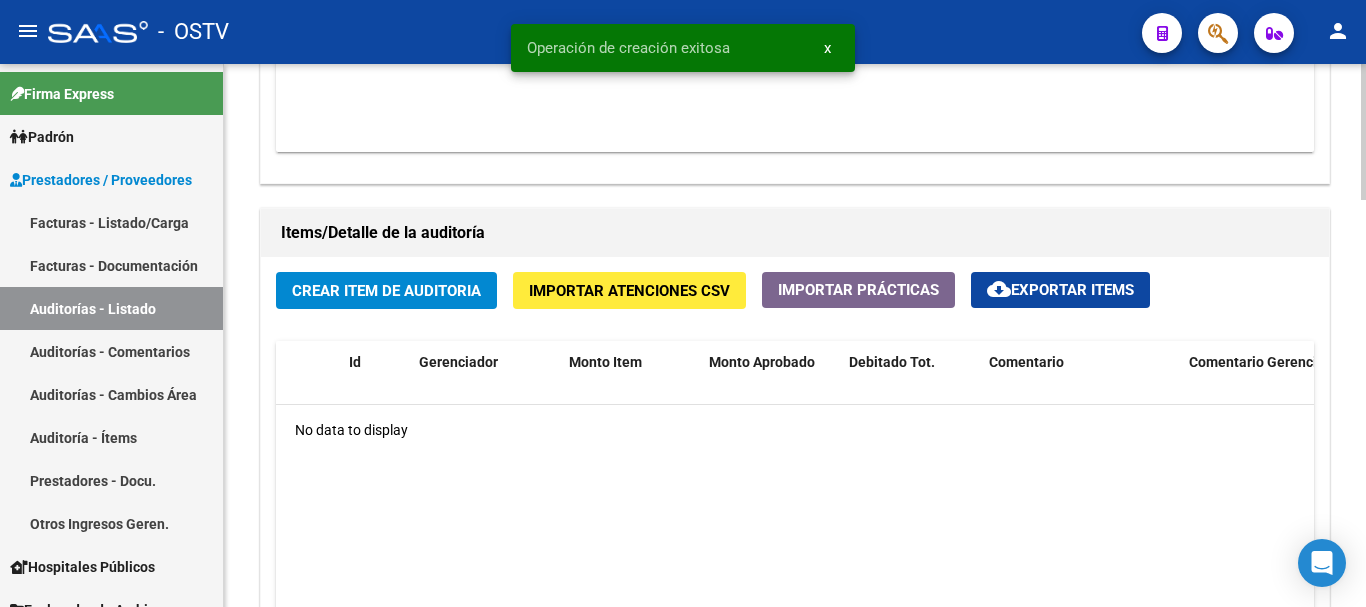 click on "Crear Item de Auditoria" 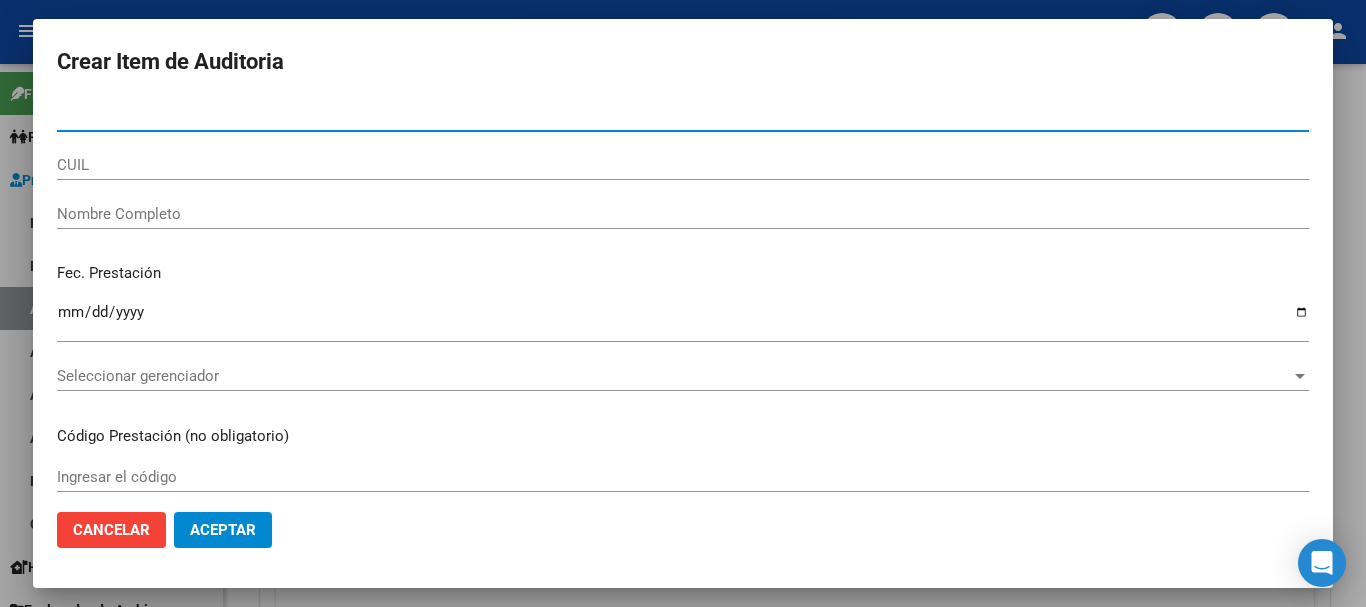 paste on "54336628" 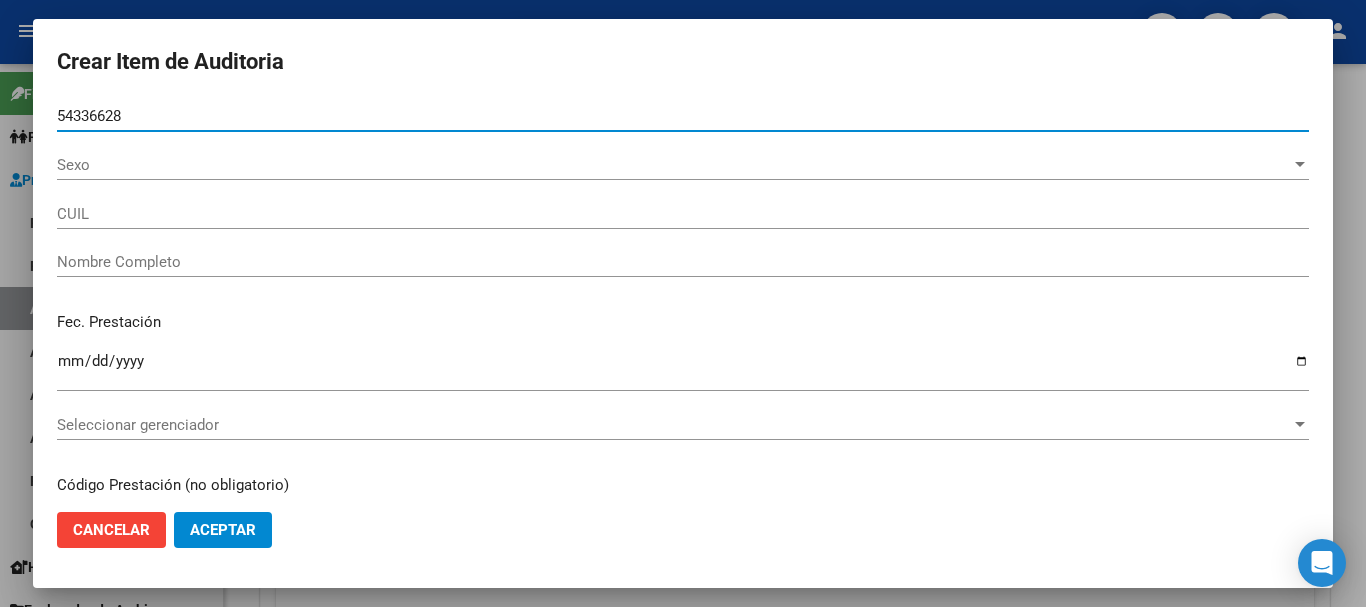 type on "[CUIL]" 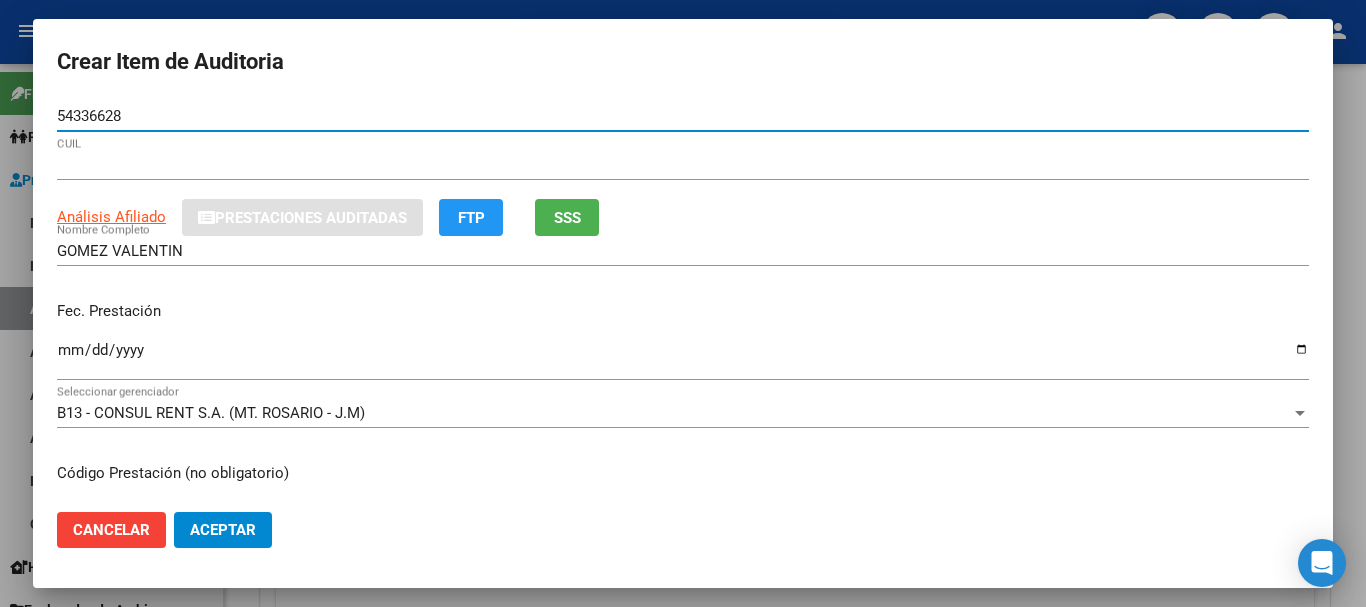 type on "54336628" 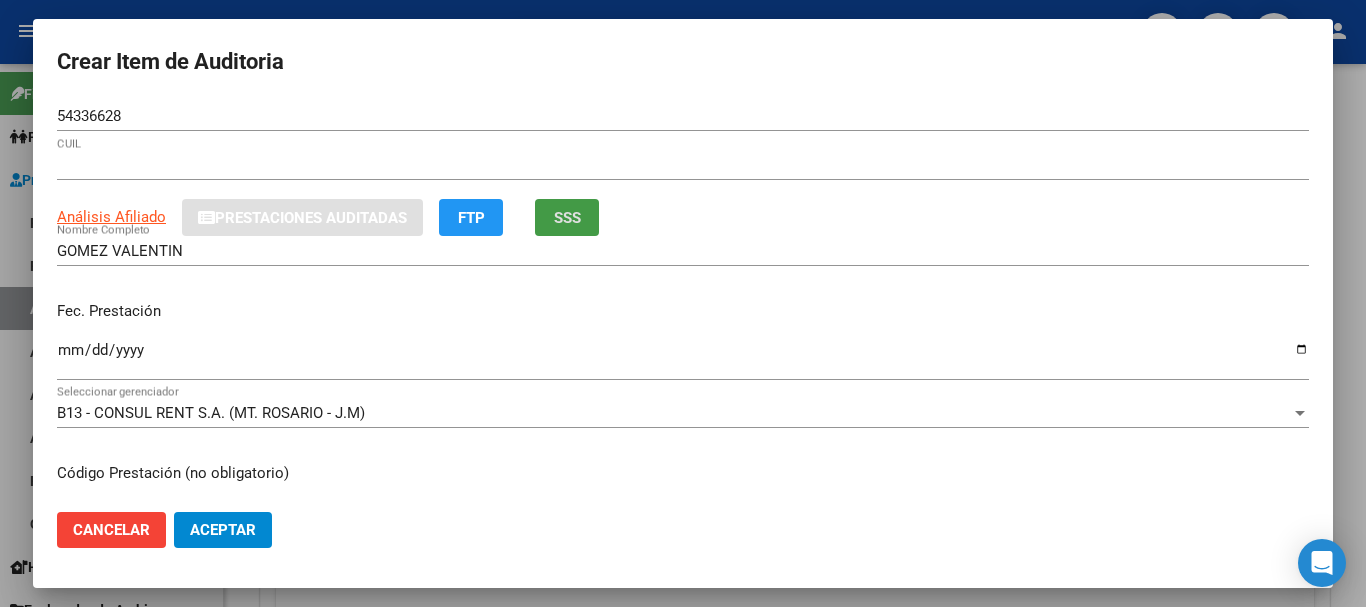 type 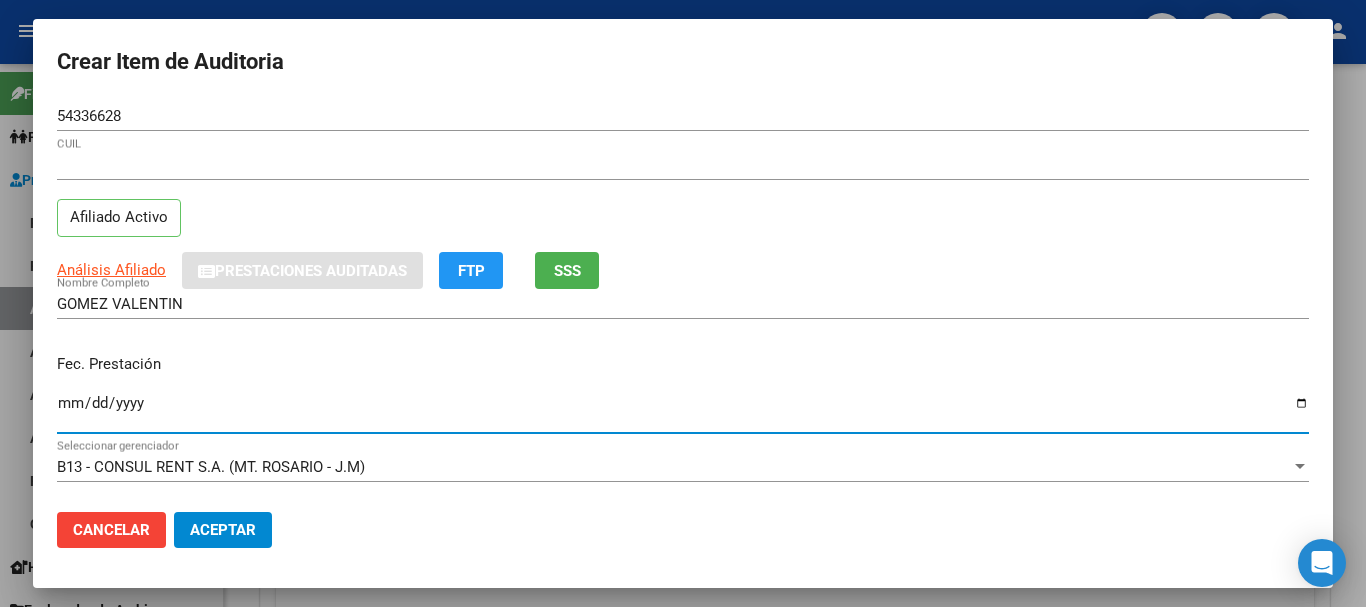 type on "[DATE]" 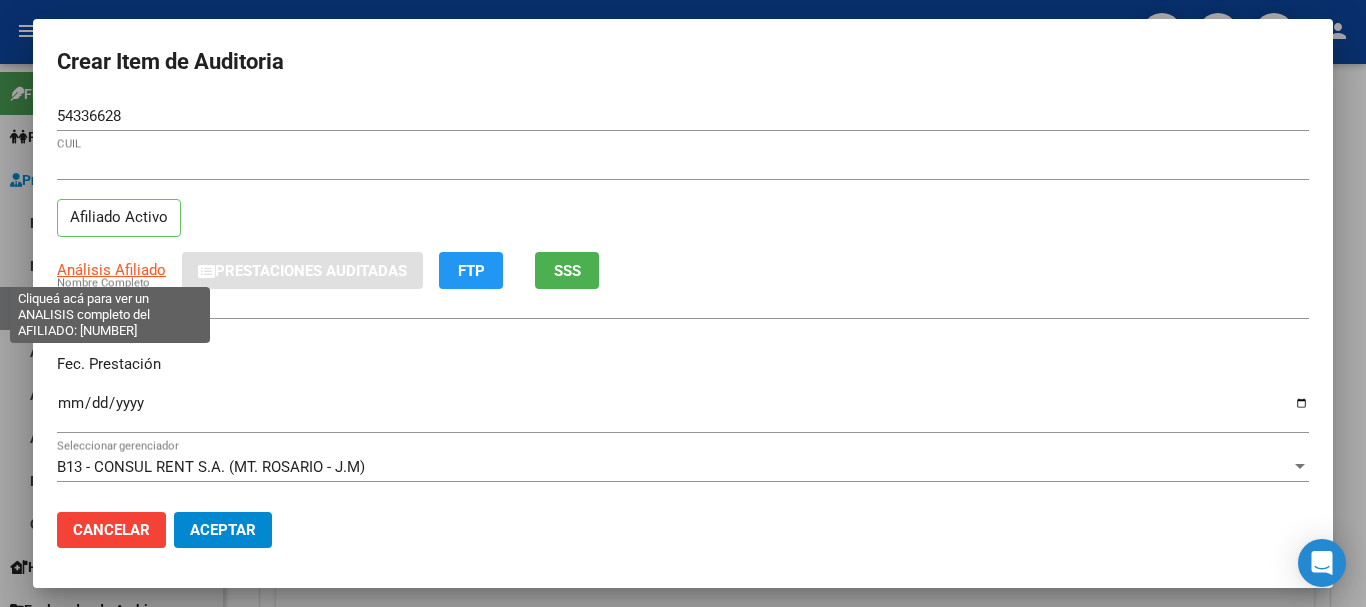 click on "Análisis Afiliado" at bounding box center (111, 270) 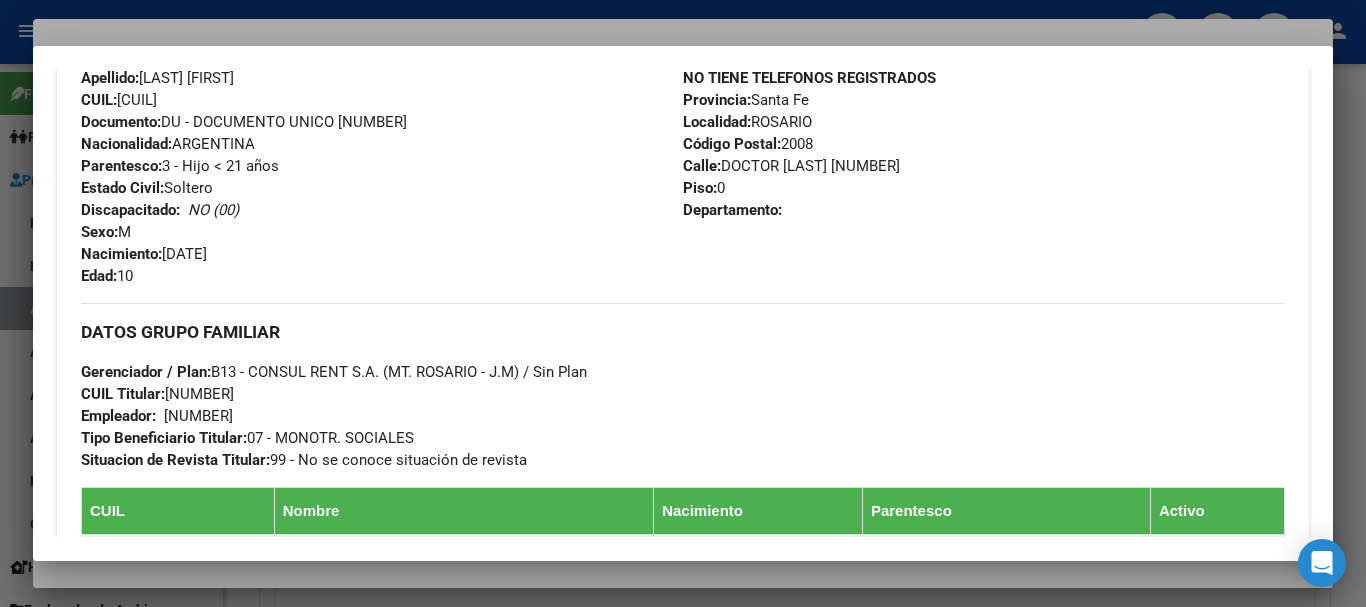scroll, scrollTop: 1228, scrollLeft: 0, axis: vertical 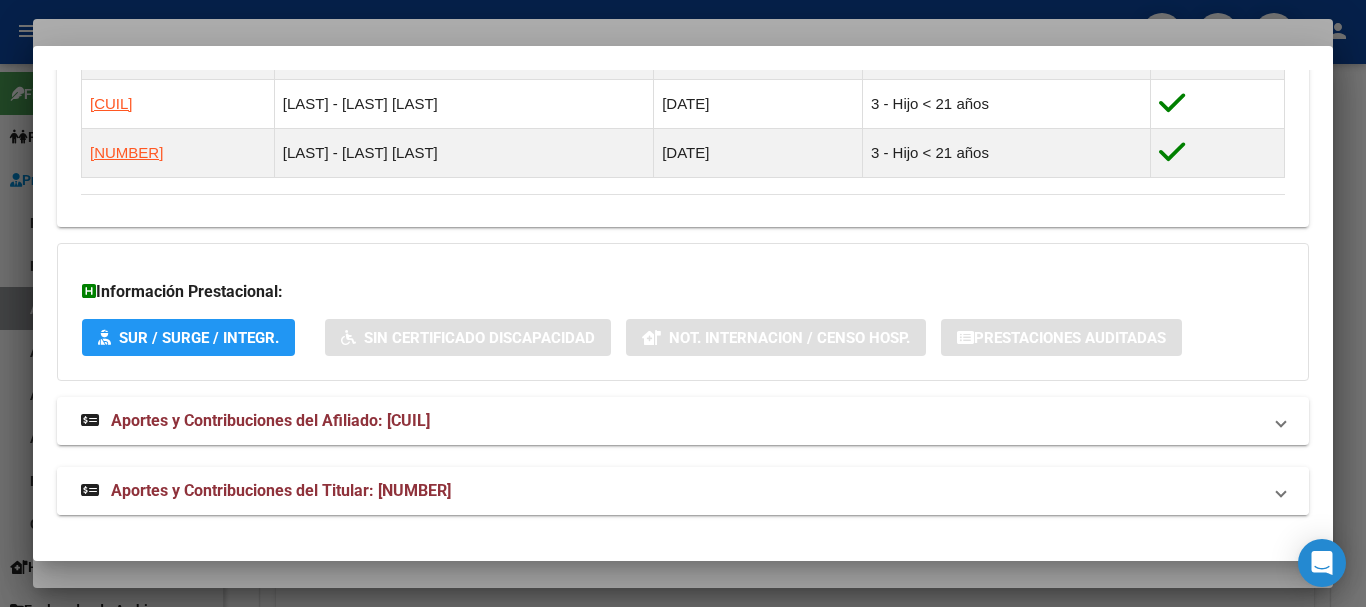 click on "Aportes y Contribuciones del Titular: [NUMBER]" at bounding box center [281, 490] 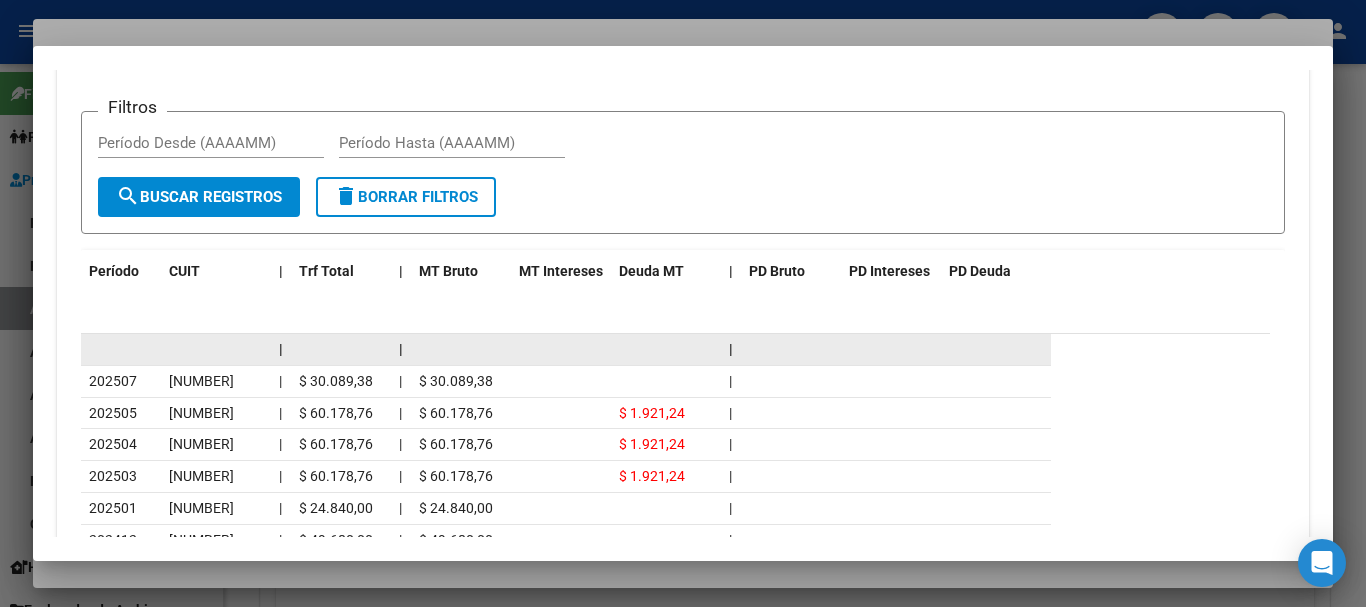 scroll, scrollTop: 2076, scrollLeft: 0, axis: vertical 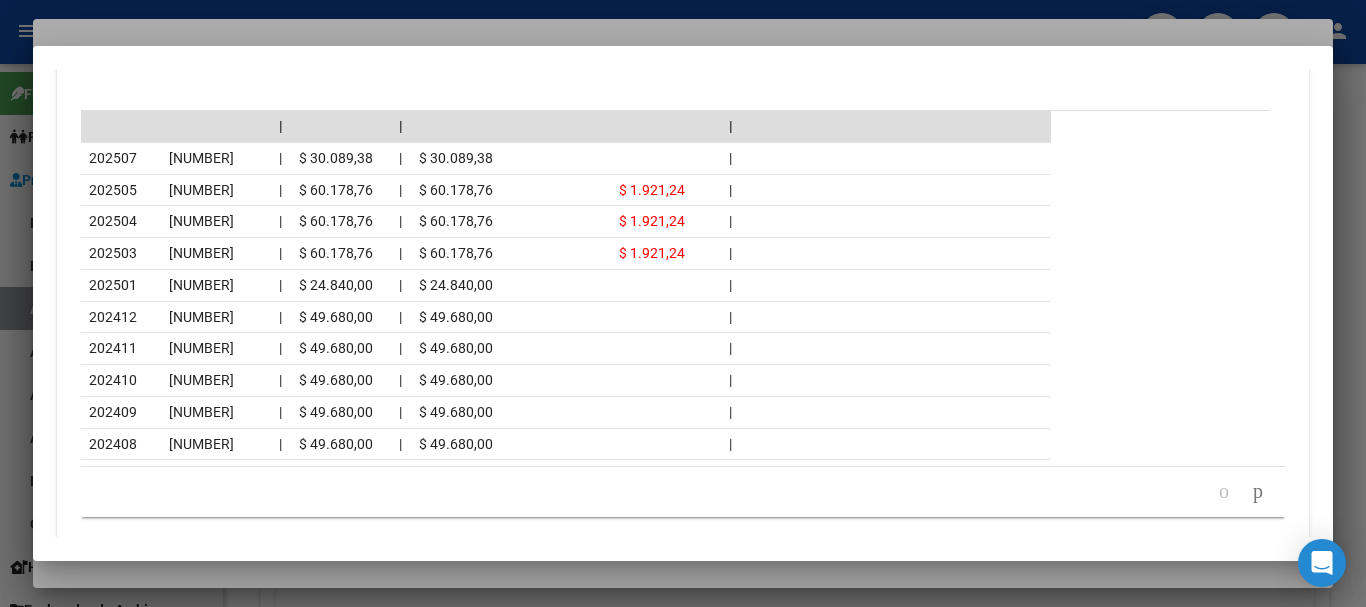click at bounding box center (683, 303) 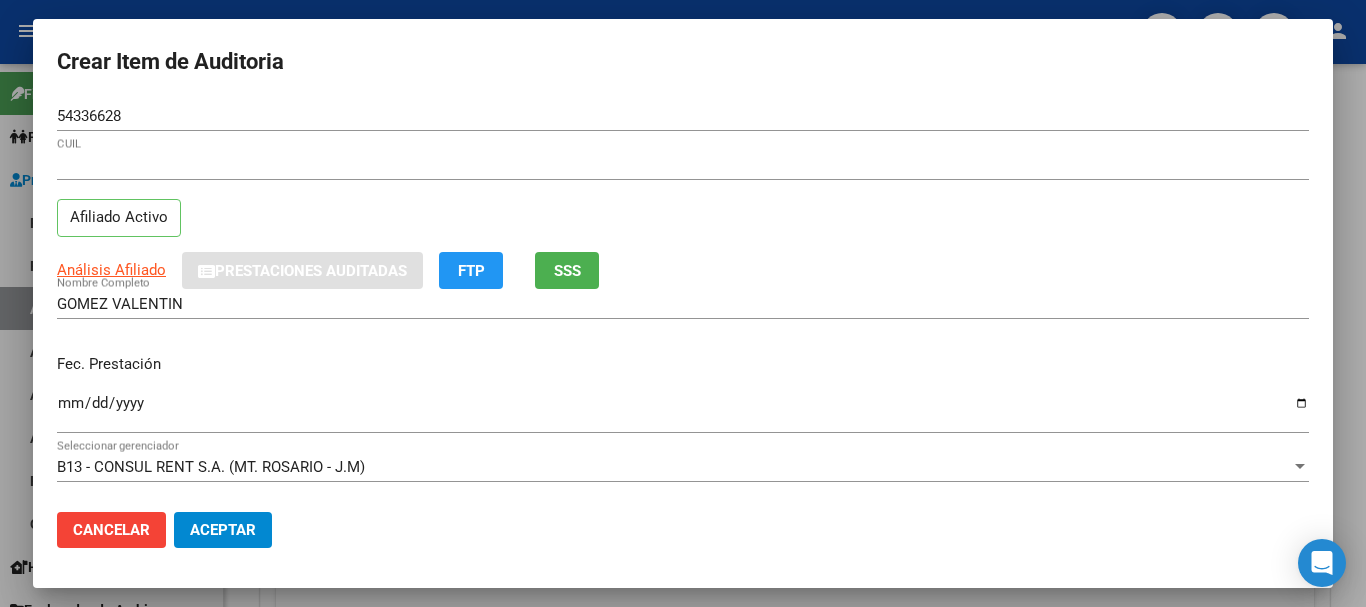 click on "[NUMBER] Nro Documento" at bounding box center [683, 125] 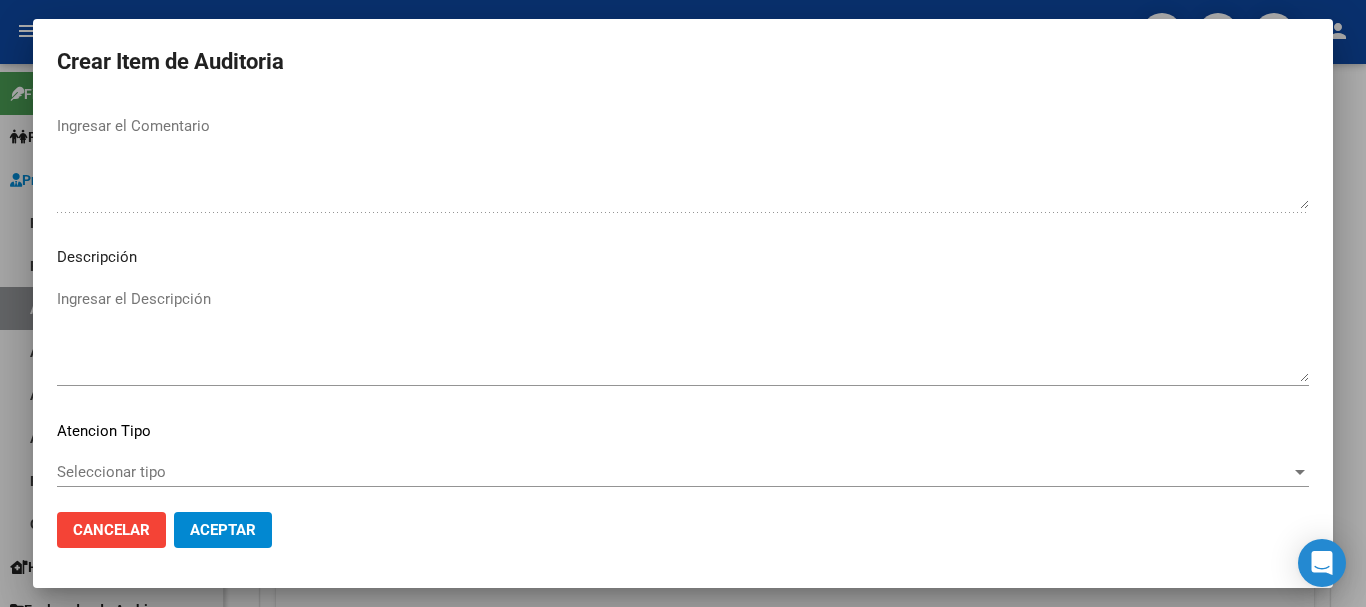 scroll, scrollTop: 1233, scrollLeft: 0, axis: vertical 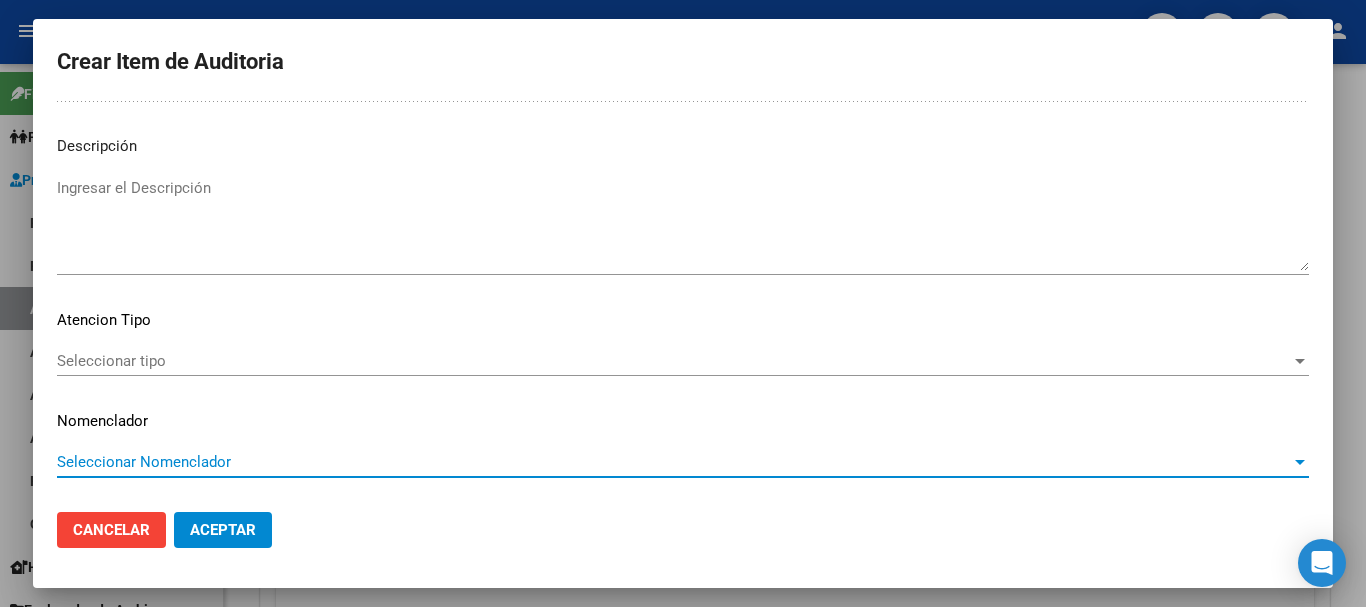 type 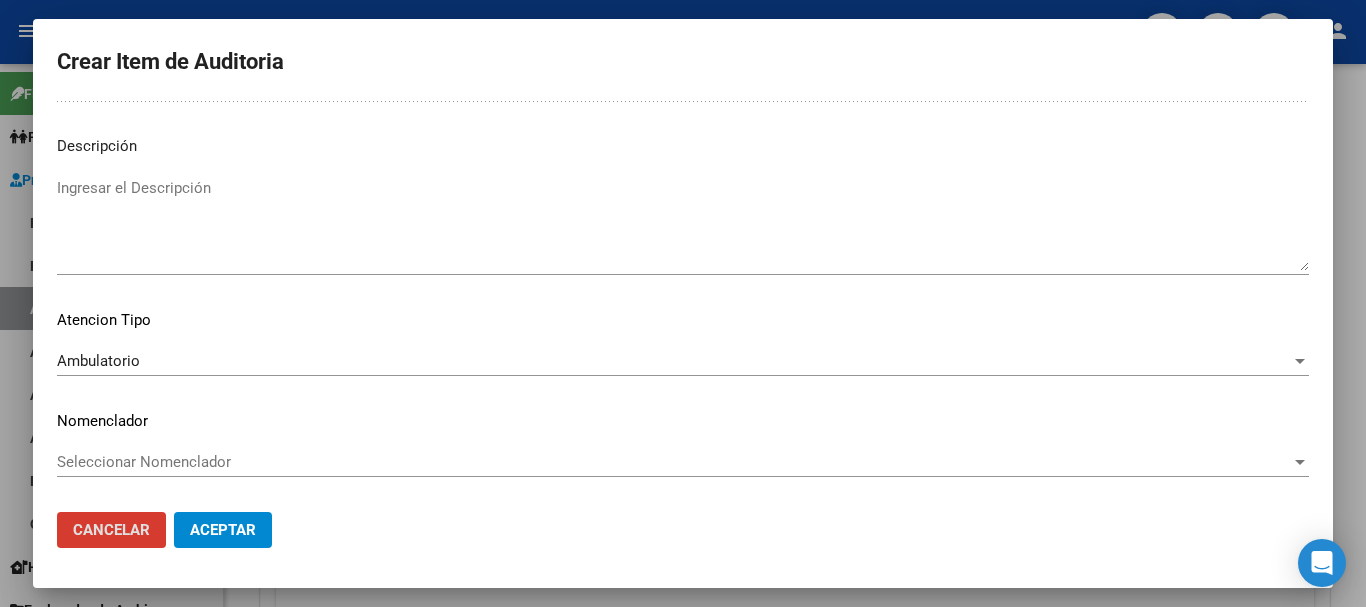 type 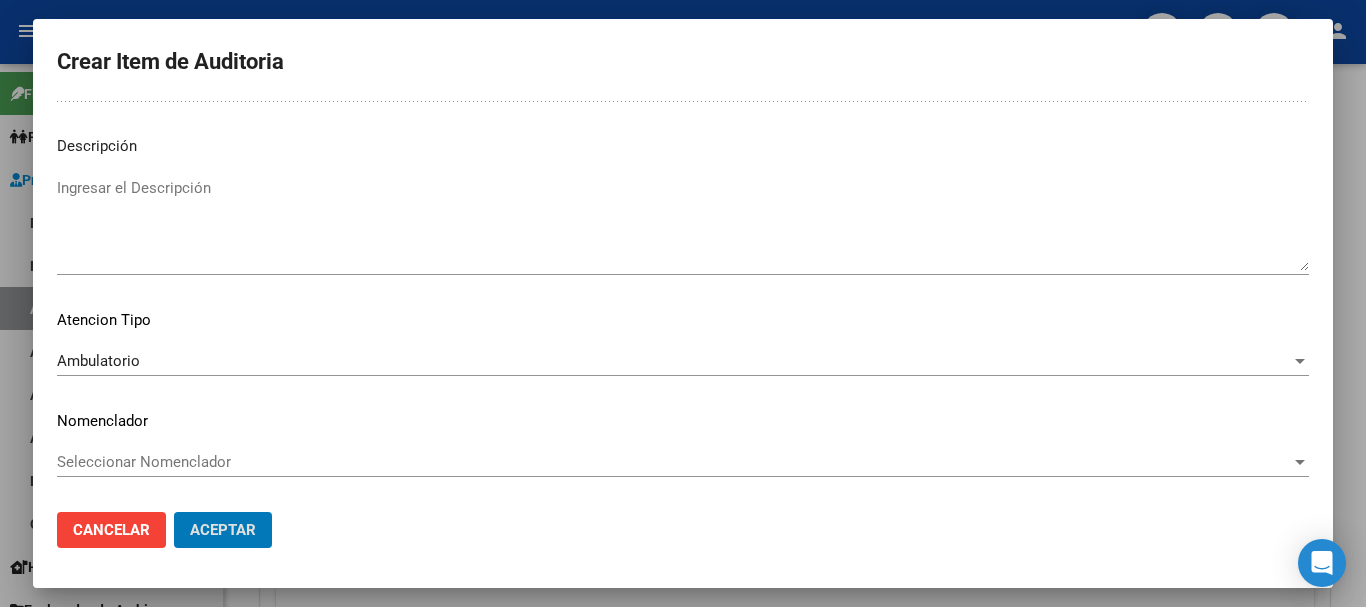 click on "Aceptar" 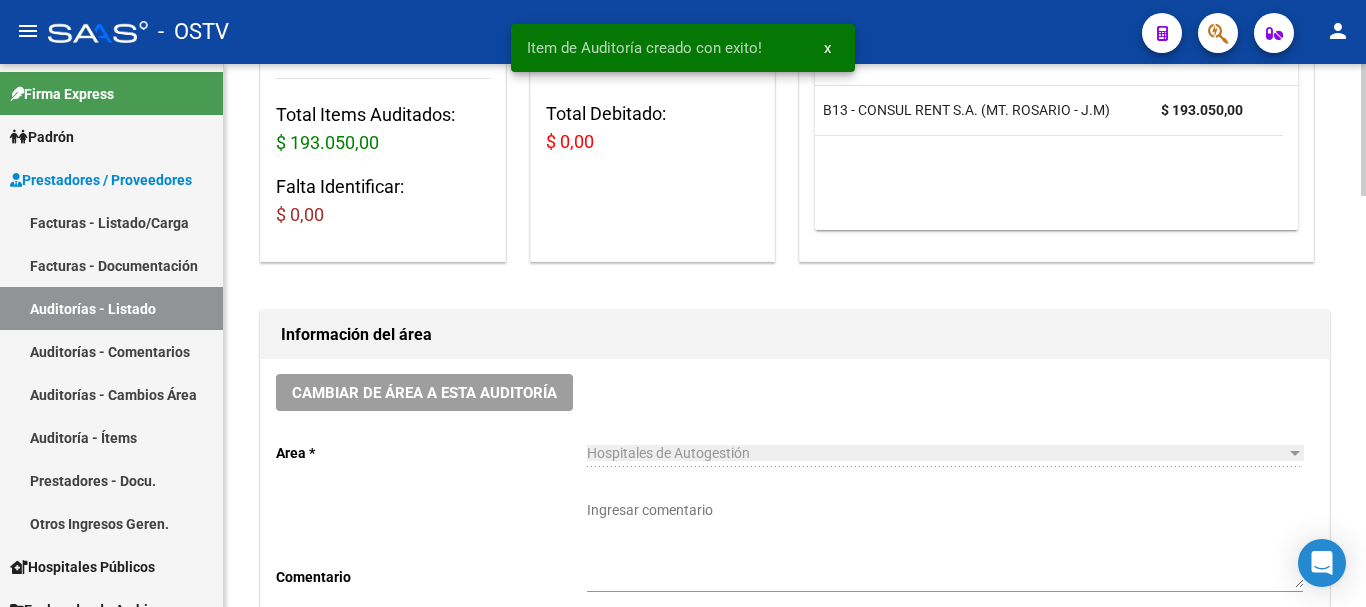 scroll, scrollTop: 301, scrollLeft: 0, axis: vertical 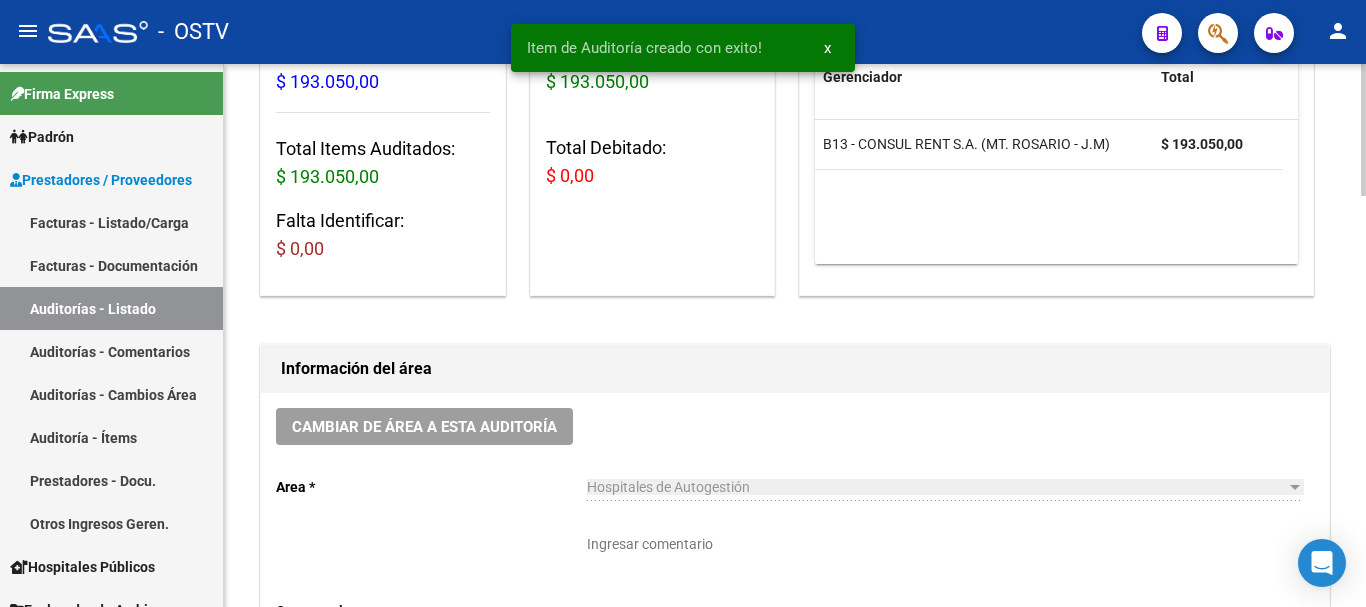 click on "Ingresar comentario" at bounding box center [945, 578] 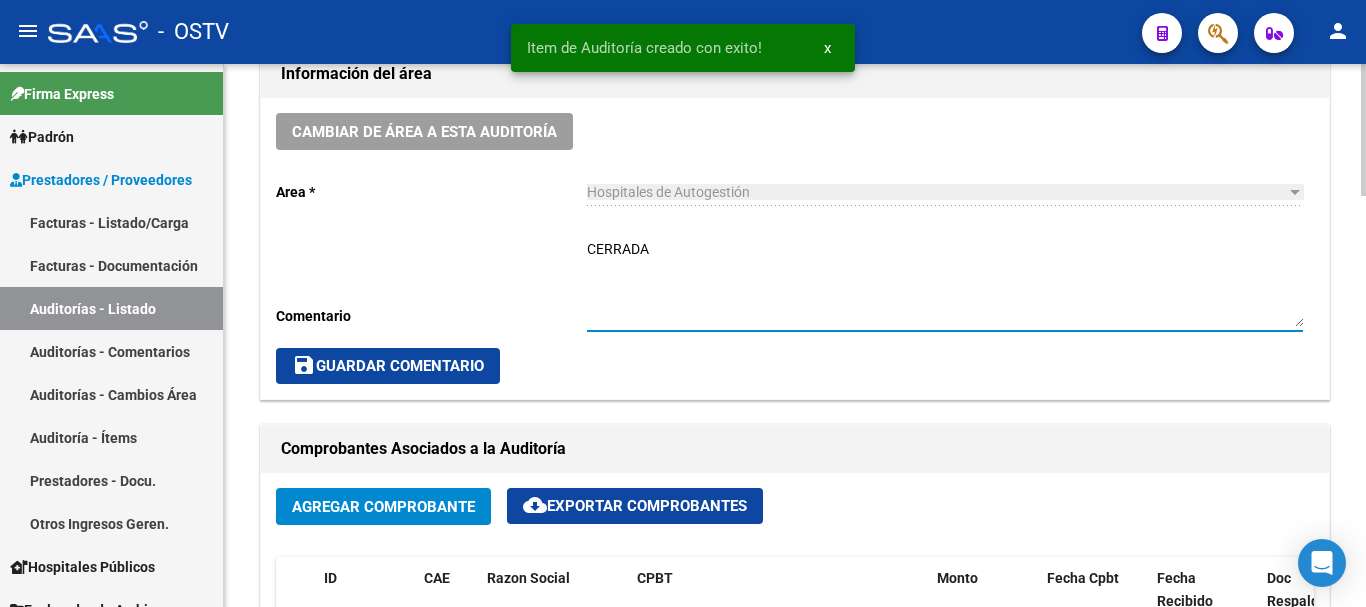 scroll, scrollTop: 601, scrollLeft: 0, axis: vertical 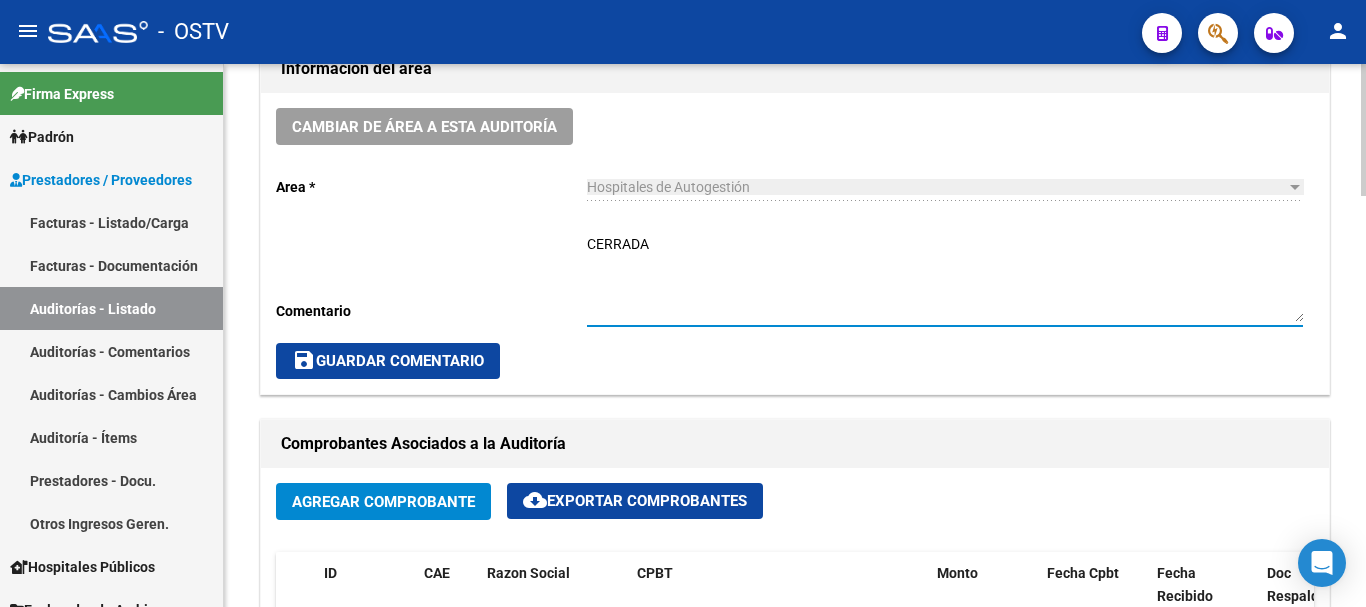 type on "CERRADA" 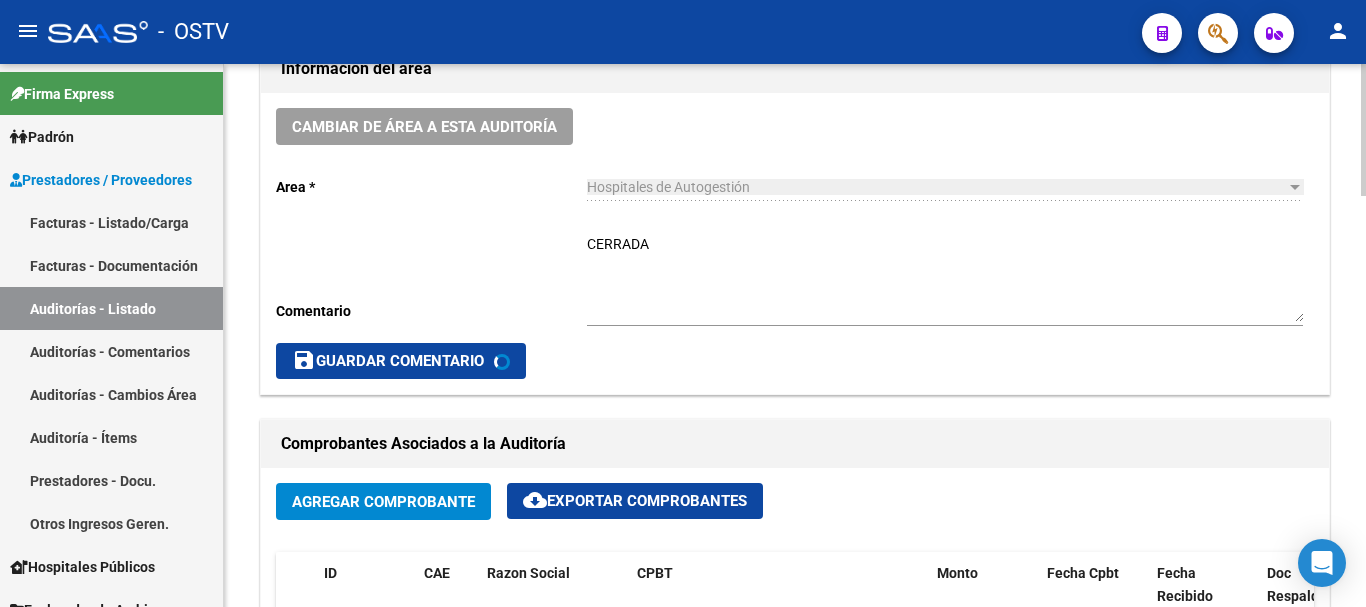 scroll, scrollTop: 101, scrollLeft: 0, axis: vertical 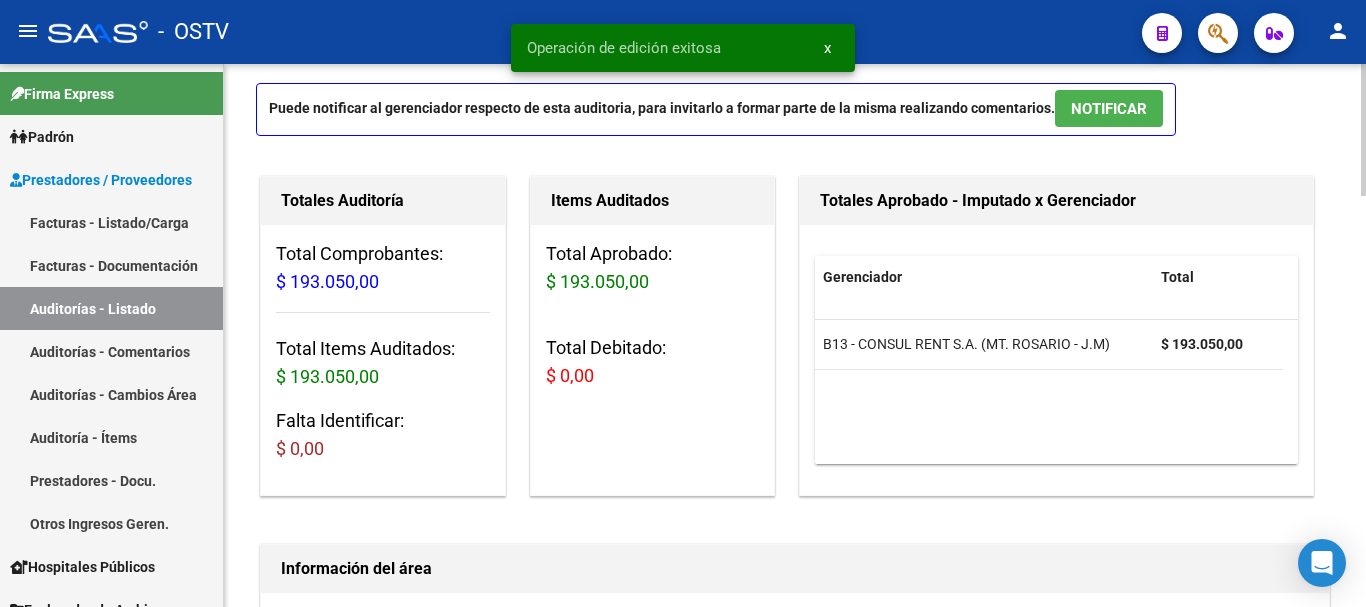 click on "NOTIFICAR" at bounding box center (1109, 109) 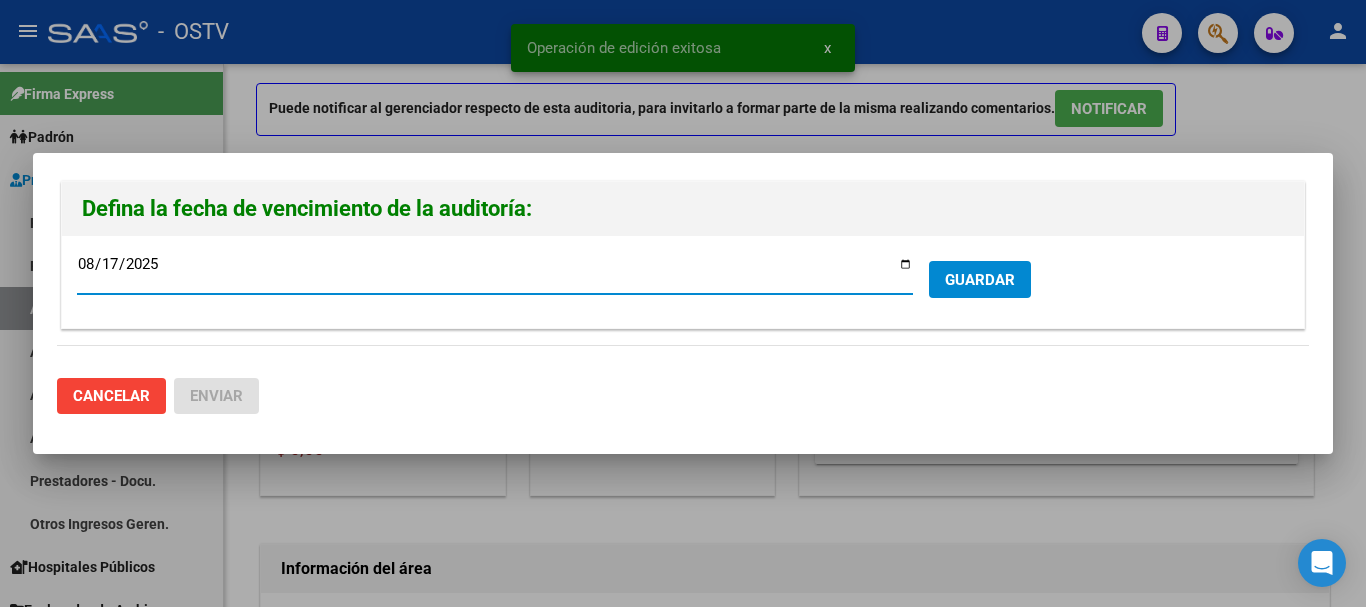 click on "GUARDAR" at bounding box center [980, 280] 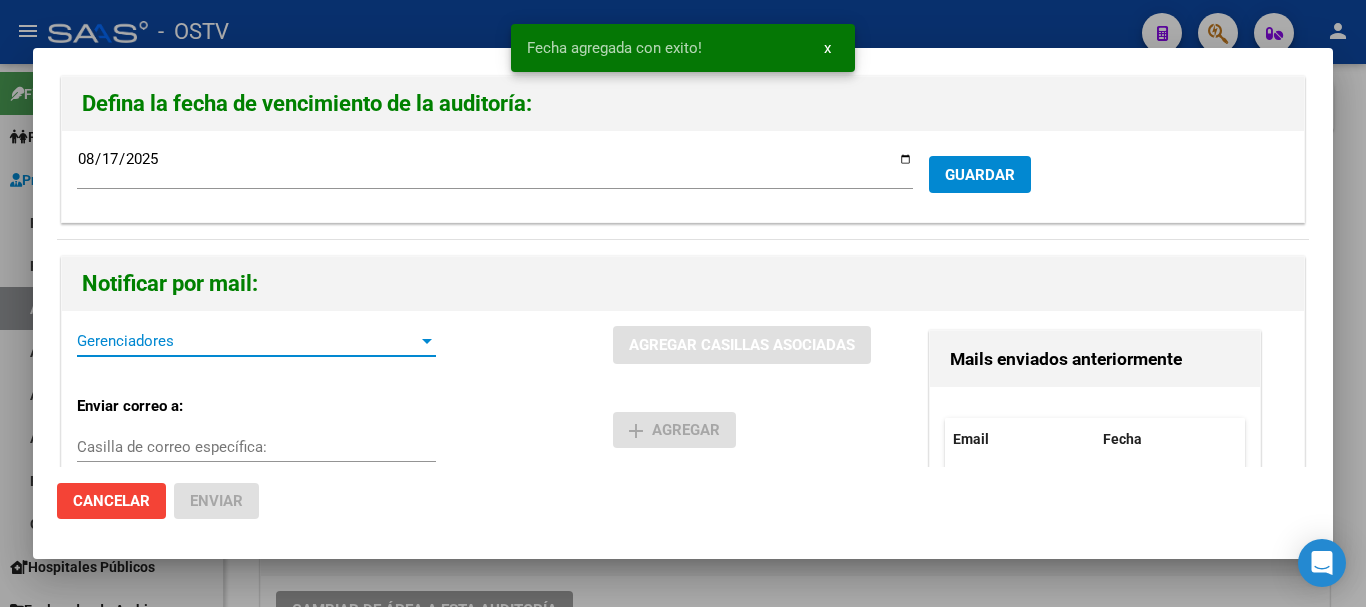click at bounding box center [427, 341] 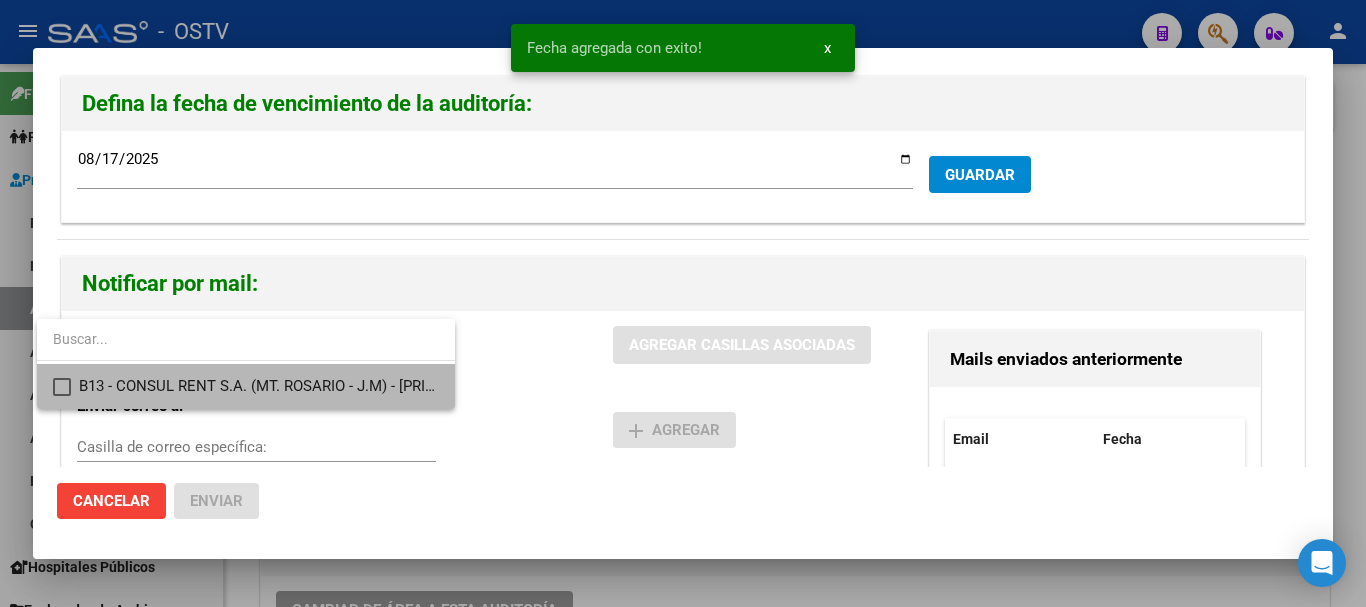 click on "B13 - CONSUL RENT S.A. (MT. ROSARIO - J.M) - [PRICE]" at bounding box center [259, 386] 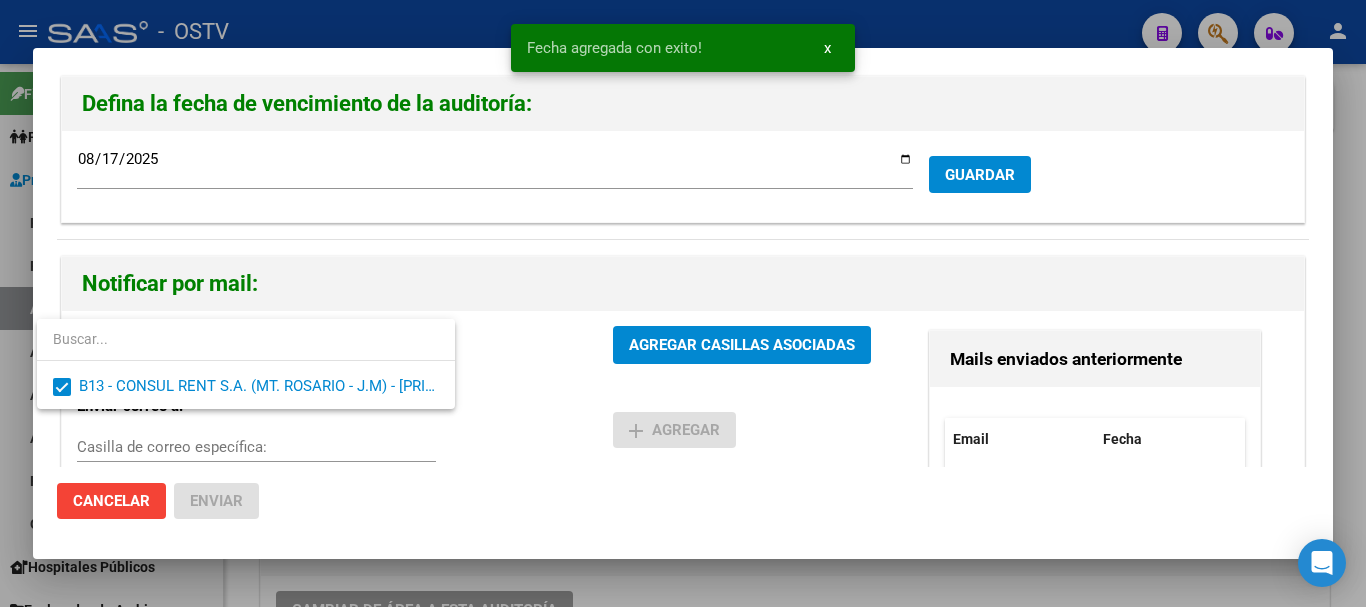 click at bounding box center [683, 303] 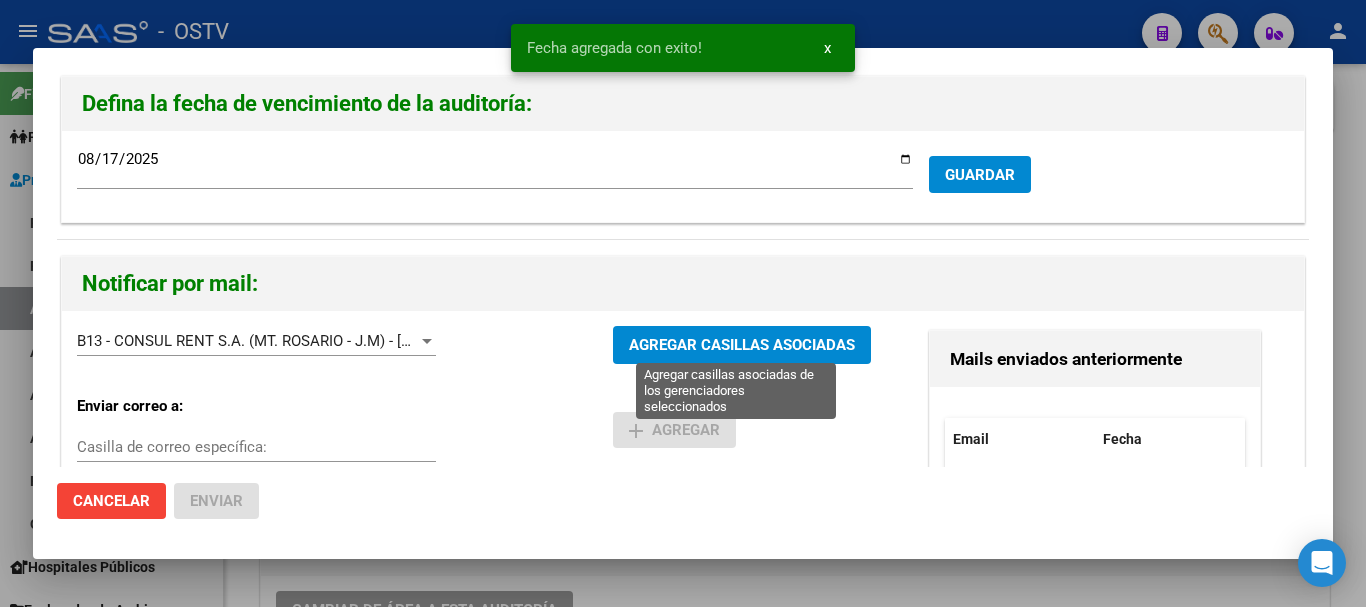 click on "AGREGAR CASILLAS ASOCIADAS" at bounding box center (742, 346) 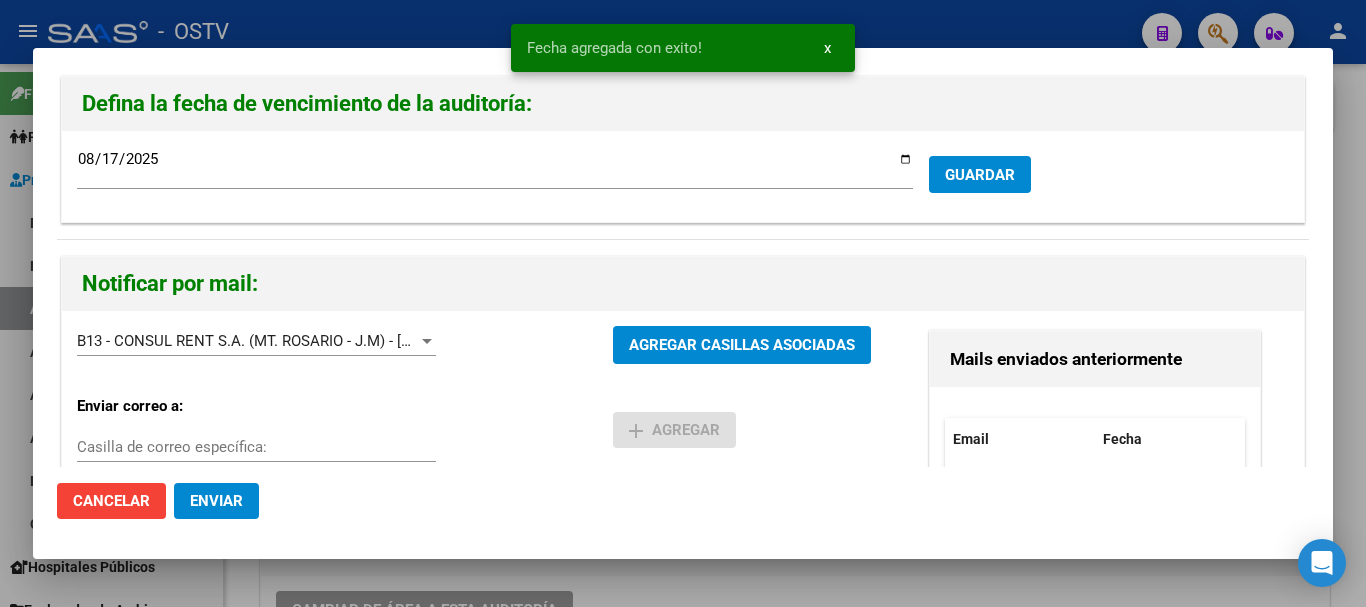 click on "Enviar" 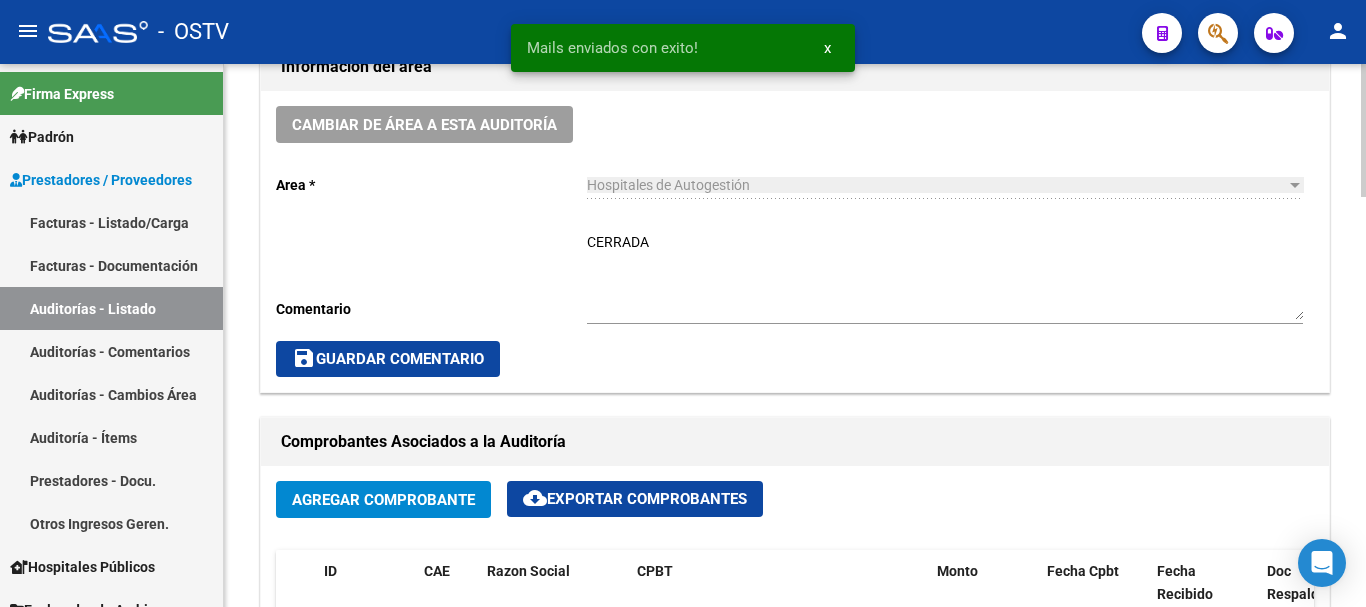 scroll, scrollTop: 600, scrollLeft: 0, axis: vertical 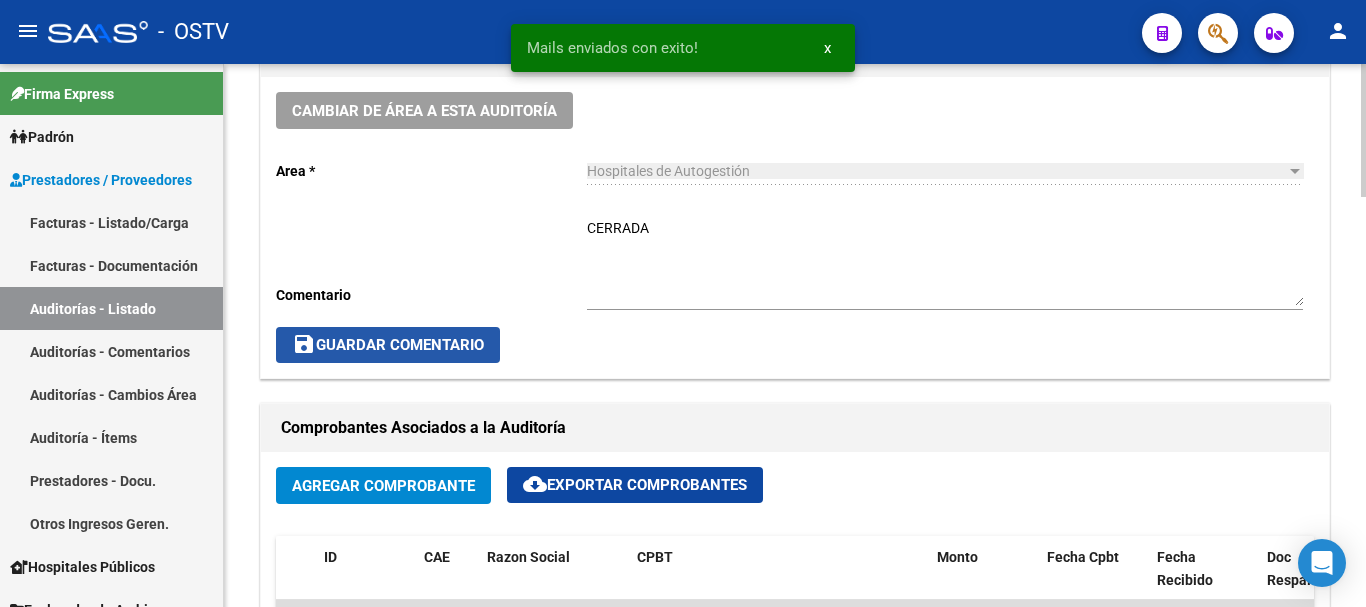 click on "save  Guardar Comentario" 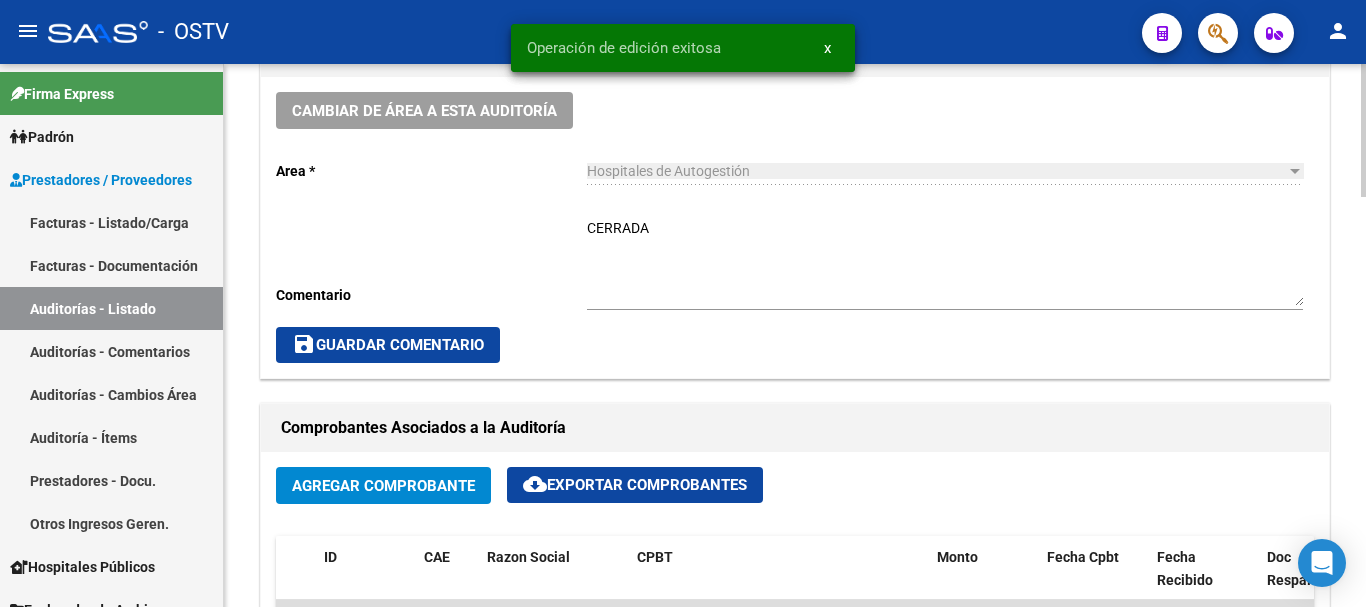 scroll, scrollTop: 0, scrollLeft: 0, axis: both 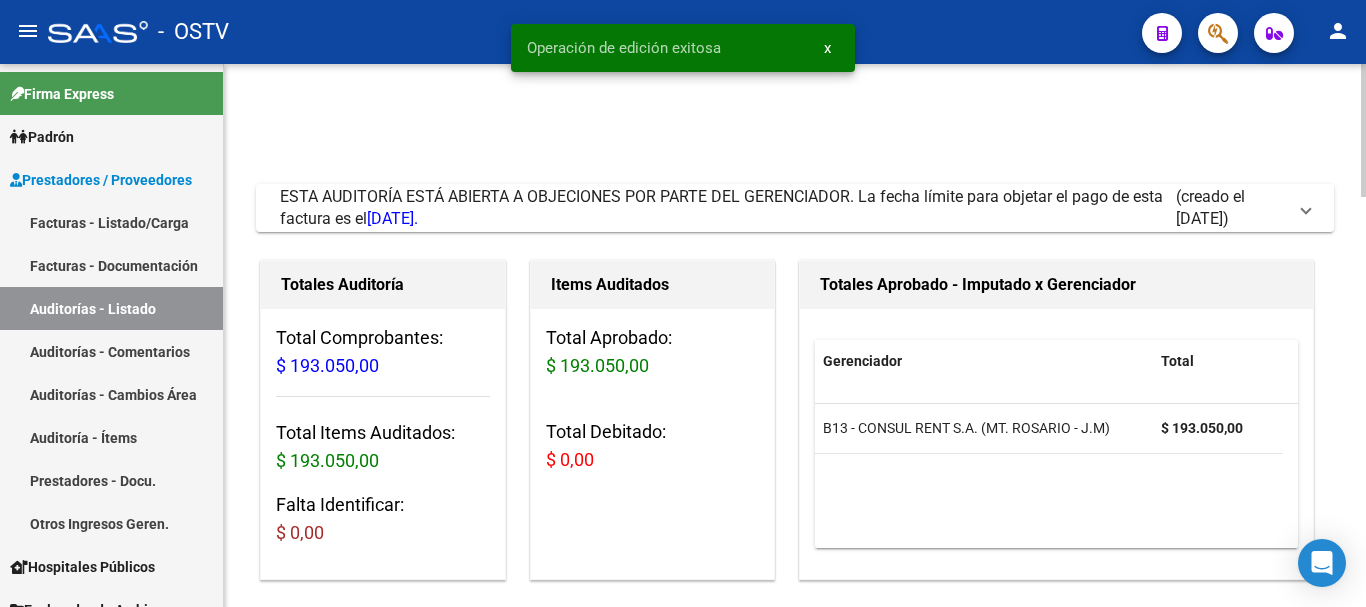 click on "arrow_back" 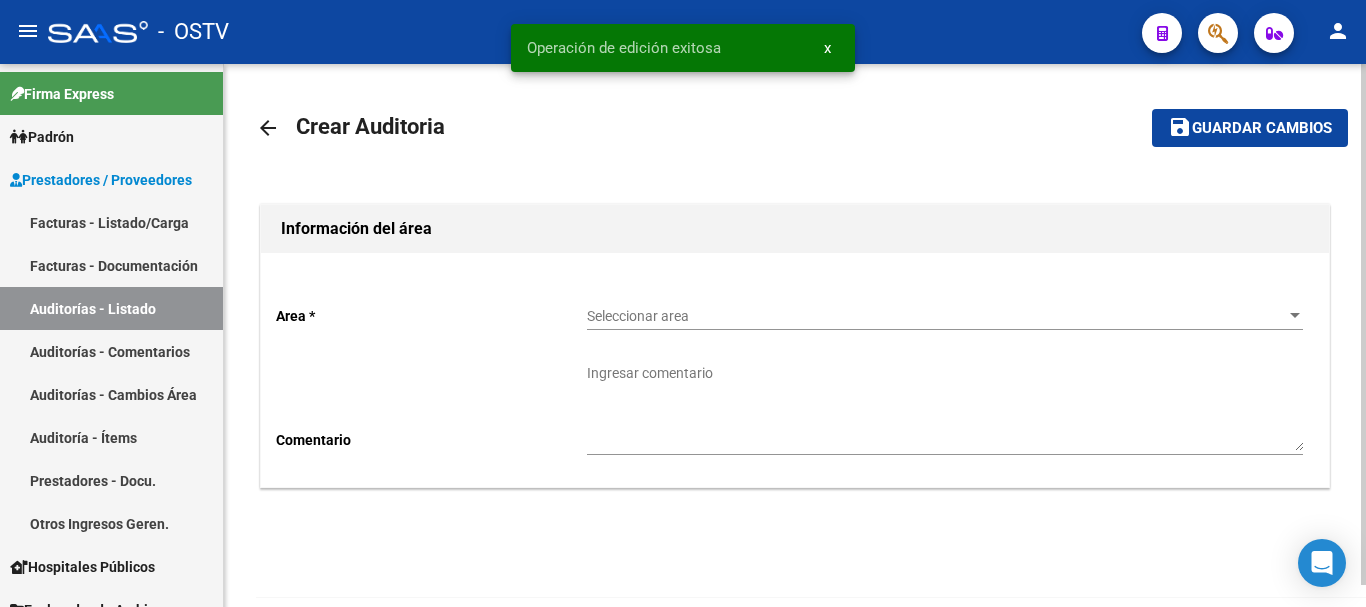 click on "Seleccionar area" at bounding box center (936, 316) 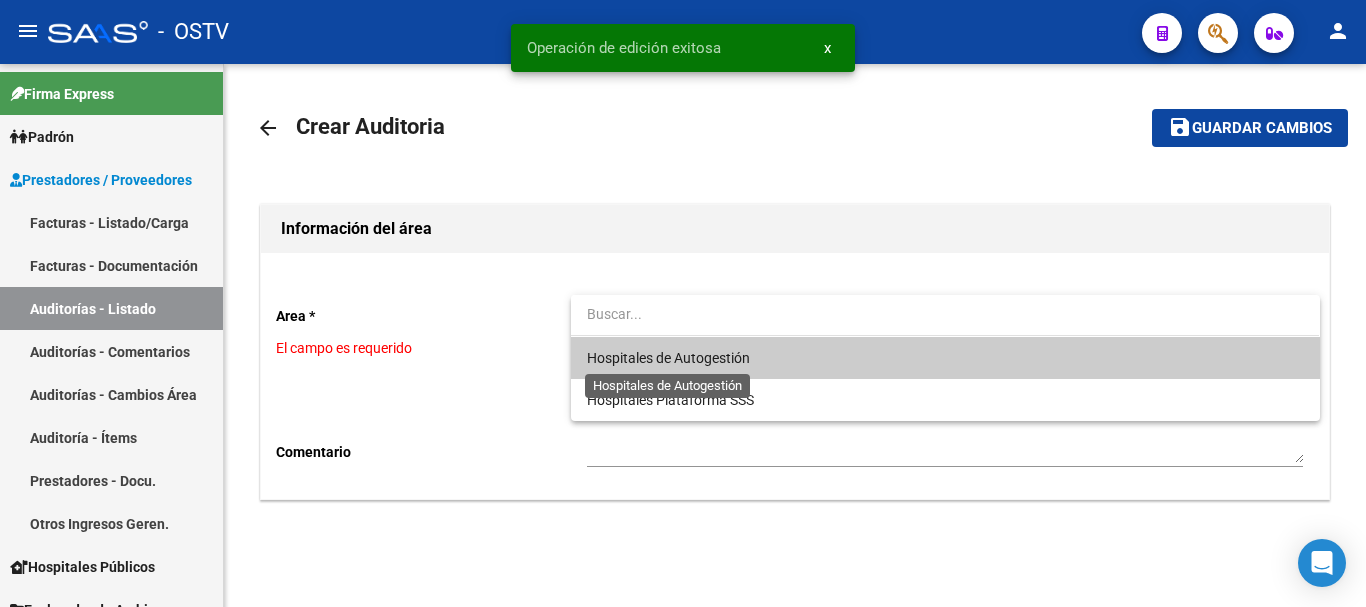 click on "Hospitales de Autogestión" at bounding box center [668, 358] 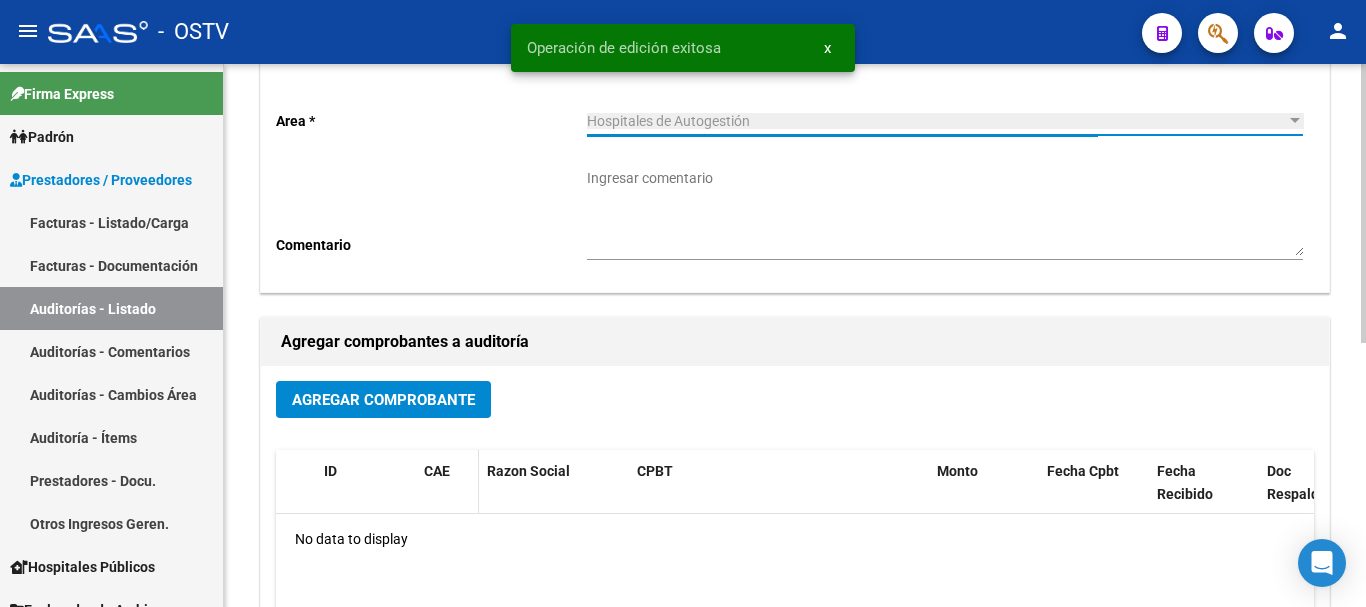 scroll, scrollTop: 200, scrollLeft: 0, axis: vertical 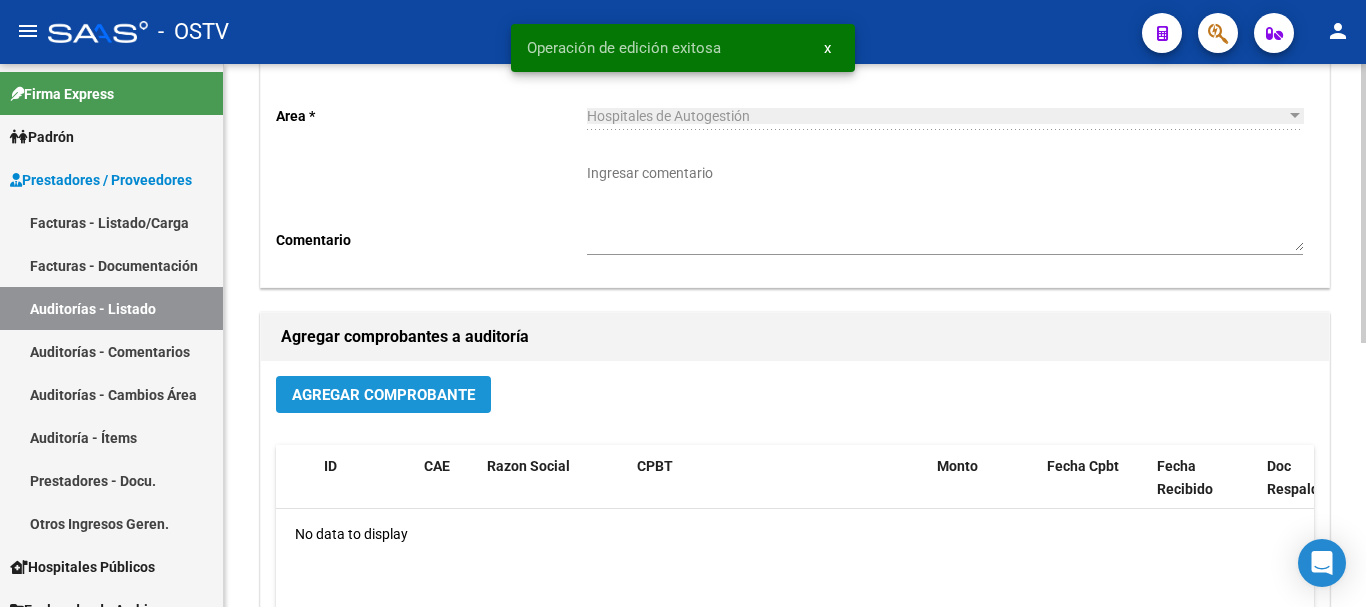 click on "Agregar Comprobante" 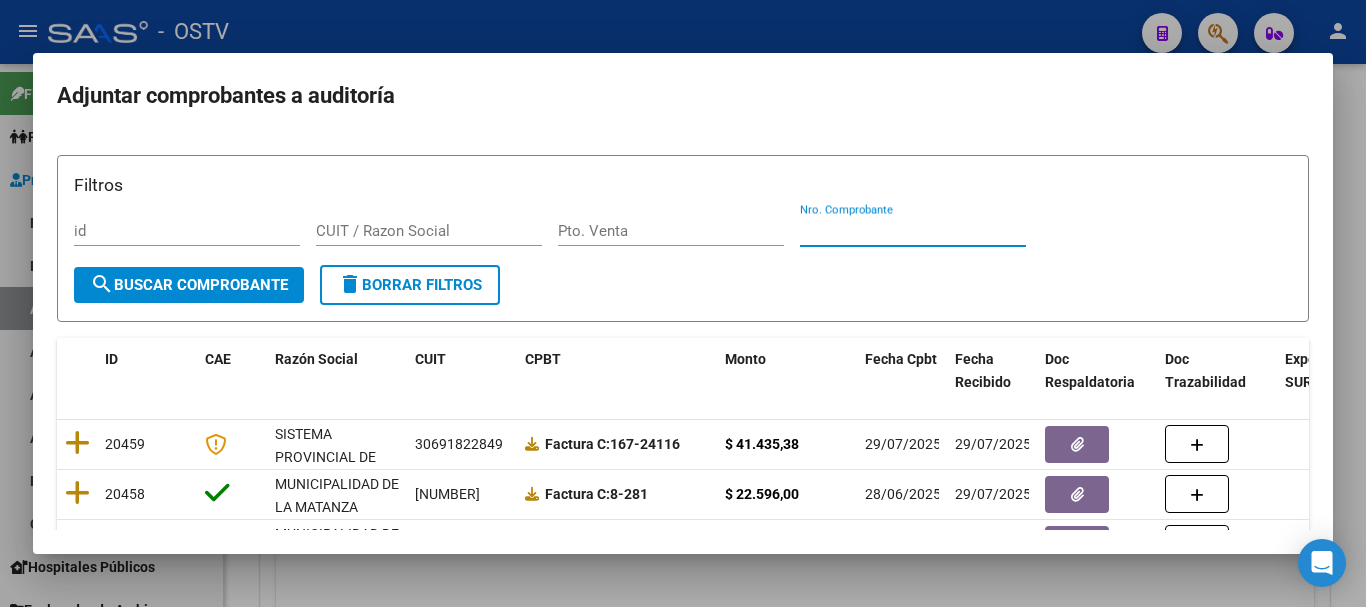 click on "Nro. Comprobante" at bounding box center [913, 231] 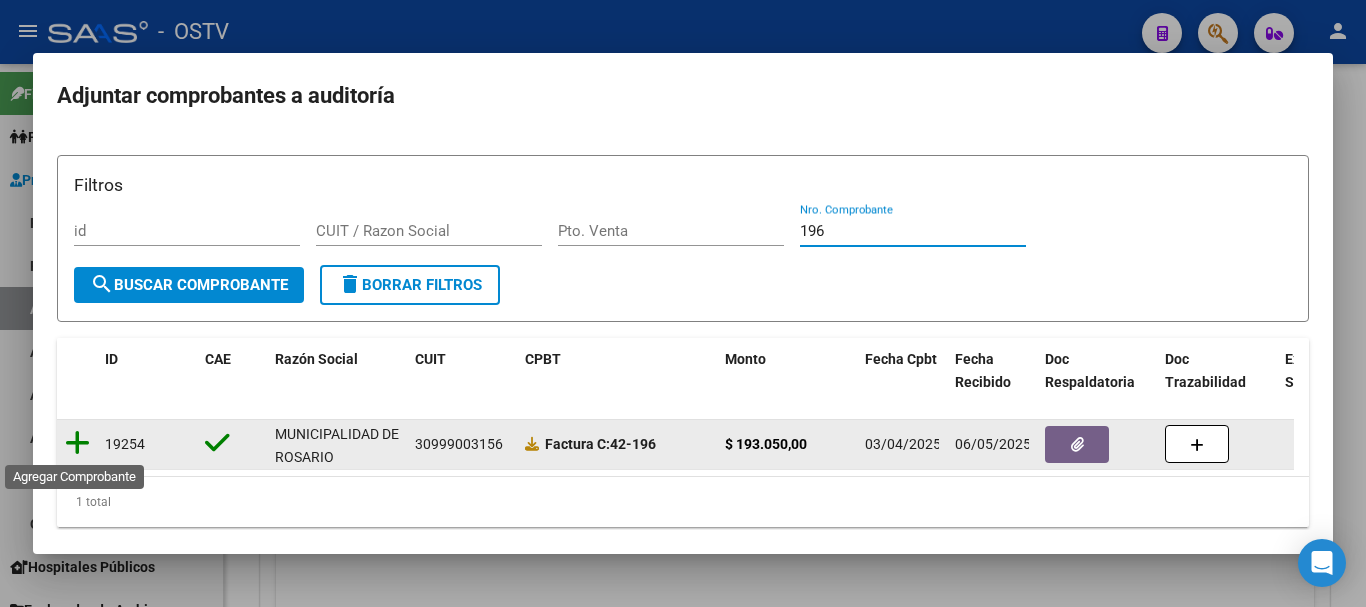 type on "196" 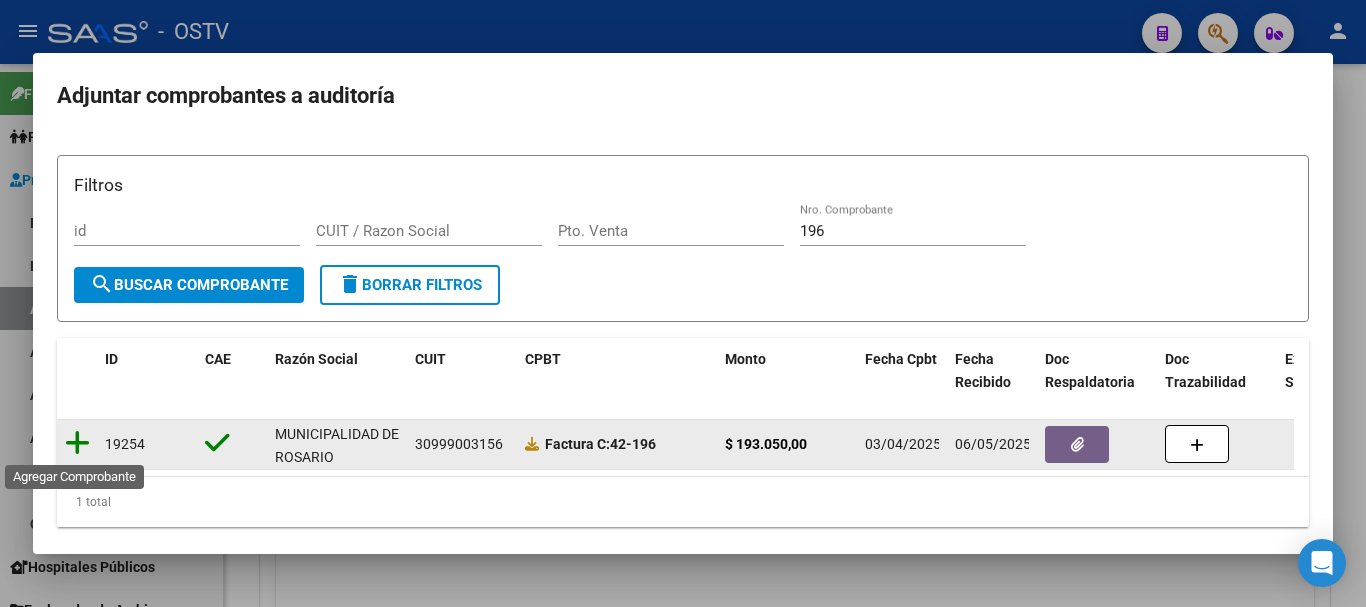 click 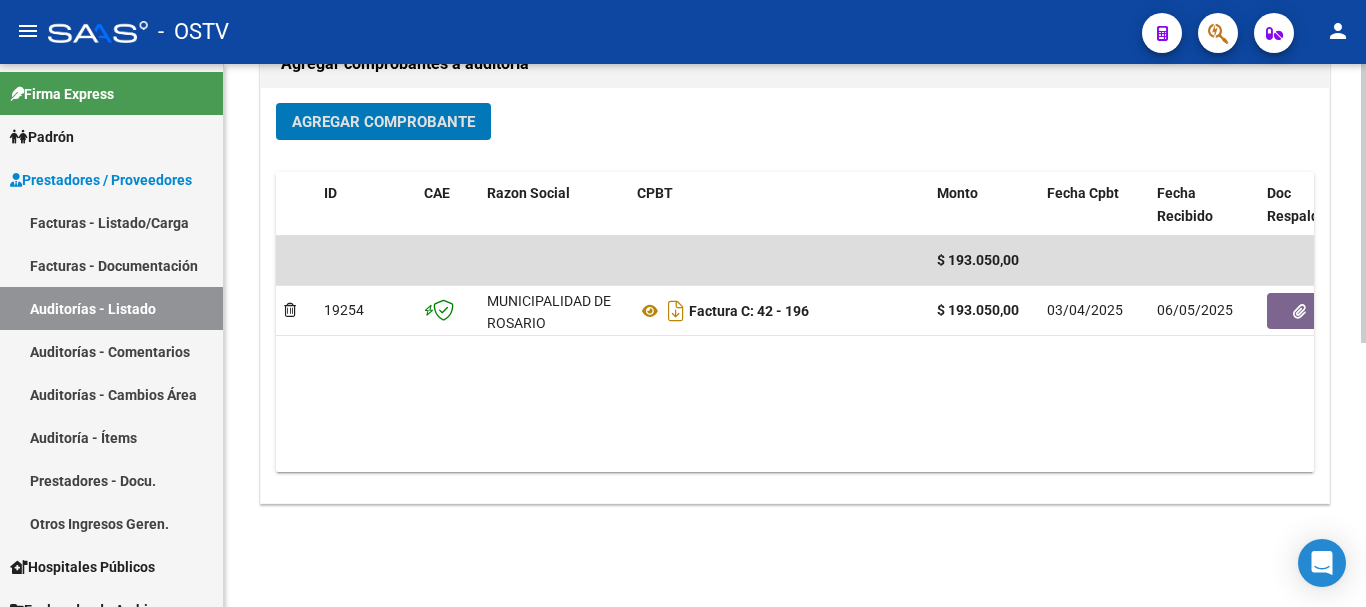 scroll, scrollTop: 512, scrollLeft: 0, axis: vertical 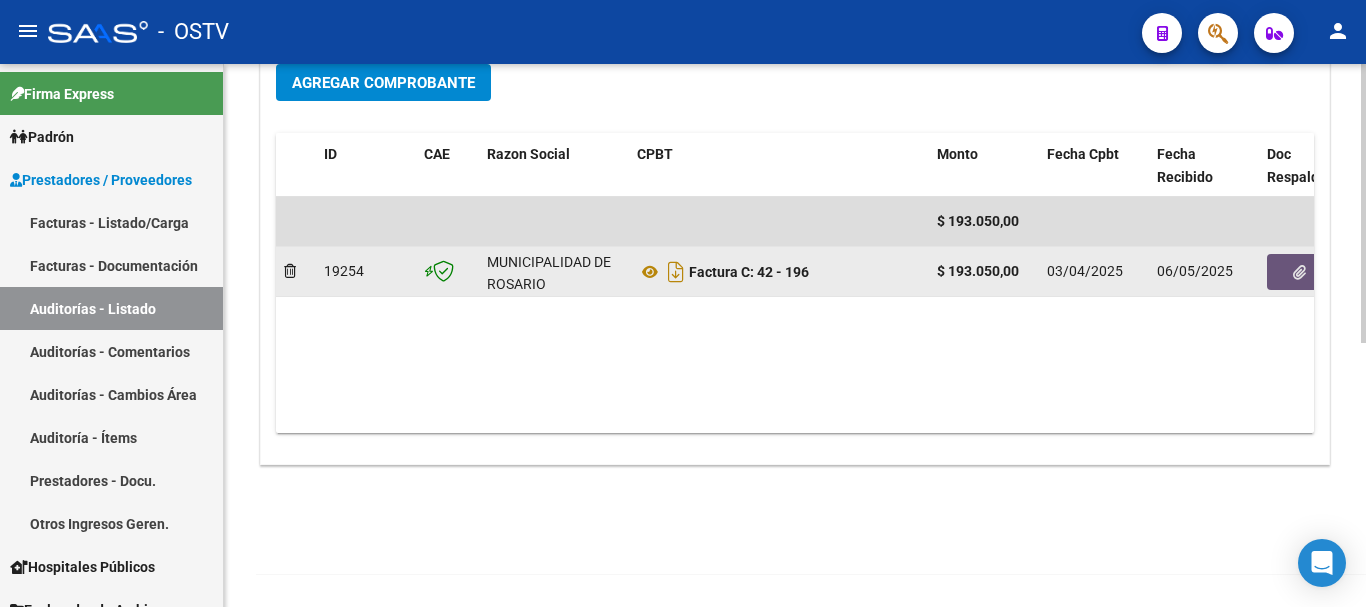 click 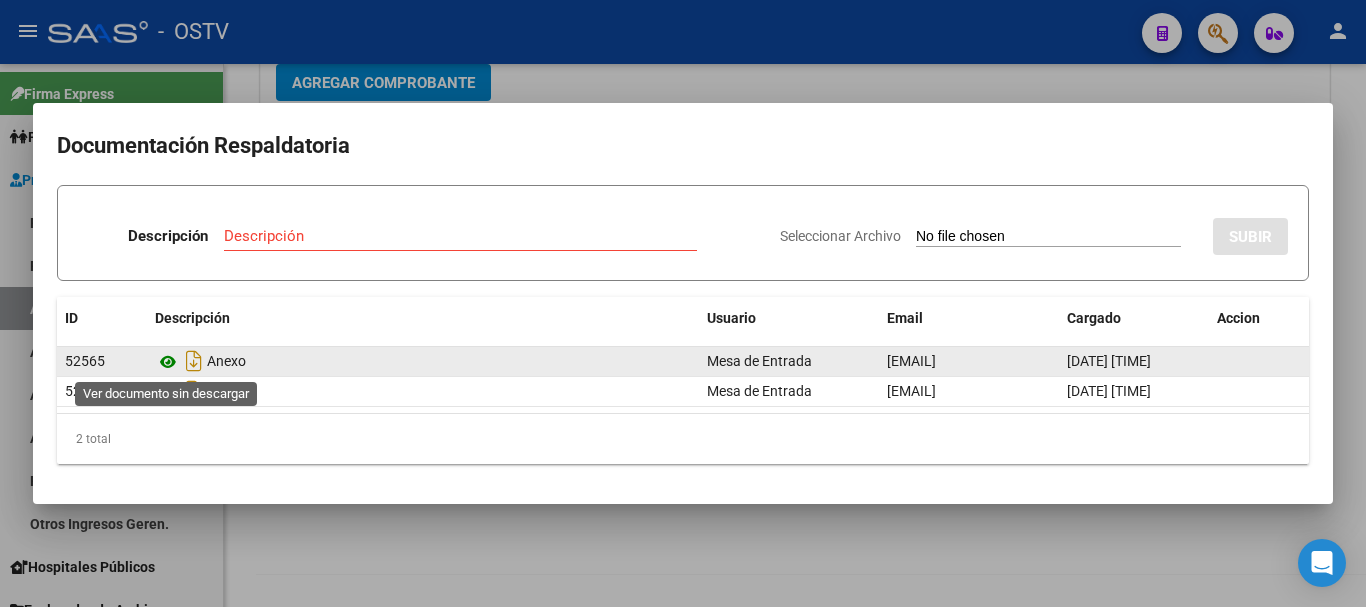 click 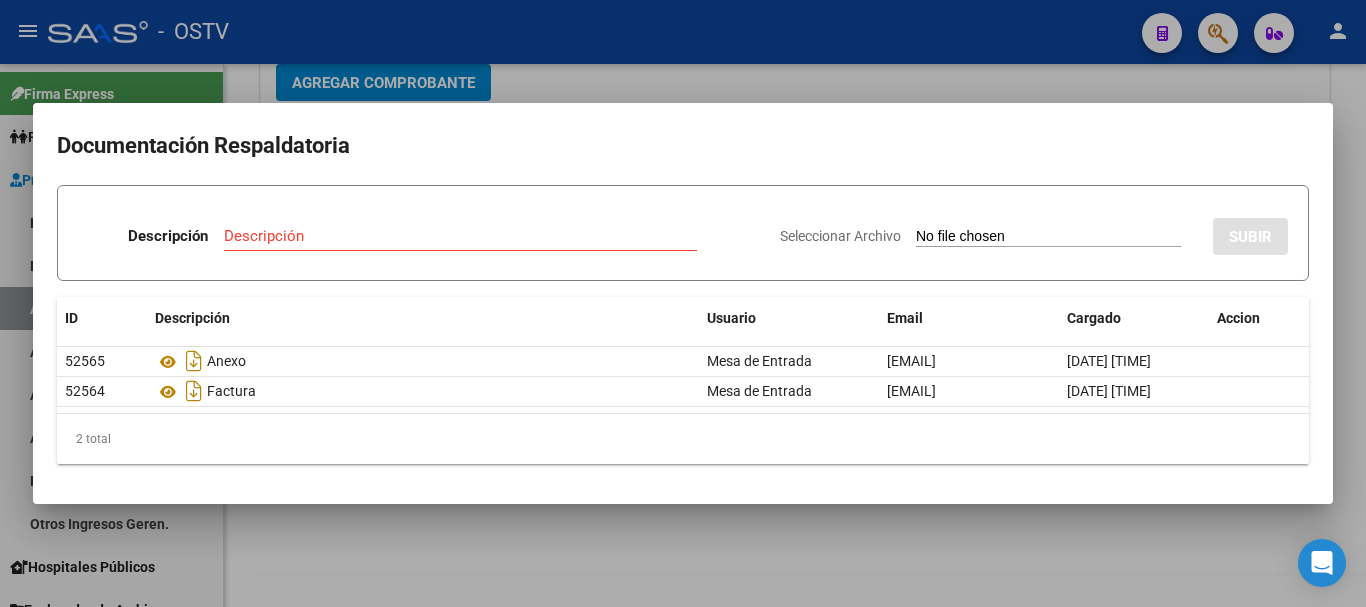 click at bounding box center [683, 303] 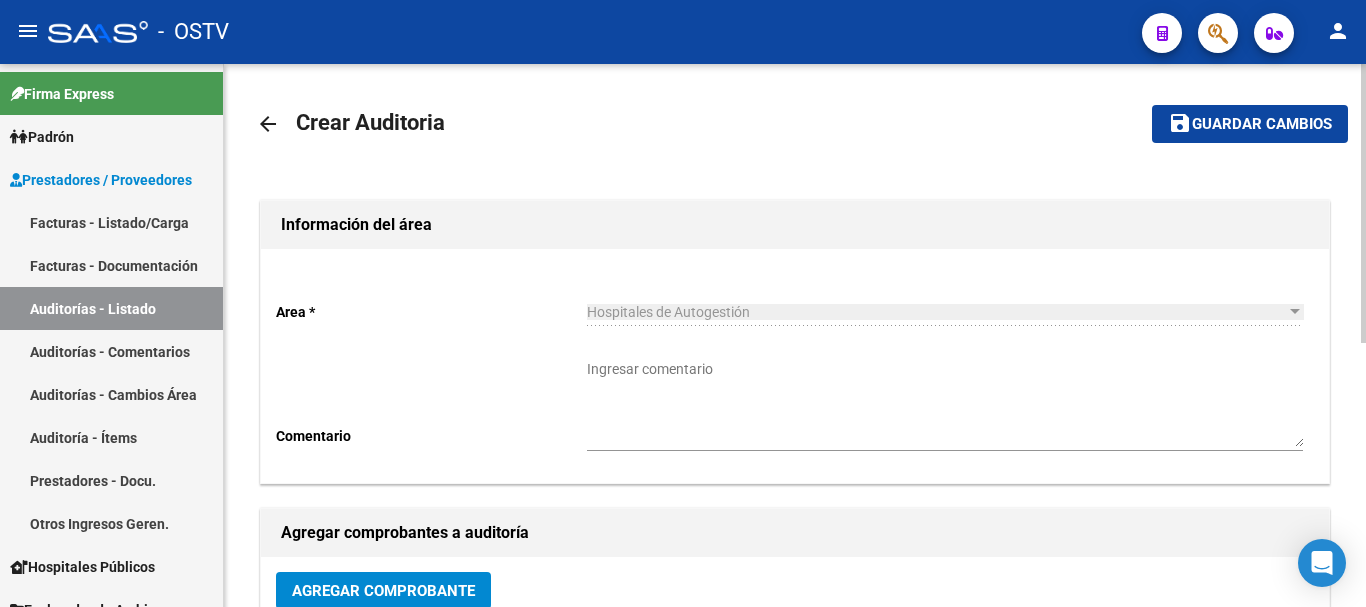 scroll, scrollTop: 0, scrollLeft: 0, axis: both 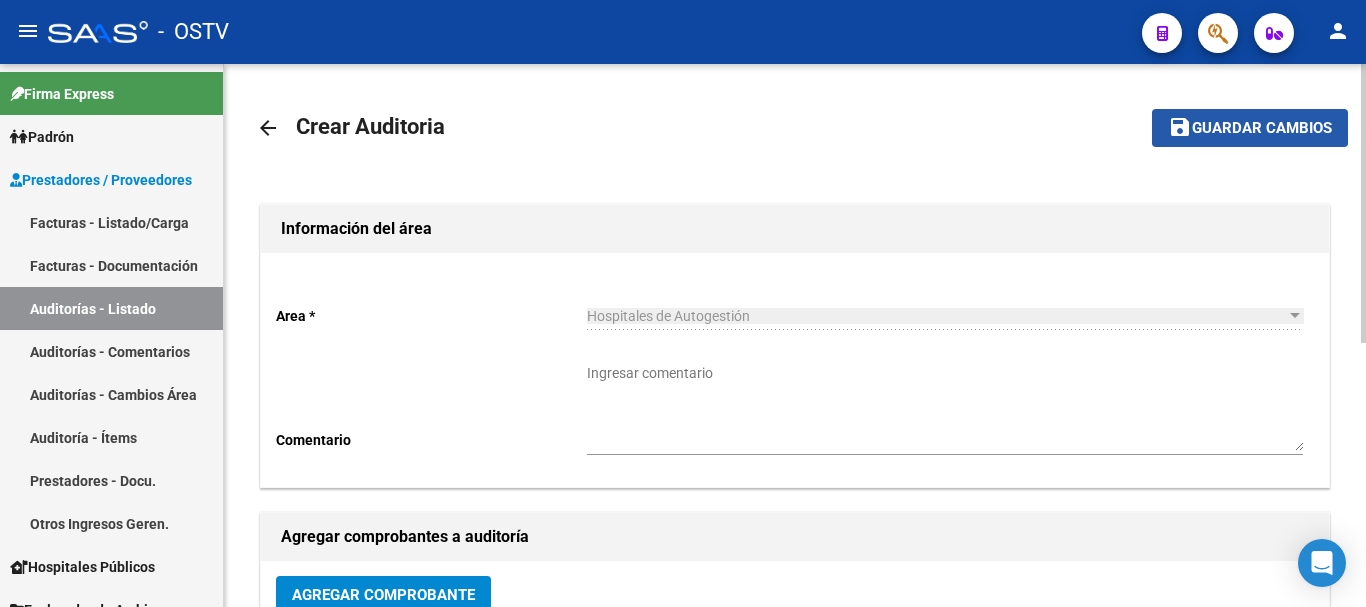 click on "save Guardar cambios" 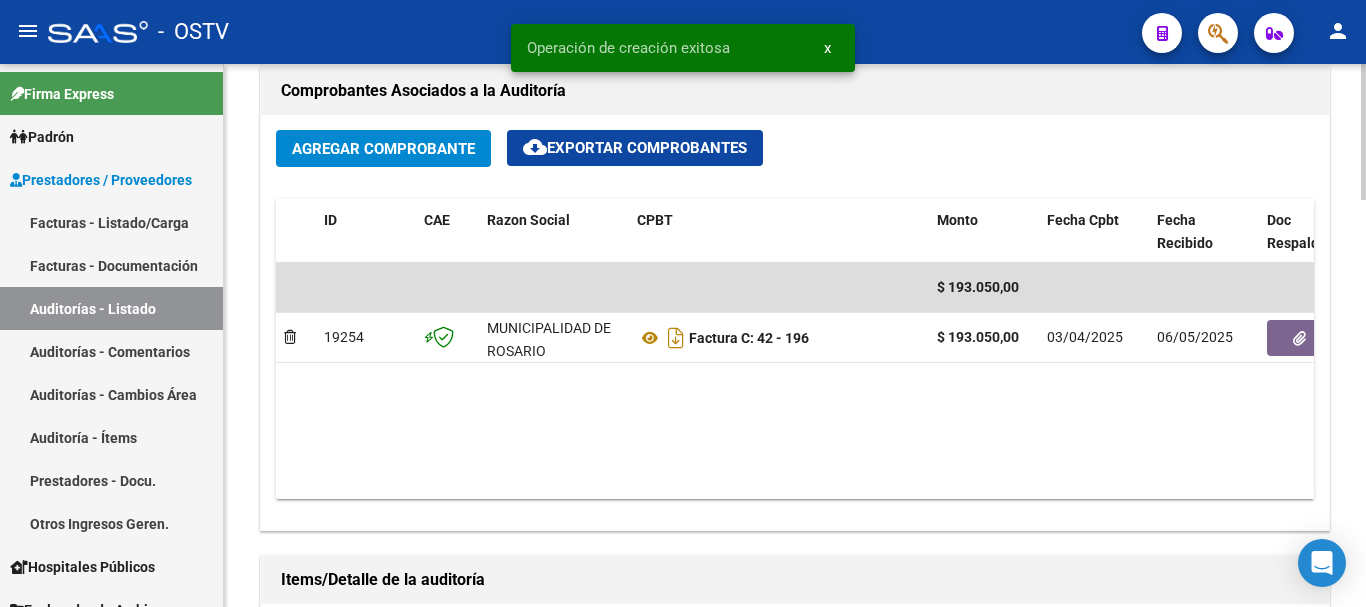 scroll, scrollTop: 1100, scrollLeft: 0, axis: vertical 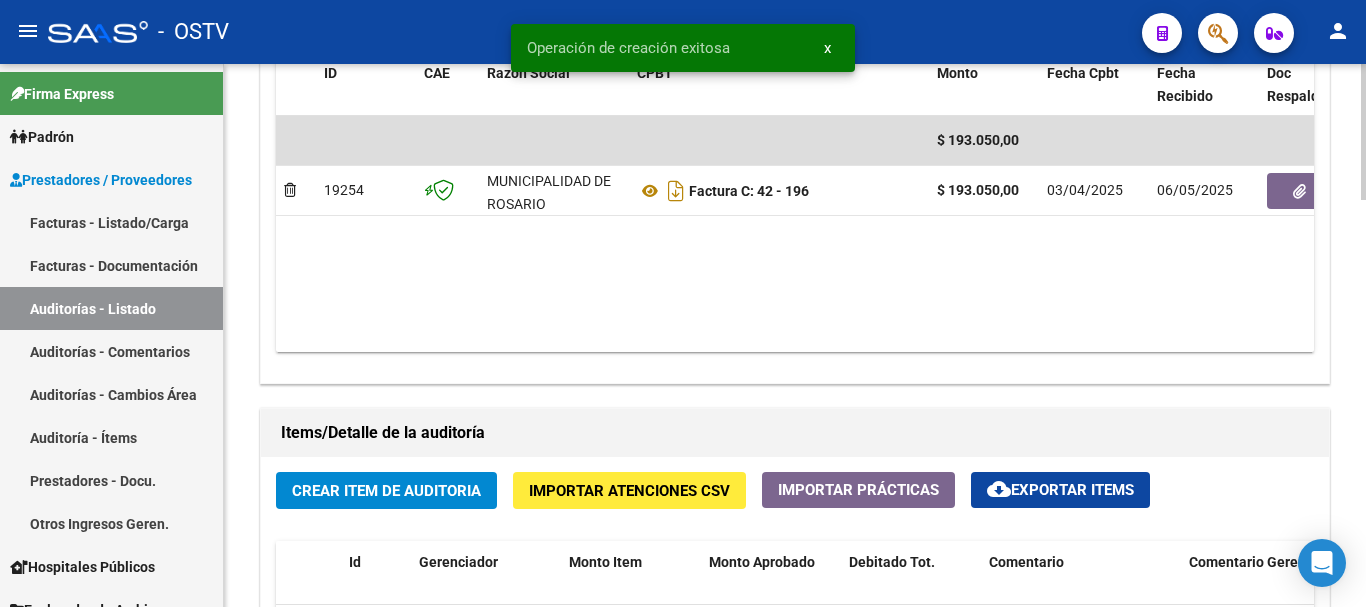 click on "Crear Item de Auditoria" 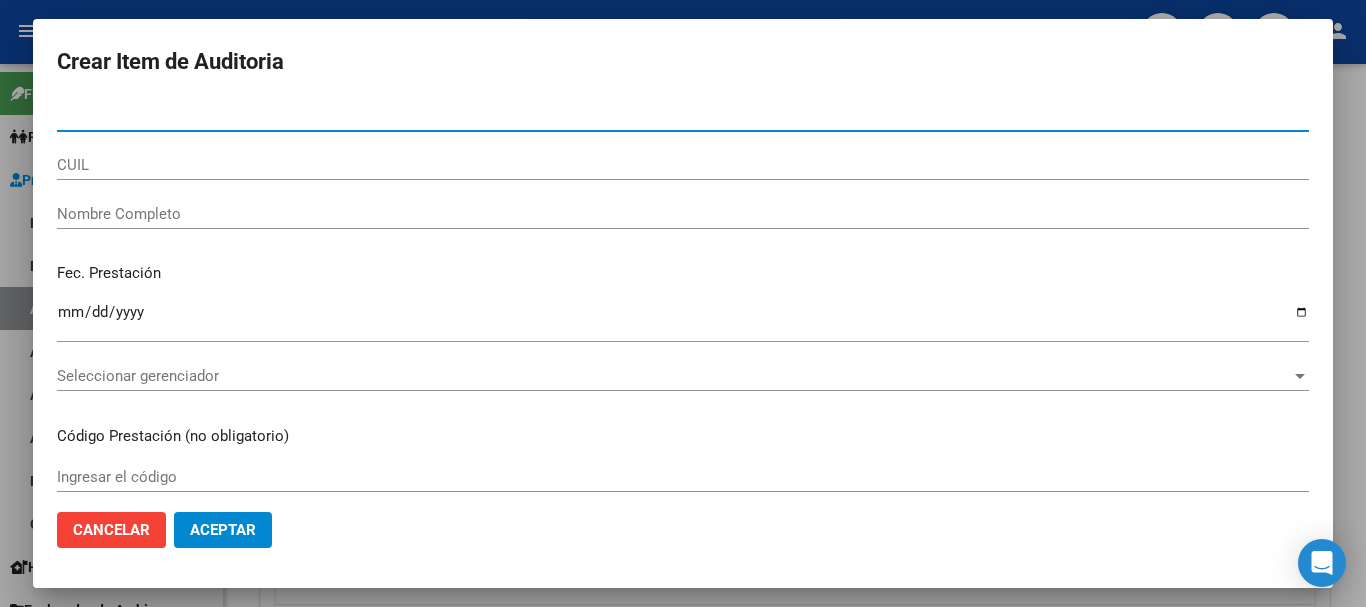 paste on "[NUMBER]" 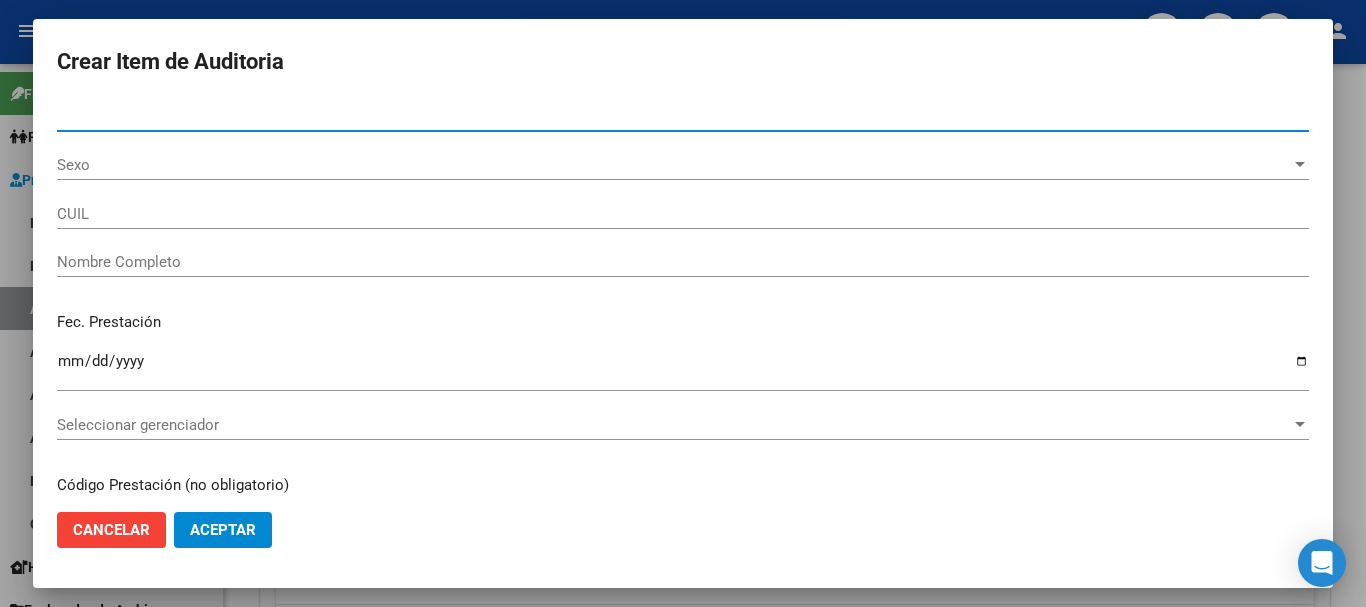 type on "[NUMBER]" 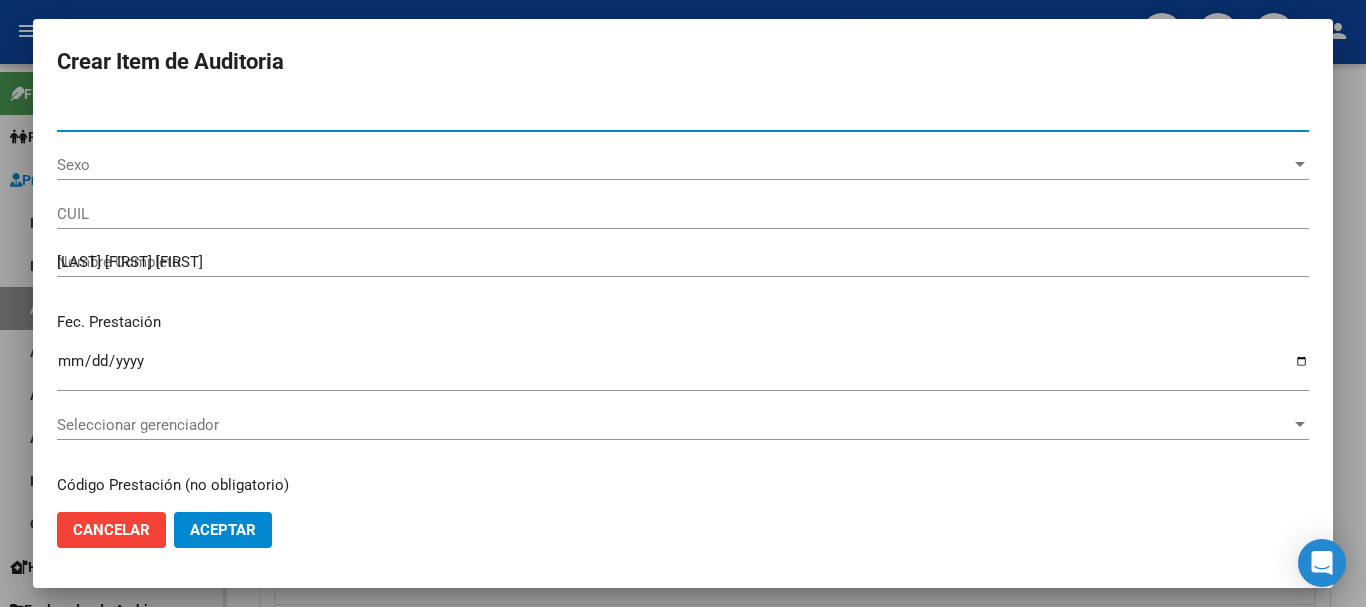 type on "[NUMBER]" 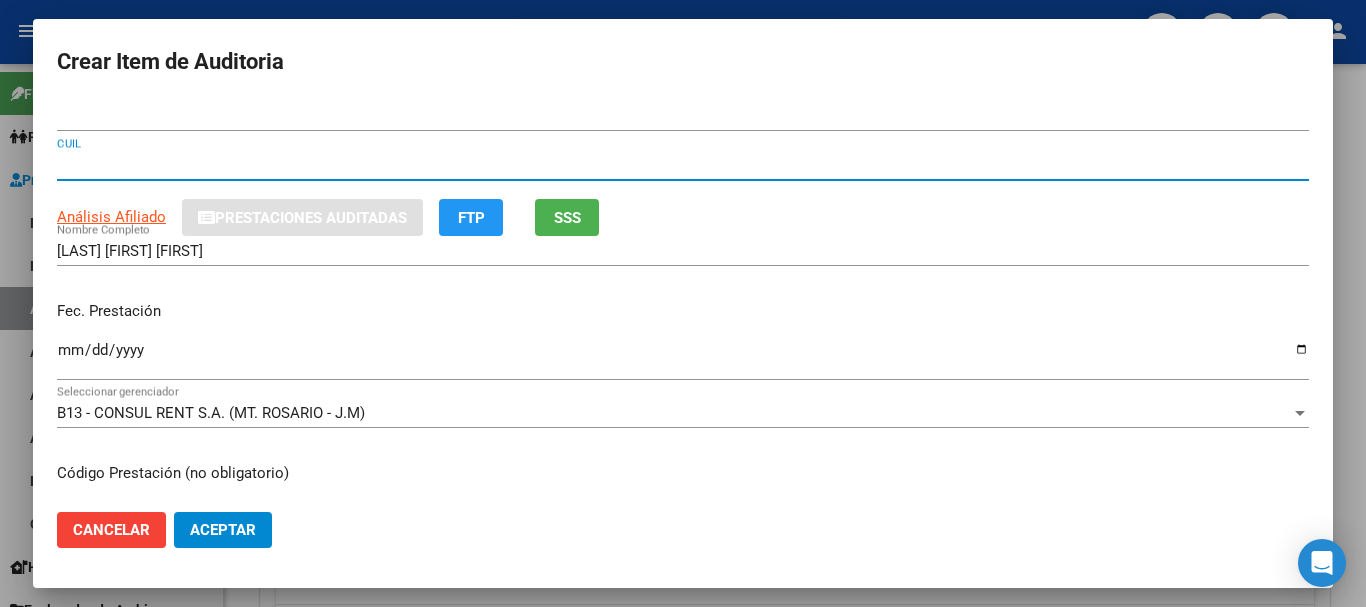 type 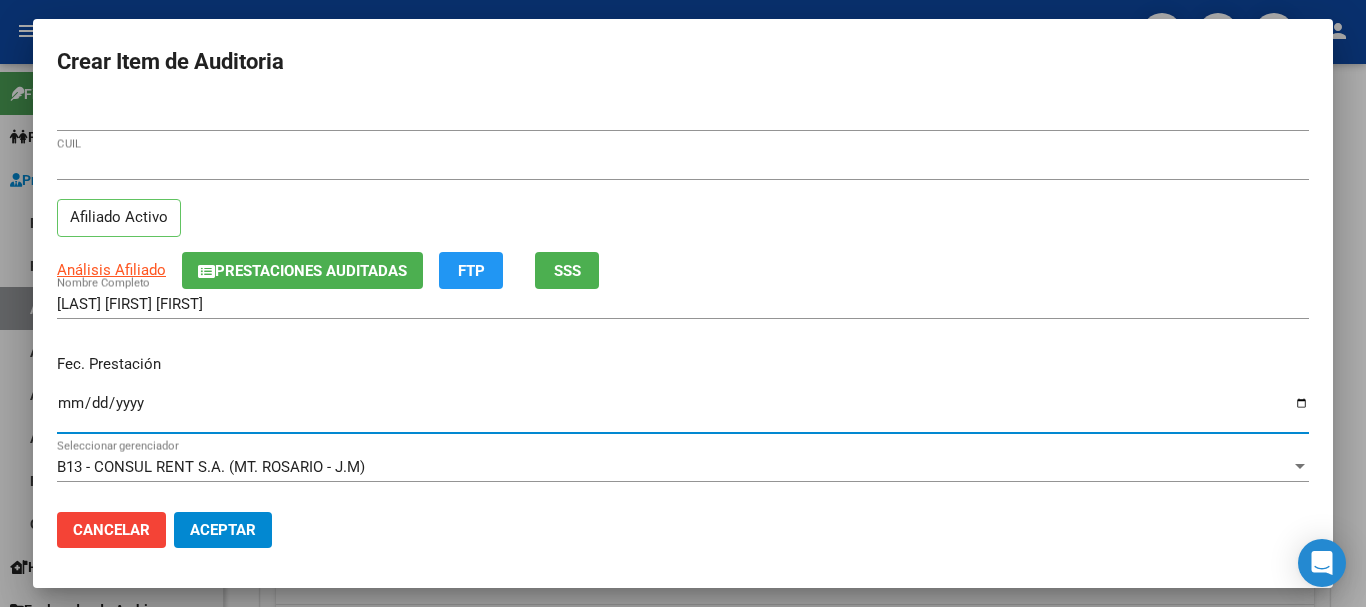 type on "[DATE]" 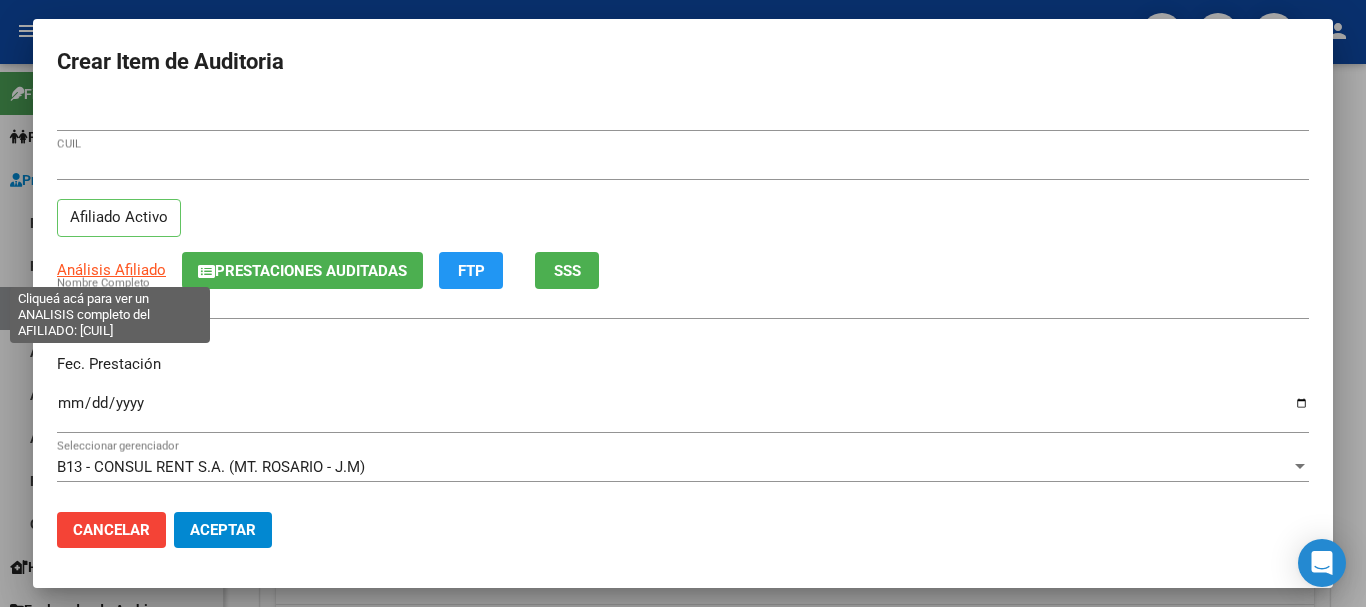 click on "Análisis Afiliado" at bounding box center [111, 270] 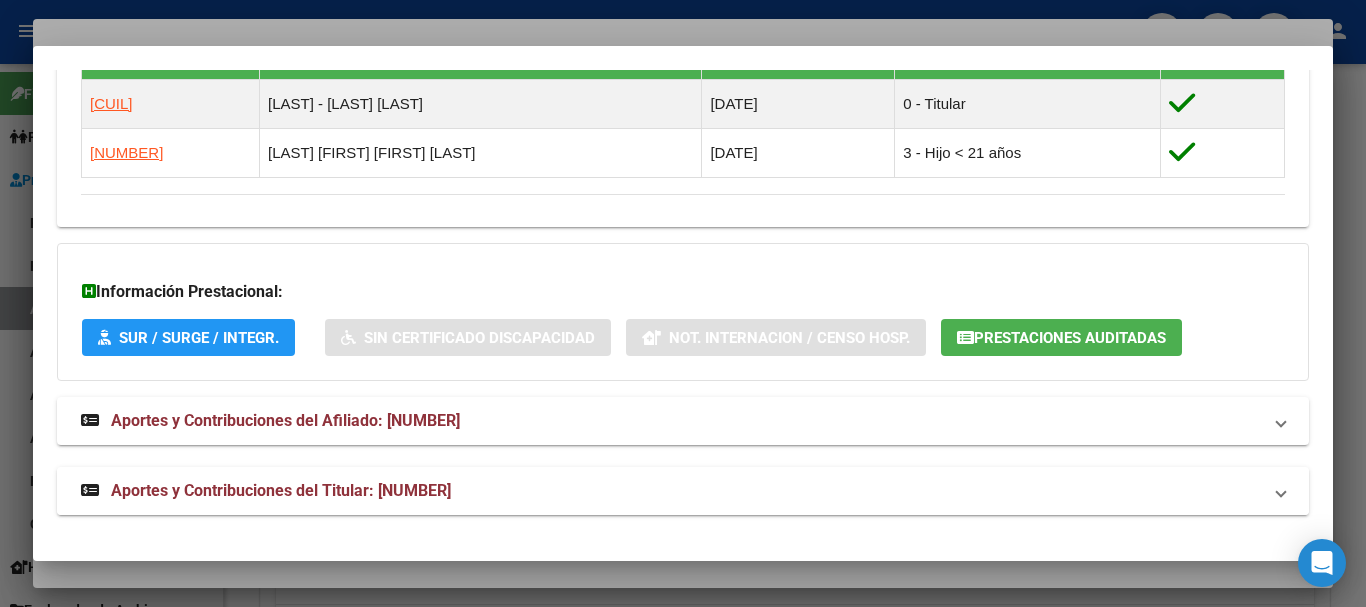 click on "Aportes y Contribuciones del Titular: [NUMBER]" at bounding box center [281, 490] 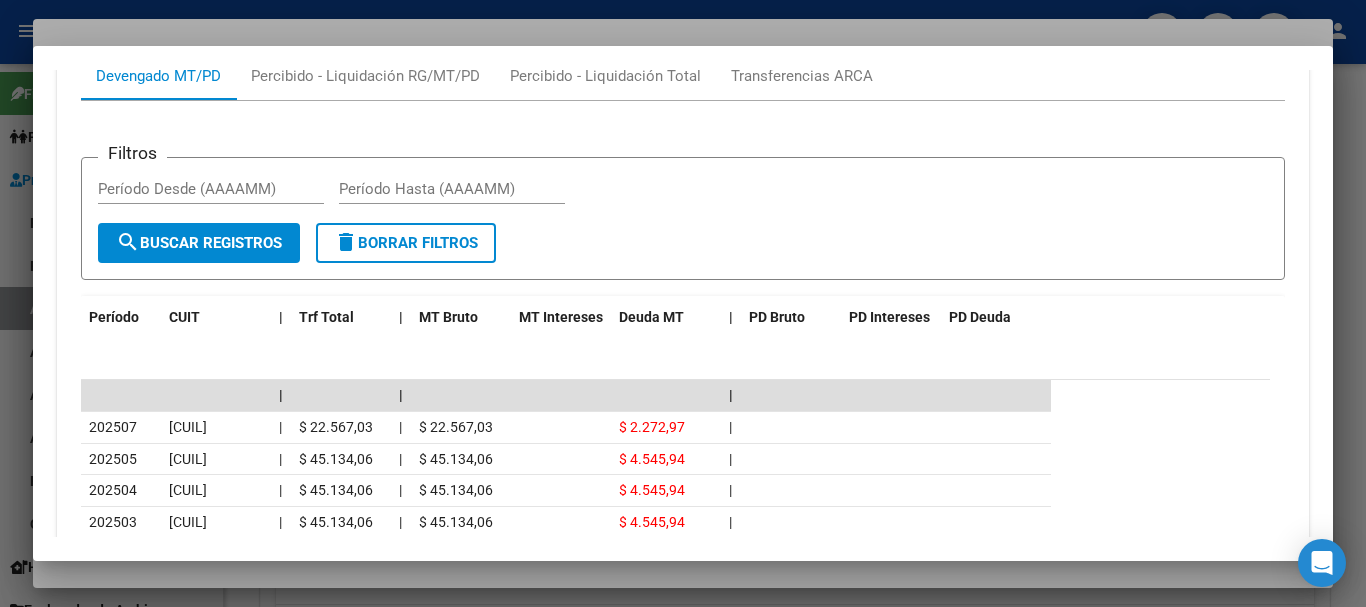scroll, scrollTop: 1796, scrollLeft: 0, axis: vertical 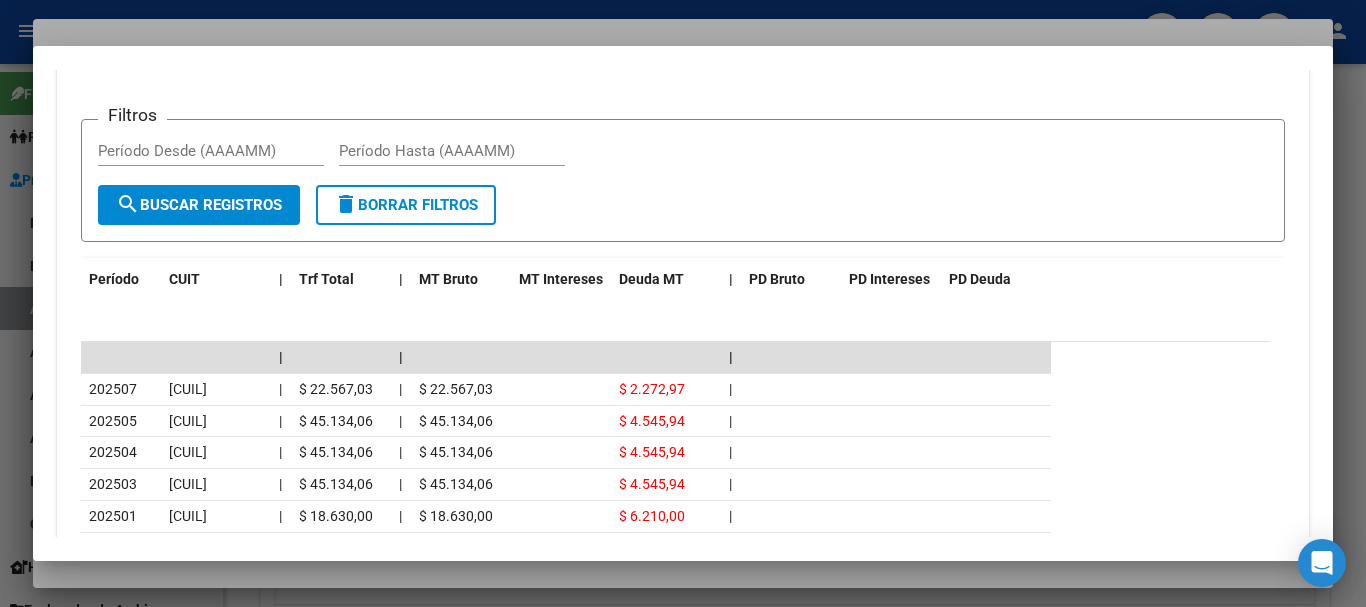 click at bounding box center (683, 303) 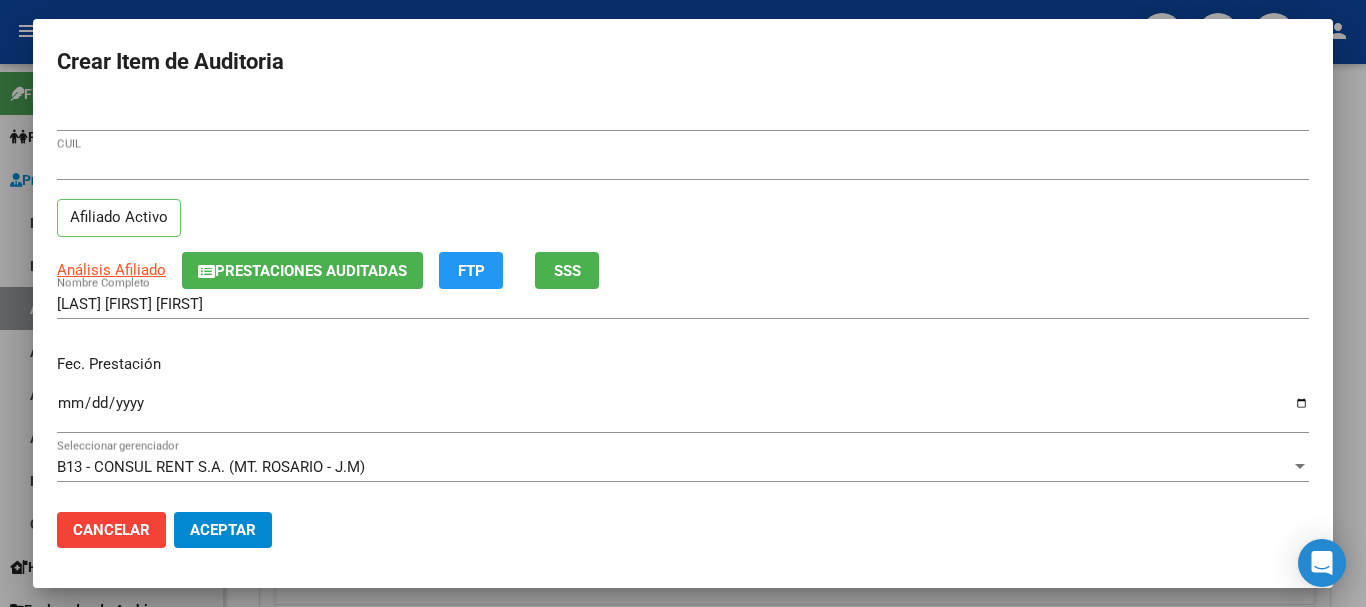 click on "[NUMBER] Nro Documento" at bounding box center (683, 125) 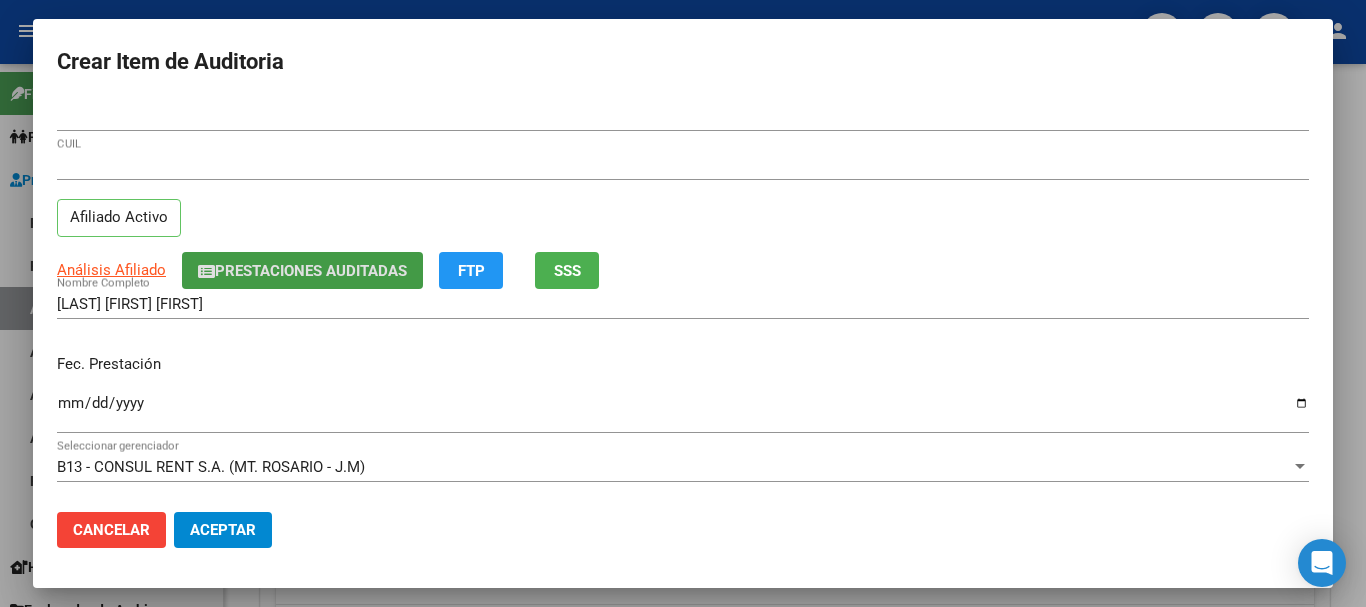 type 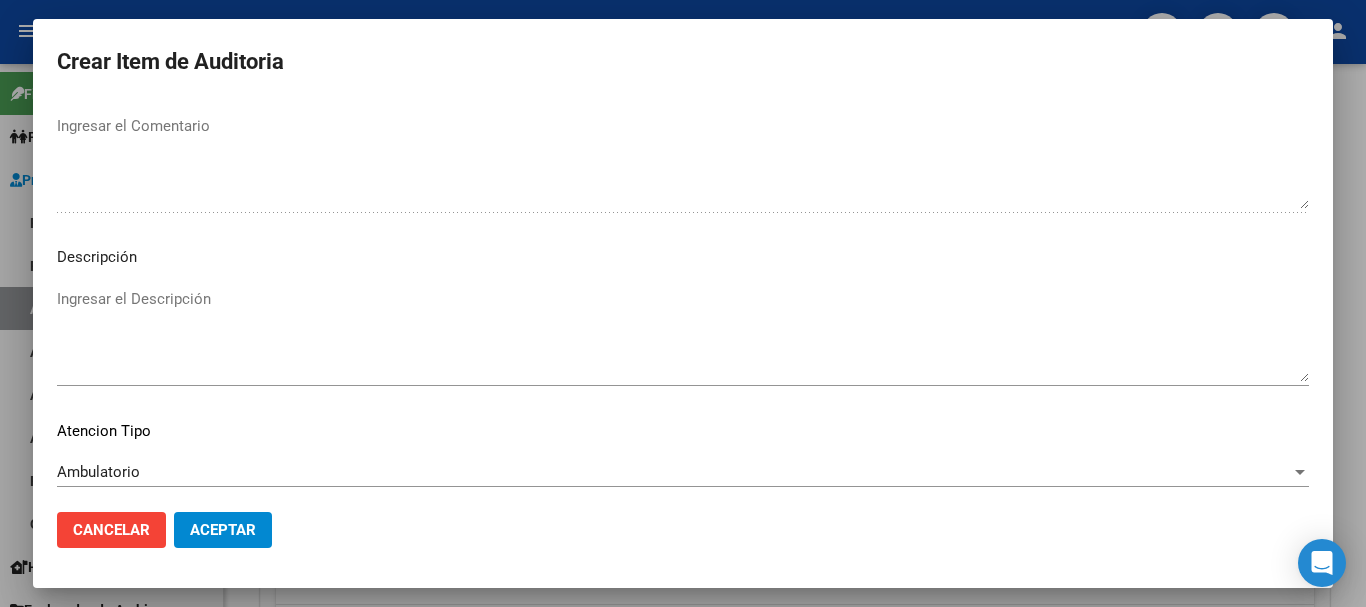 scroll, scrollTop: 1233, scrollLeft: 0, axis: vertical 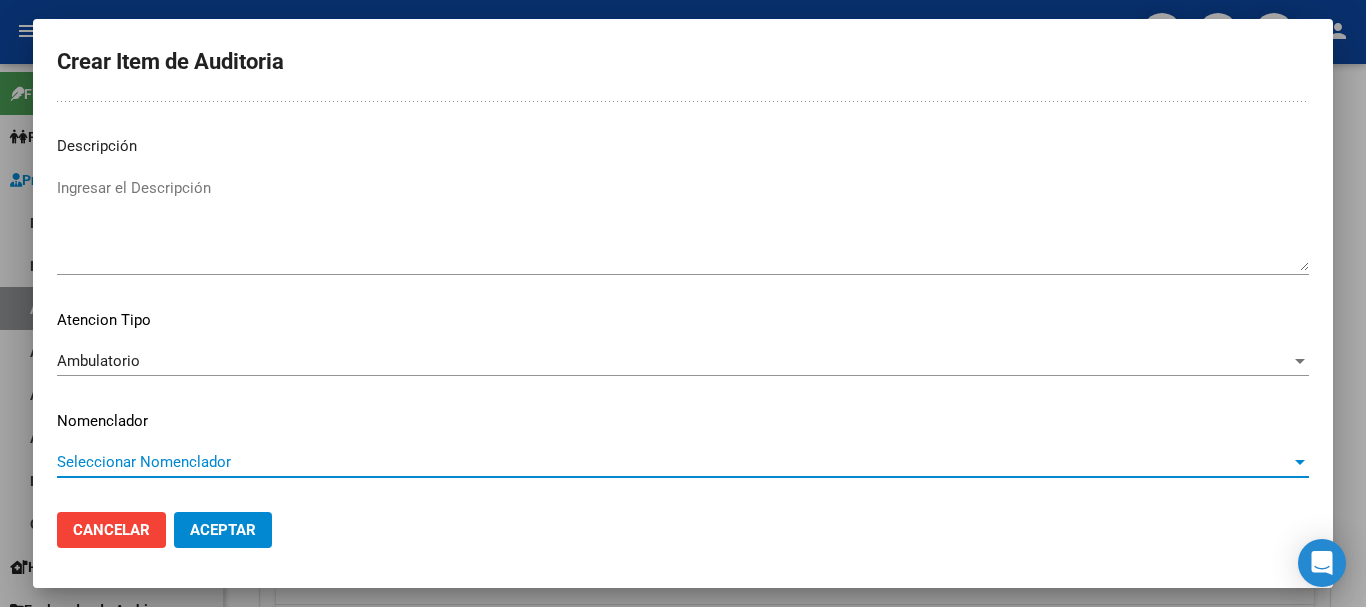 type 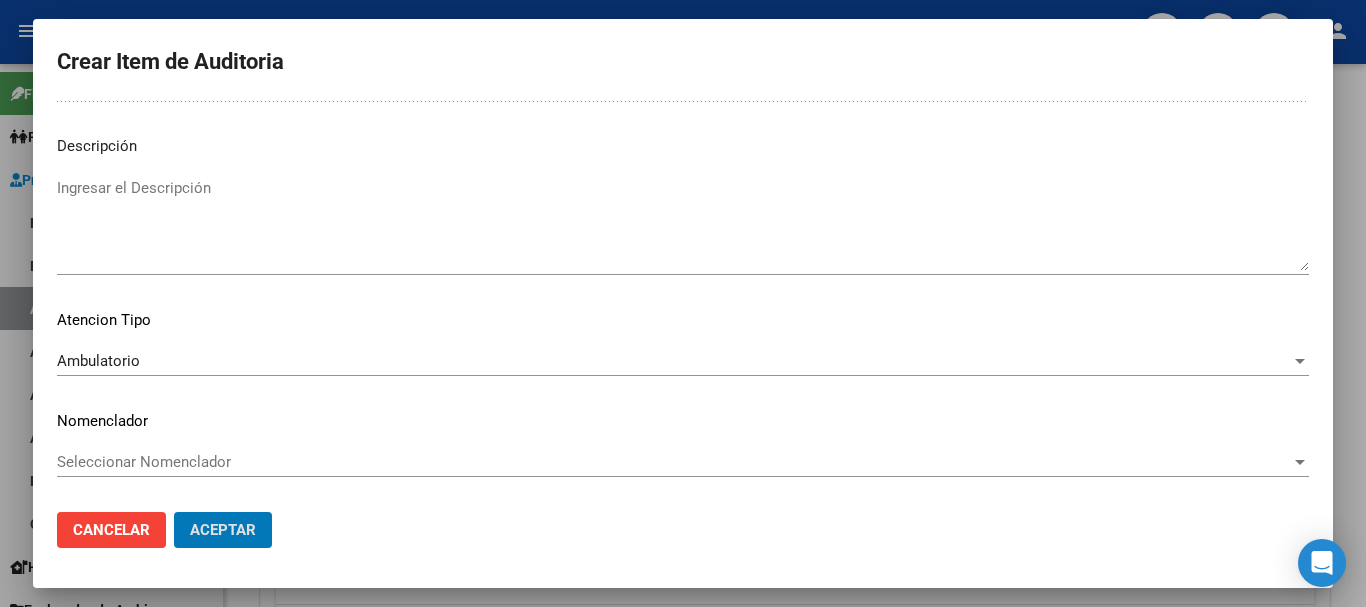 type 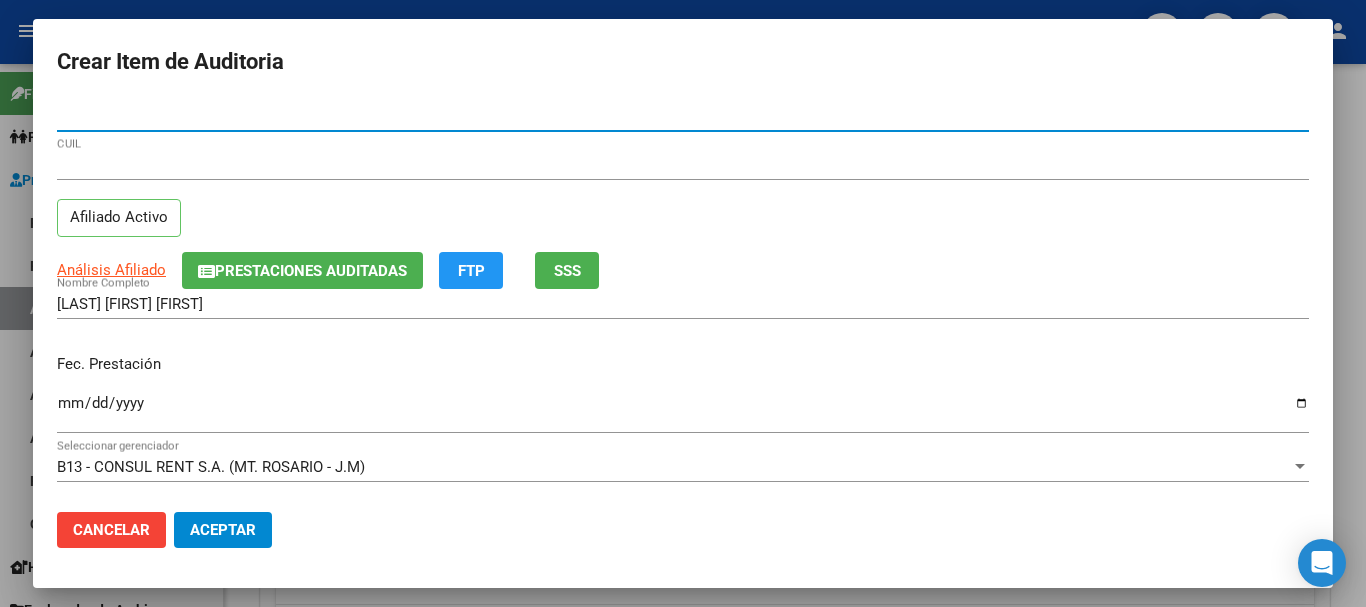 paste on "[NUMBER]" 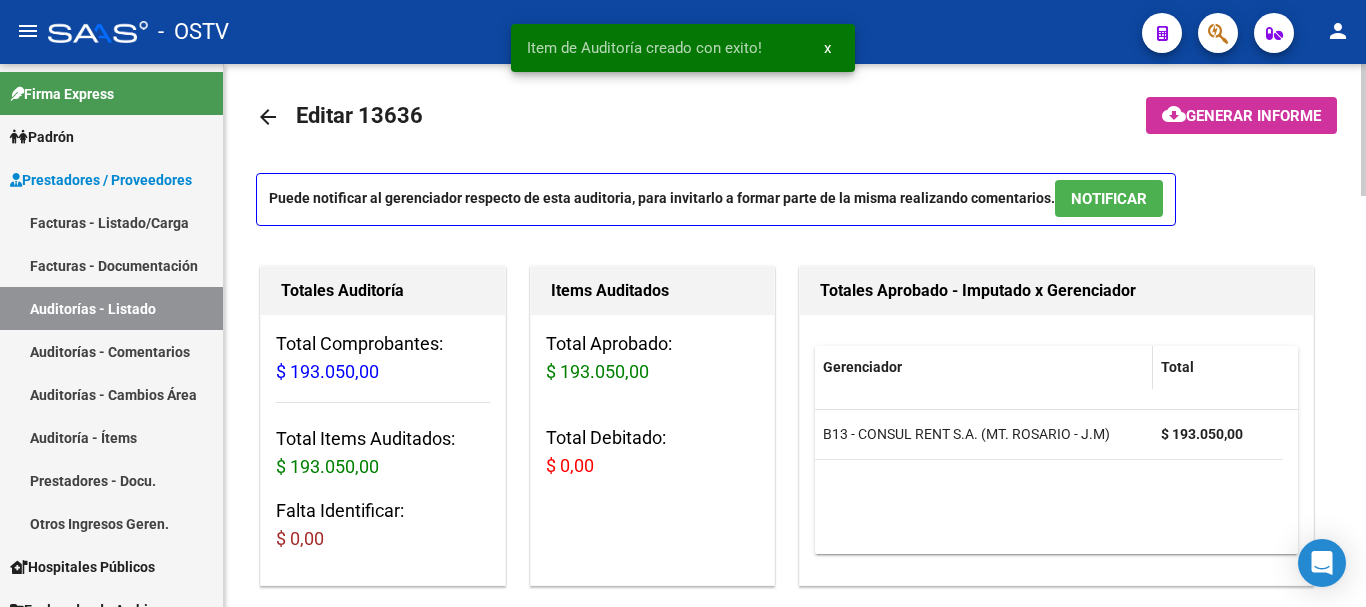 scroll, scrollTop: 1, scrollLeft: 0, axis: vertical 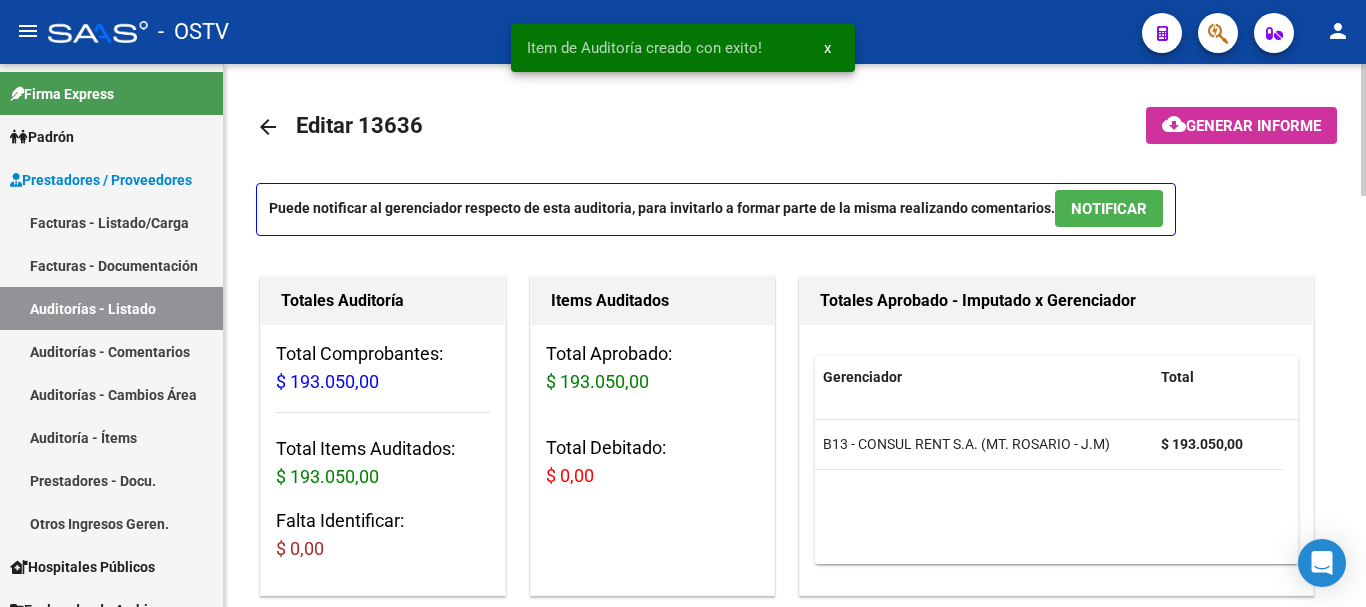 click on "NOTIFICAR" at bounding box center (1109, 209) 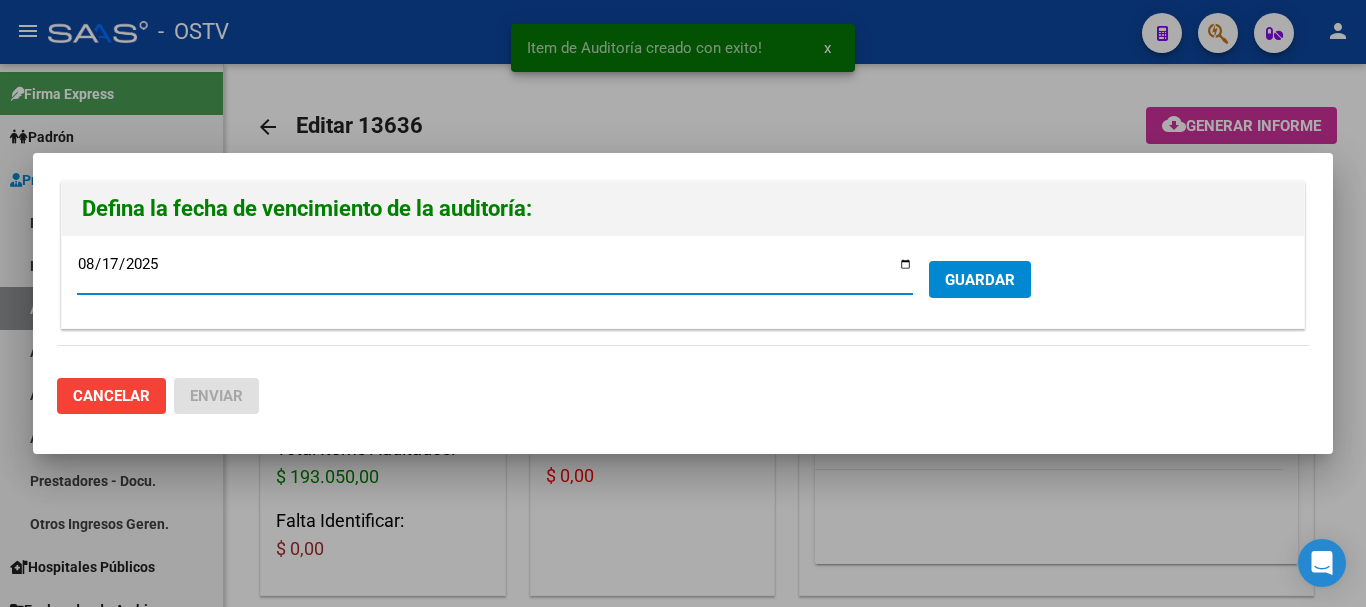 click on "GUARDAR" at bounding box center [980, 280] 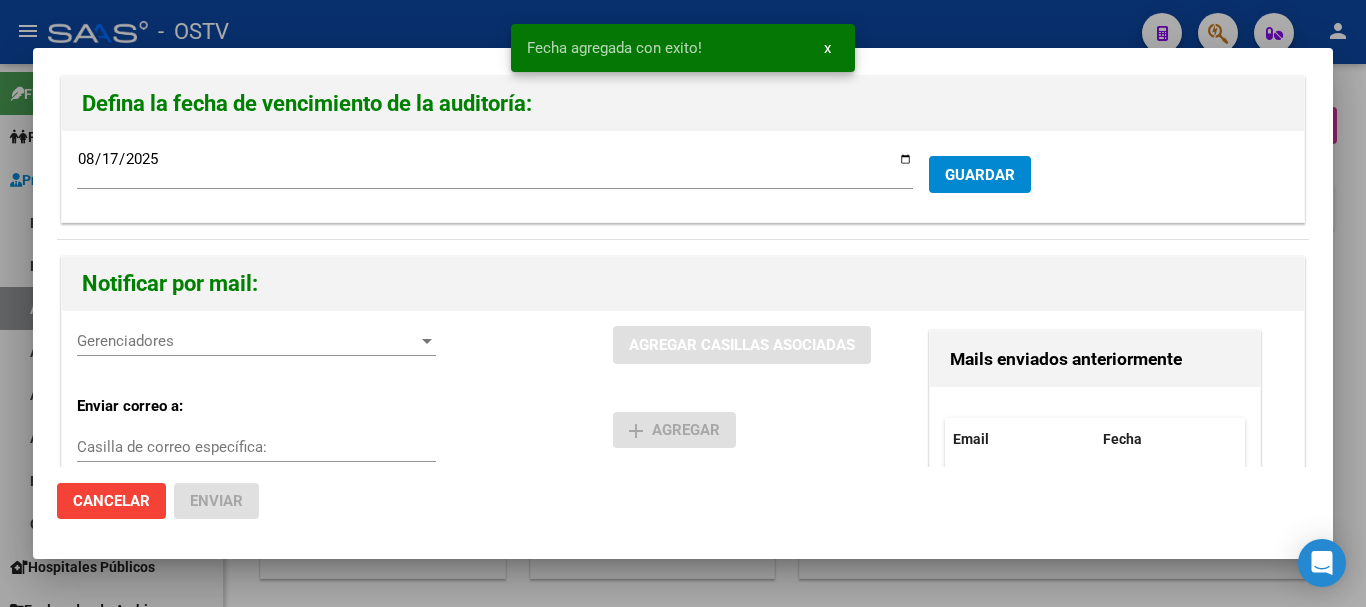 click on "Gerenciadores" at bounding box center [247, 341] 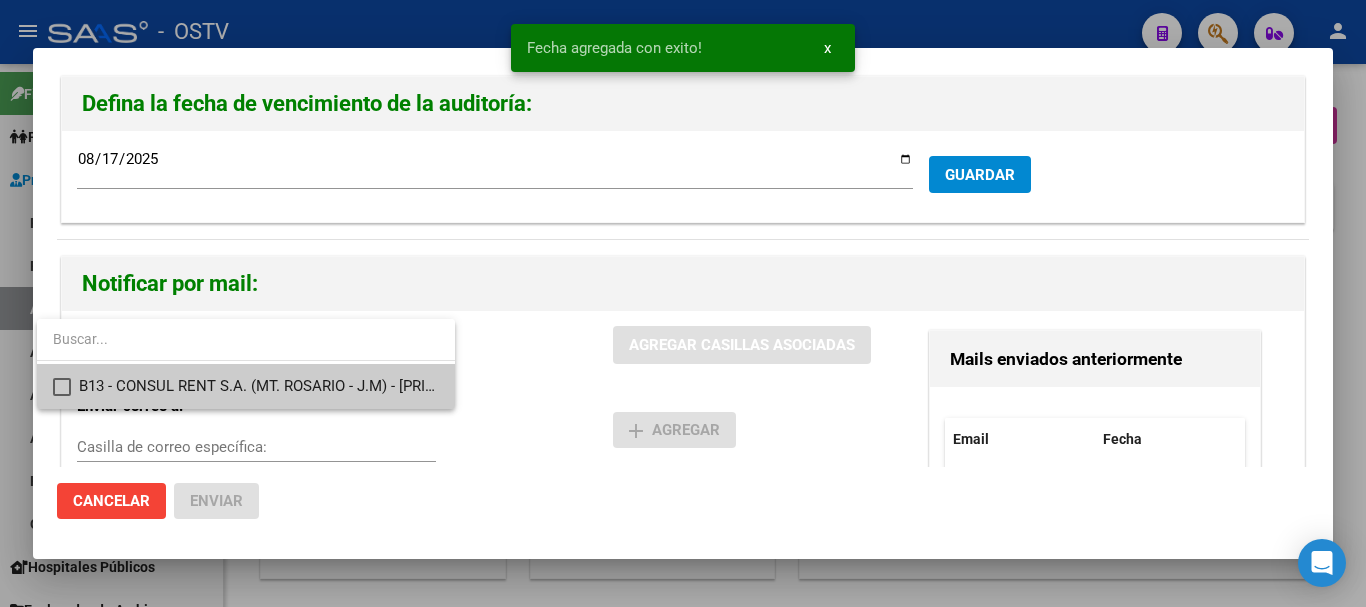 click on "B13 - CONSUL RENT S.A. (MT. ROSARIO - J.M) - [PRICE]" at bounding box center [259, 386] 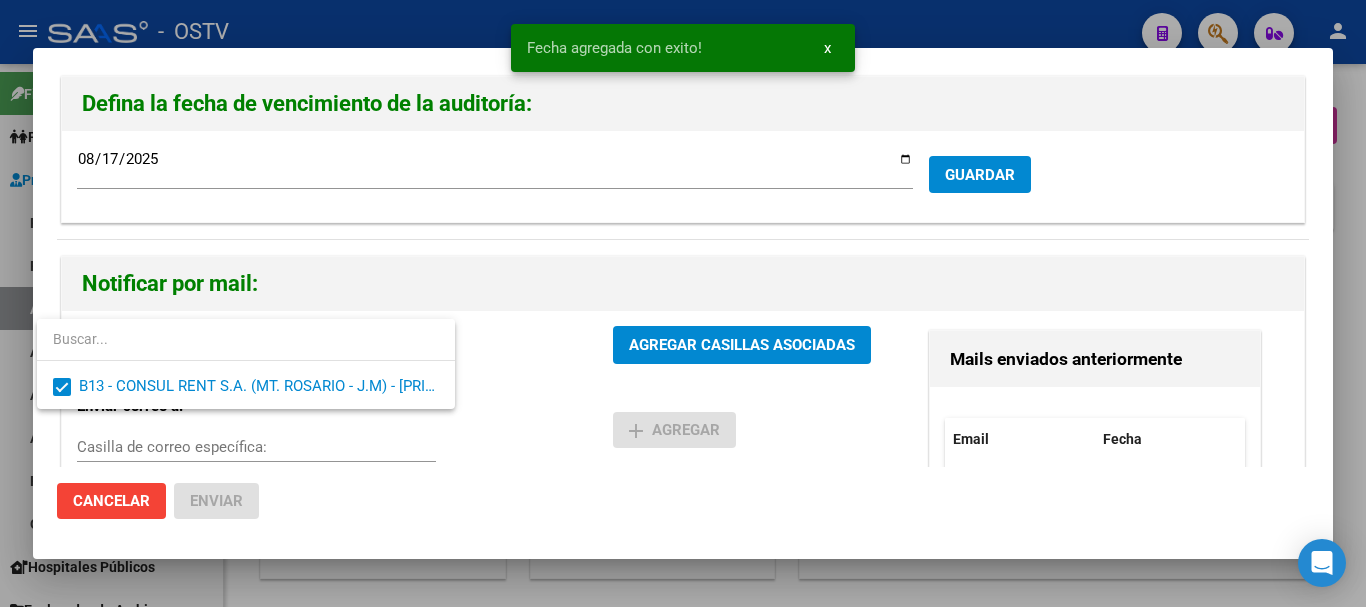 click at bounding box center (683, 303) 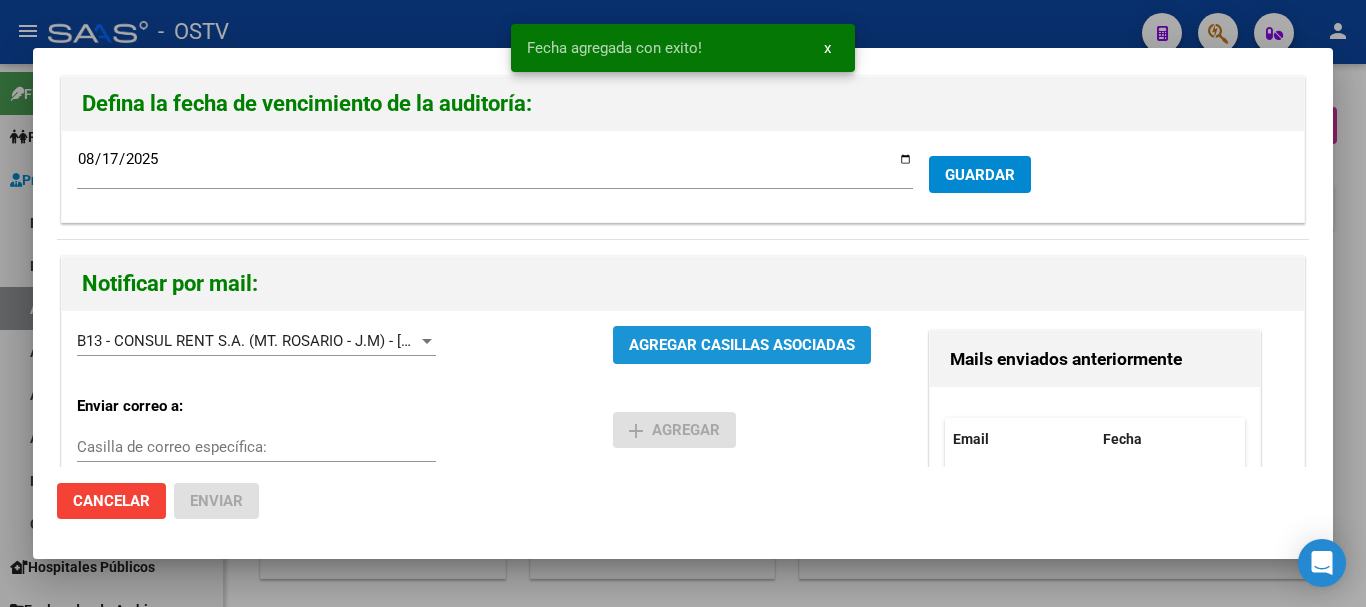click on "AGREGAR CASILLAS ASOCIADAS" at bounding box center [742, 344] 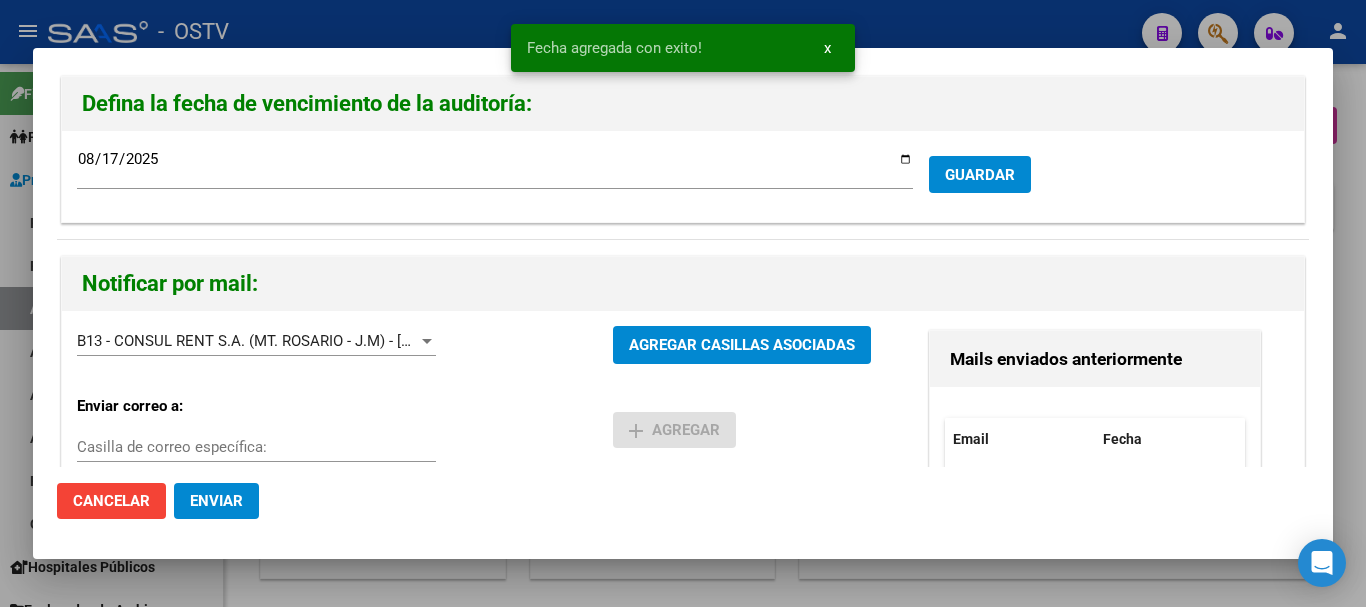 click on "Enviar" 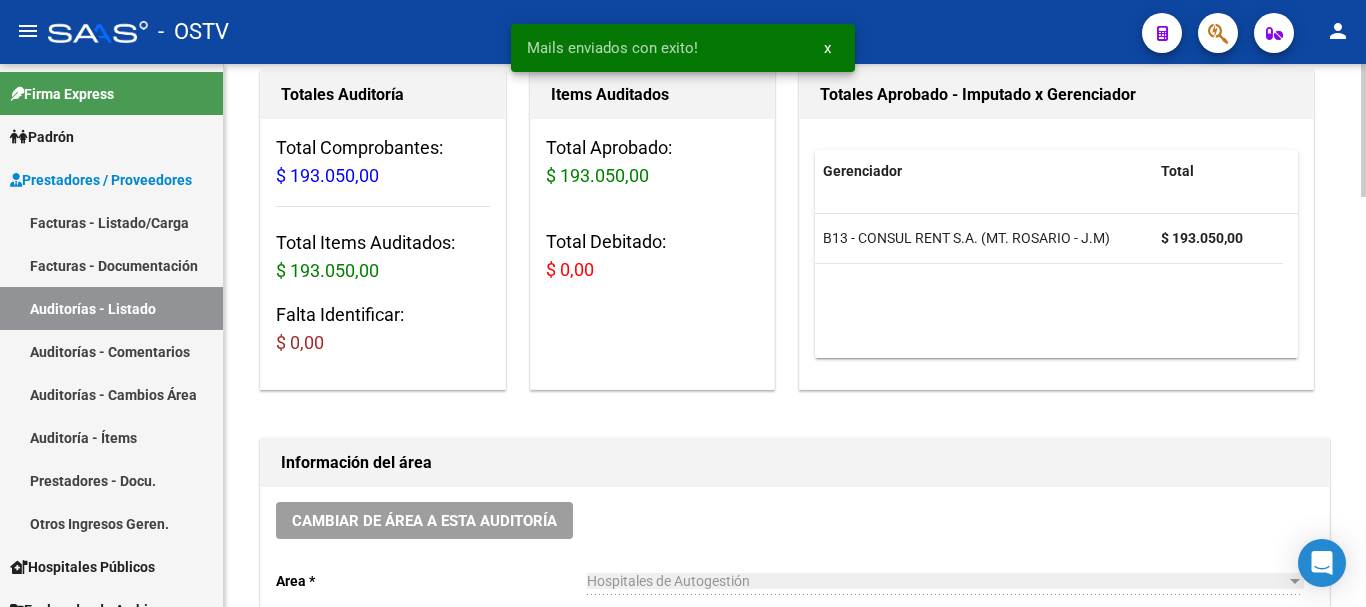 scroll, scrollTop: 301, scrollLeft: 0, axis: vertical 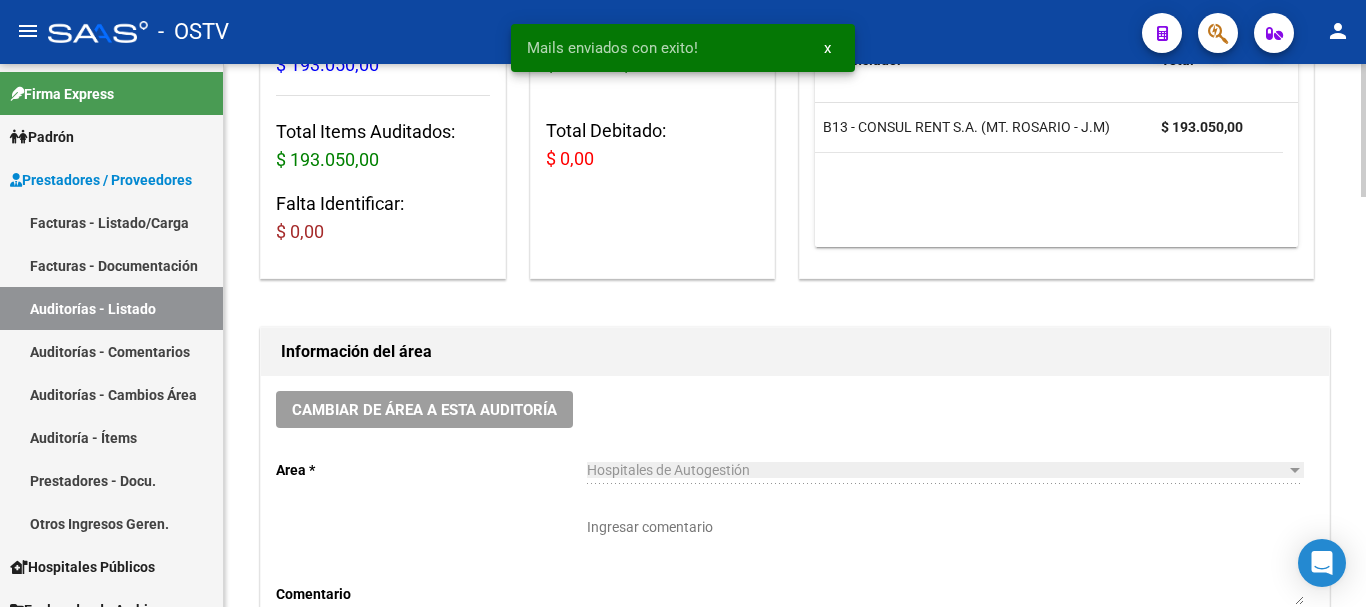 click on "Ingresar comentario" at bounding box center (945, 561) 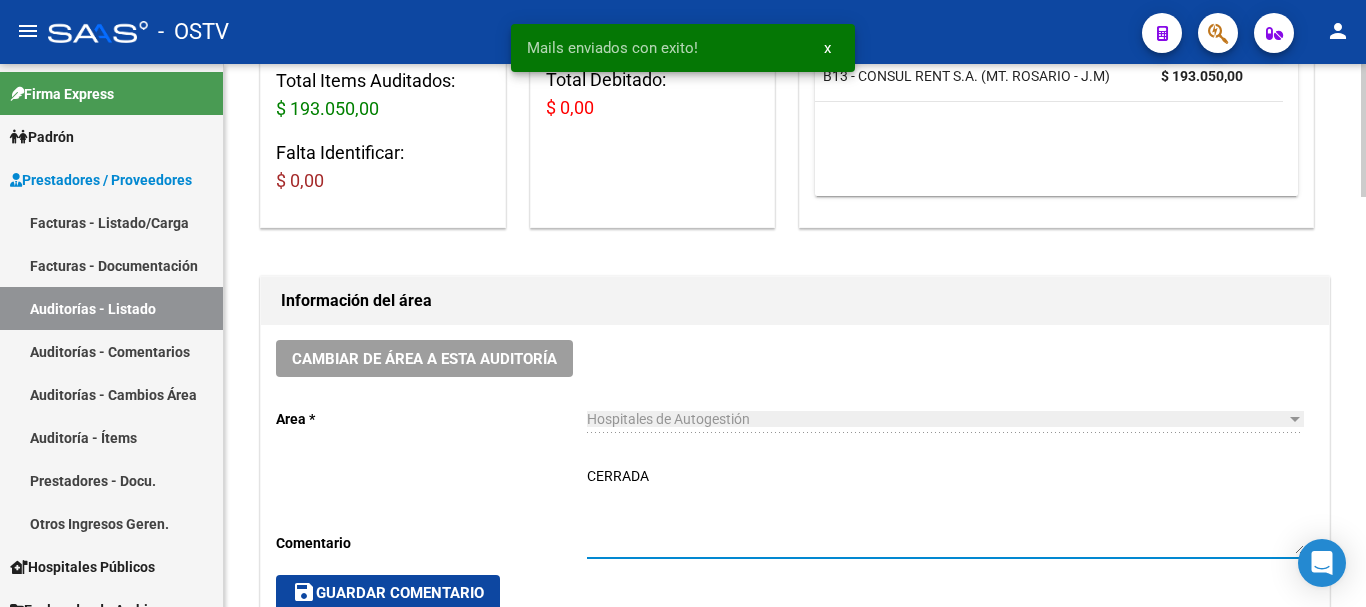 scroll, scrollTop: 401, scrollLeft: 0, axis: vertical 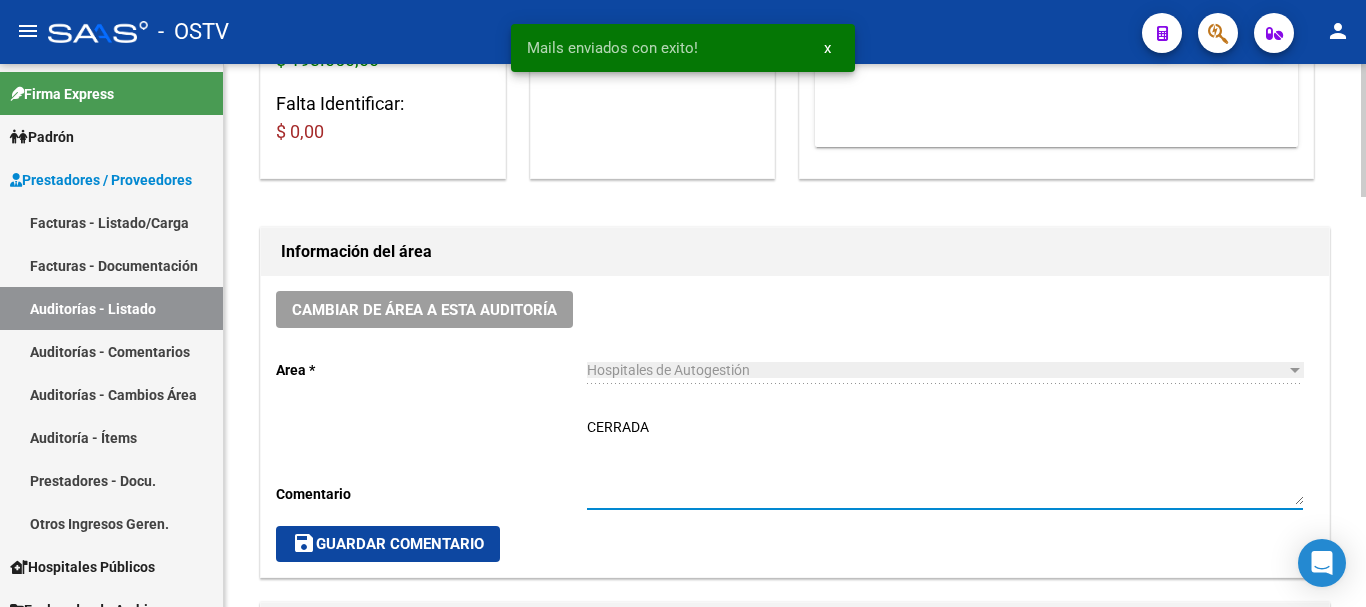 type on "CERRADA" 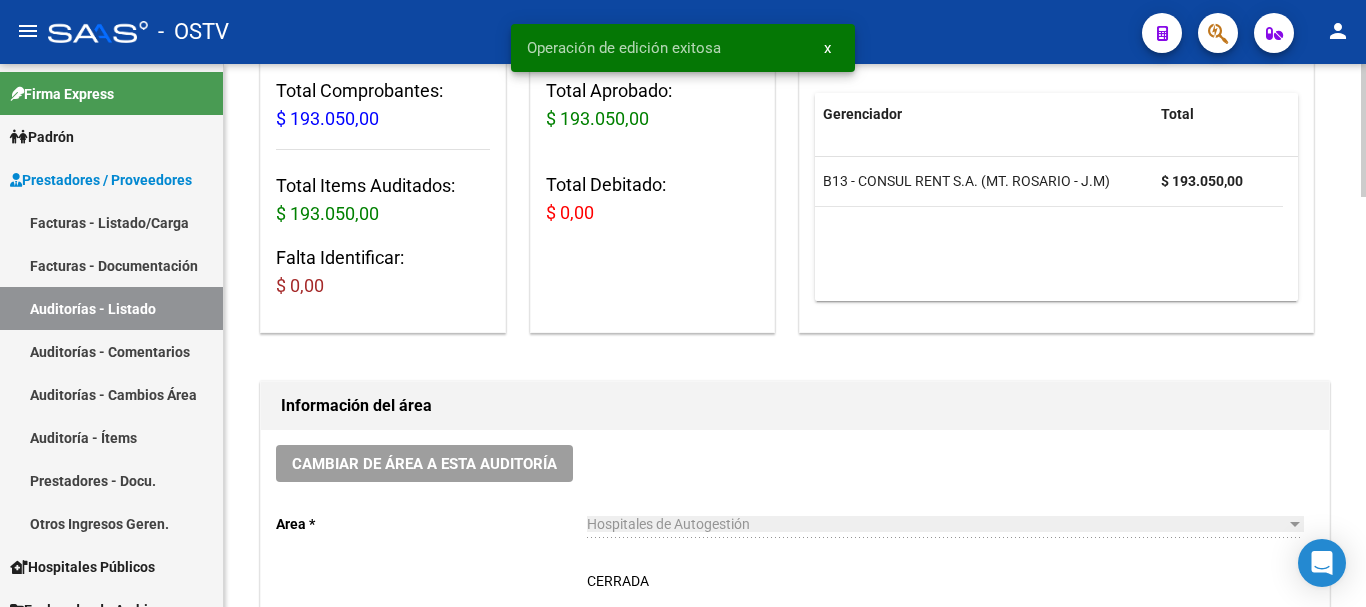 scroll, scrollTop: 0, scrollLeft: 0, axis: both 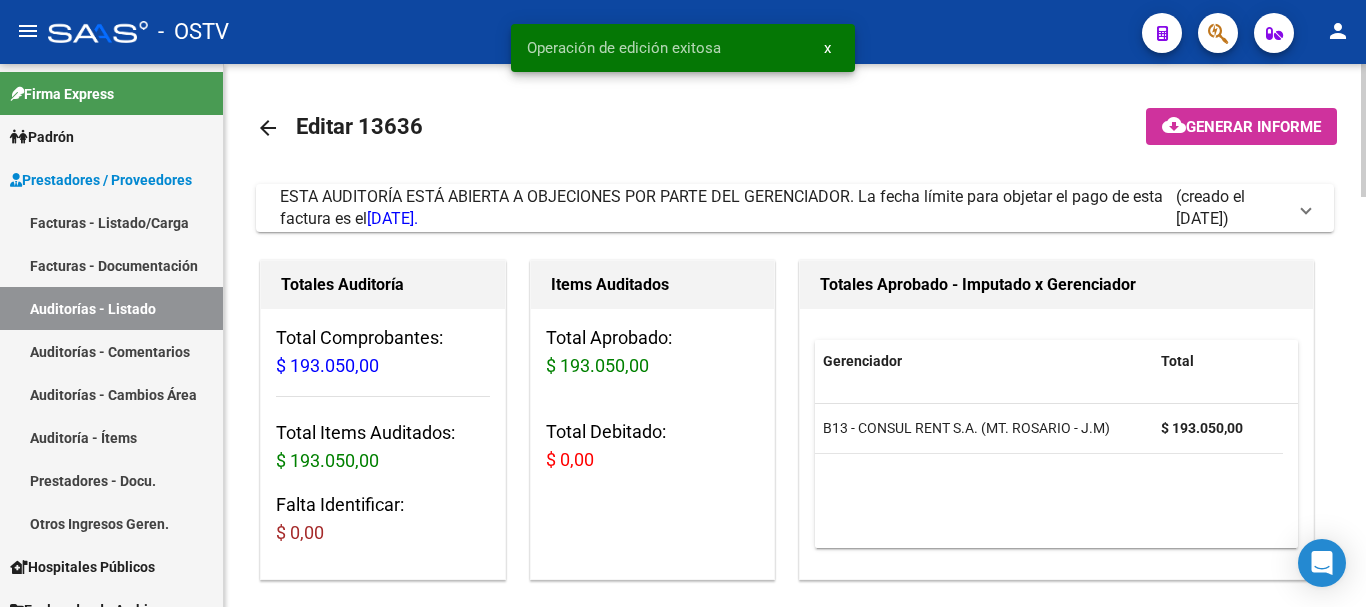 click on "arrow_back" 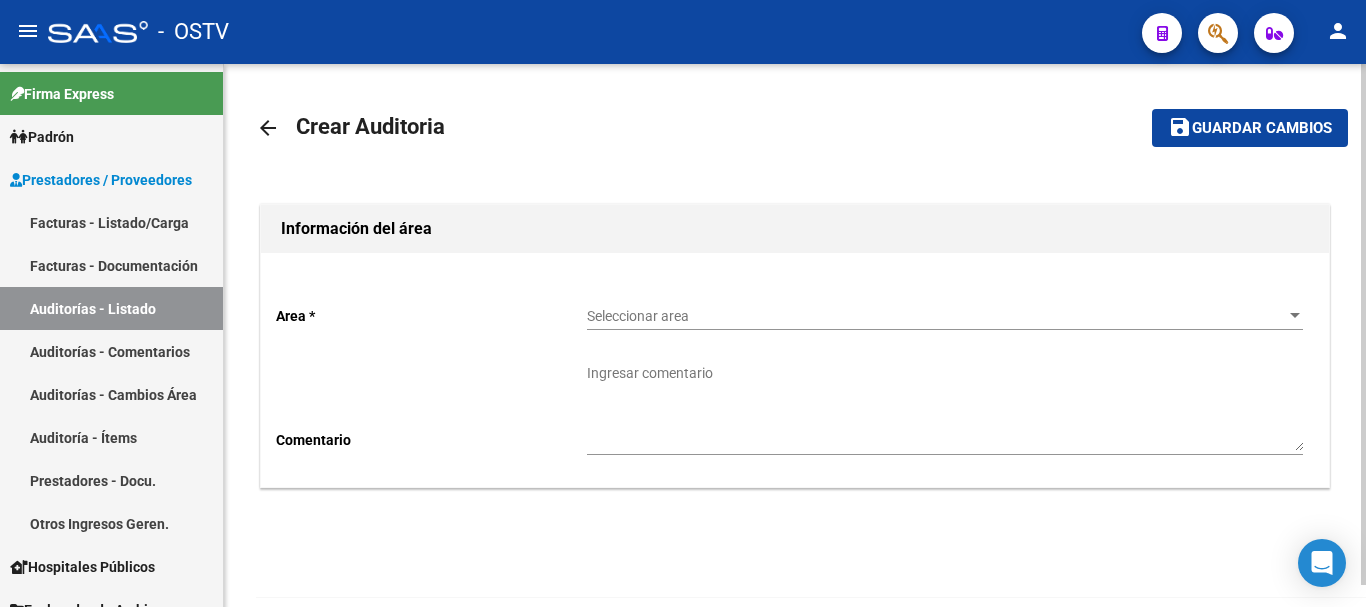 click on "Seleccionar area Seleccionar area" 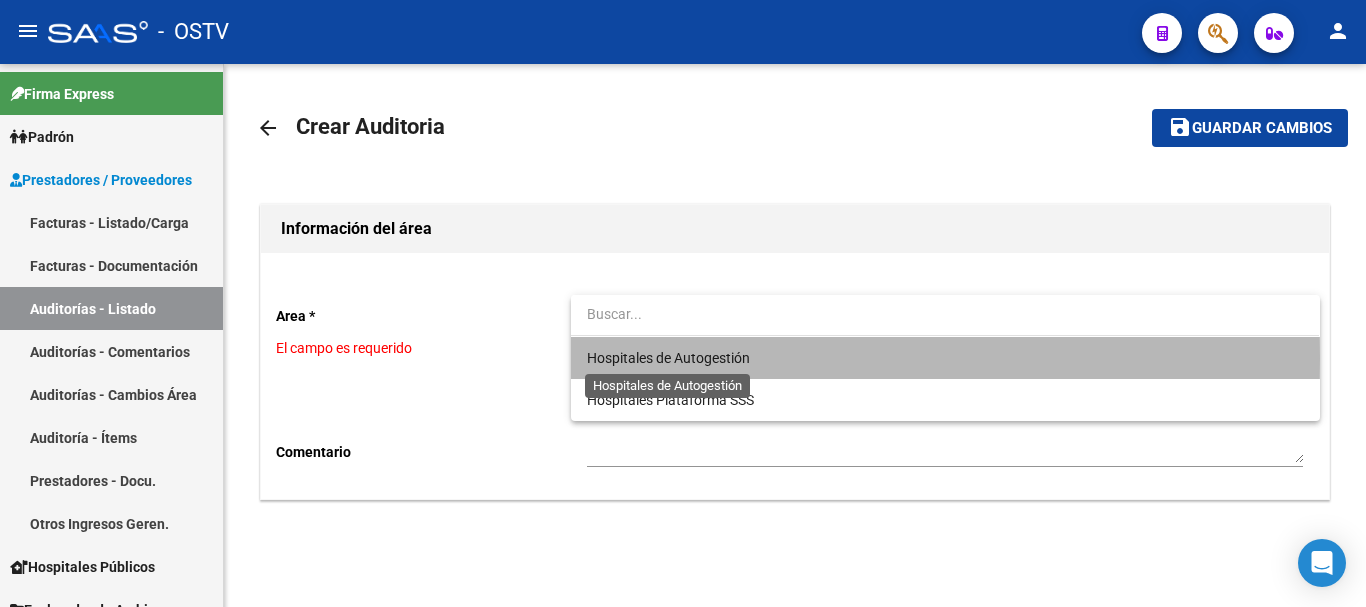 click on "Hospitales de Autogestión" at bounding box center [668, 358] 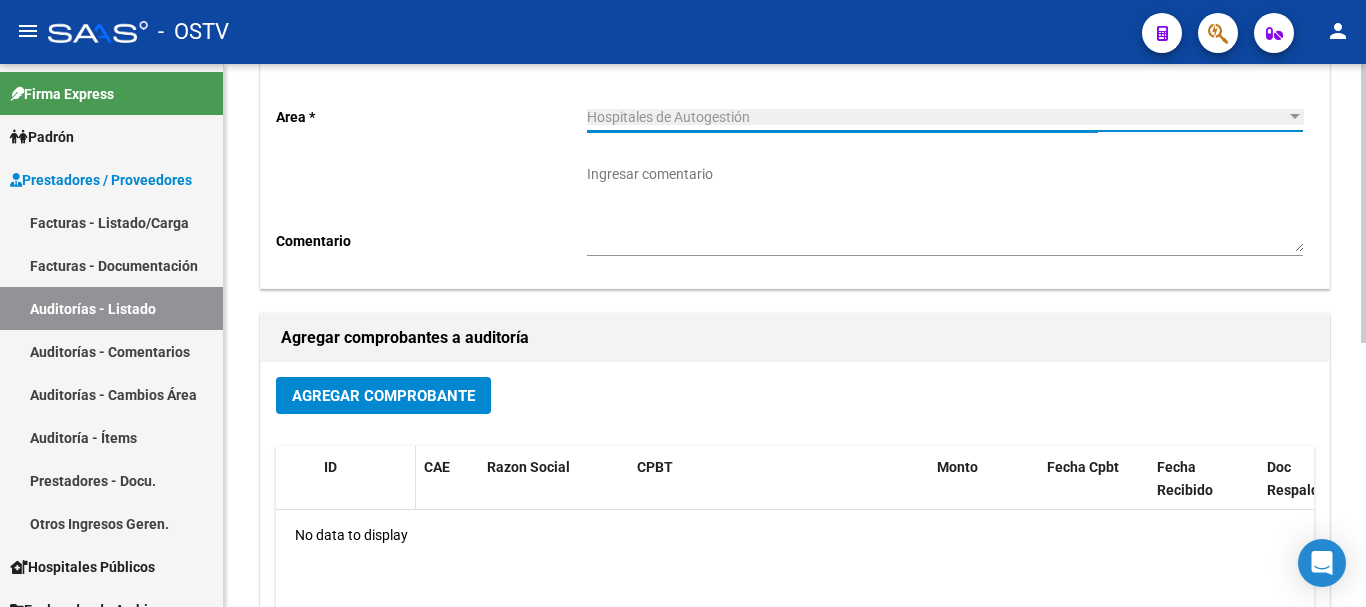 scroll, scrollTop: 200, scrollLeft: 0, axis: vertical 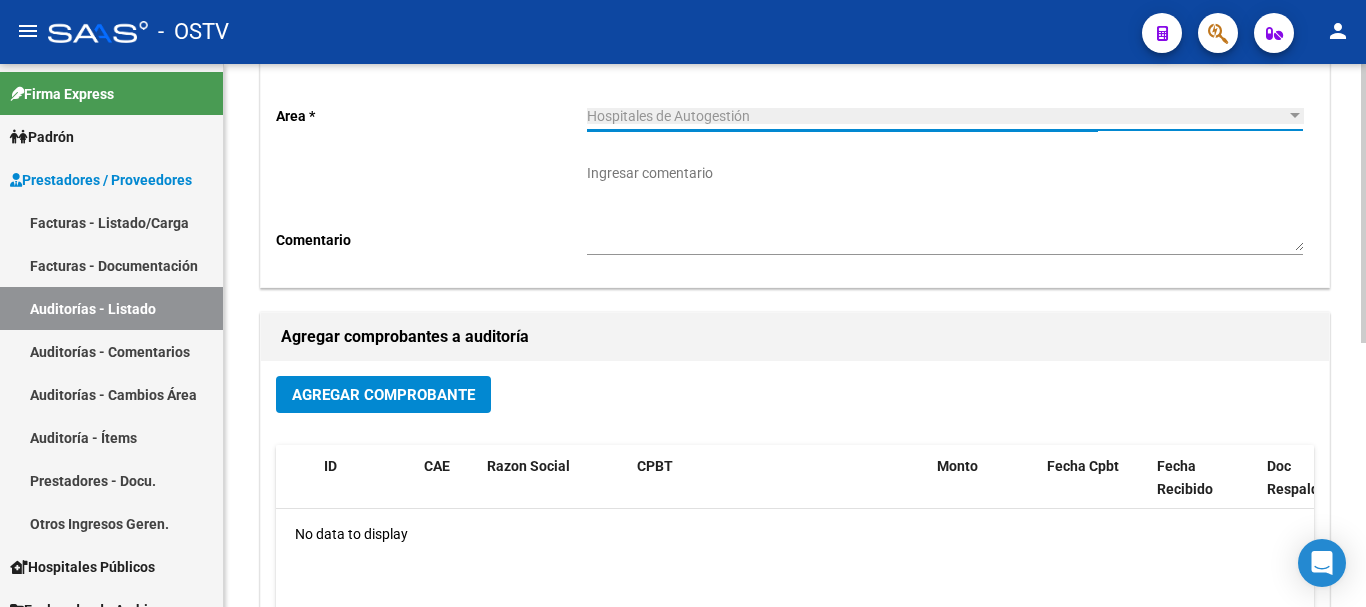 click on "Agregar Comprobante" 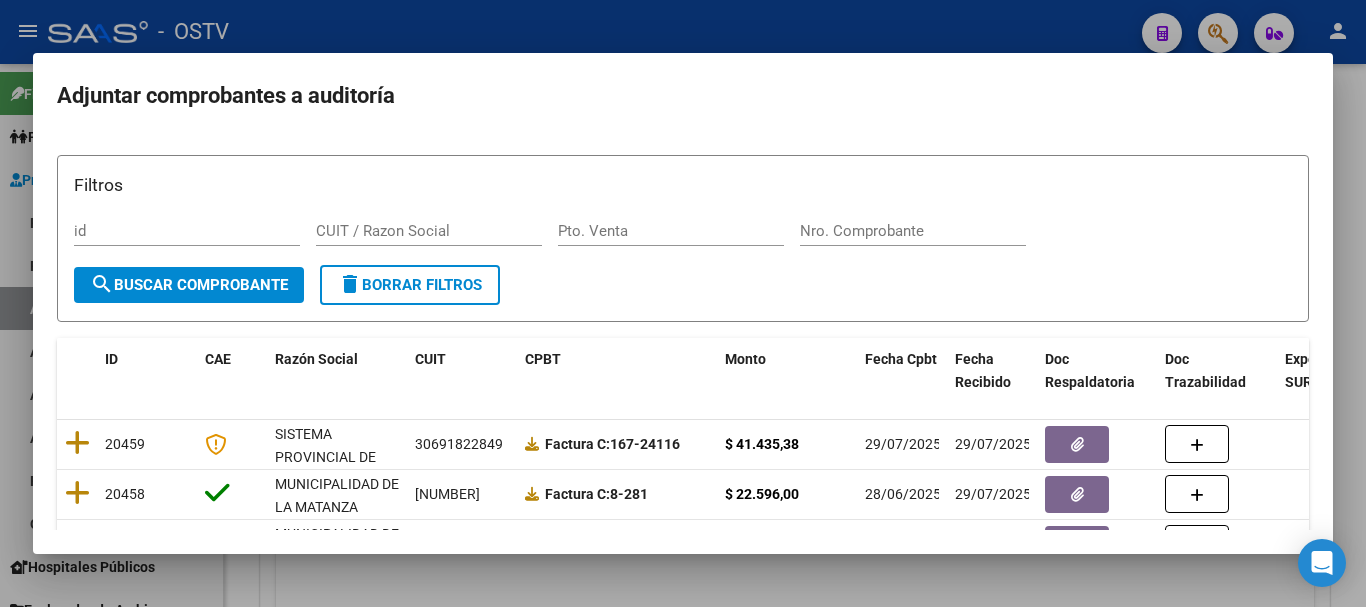 click on "Filtros id CUIT / Razon Social Pto. Venta Nro. Comprobante" at bounding box center (683, 218) 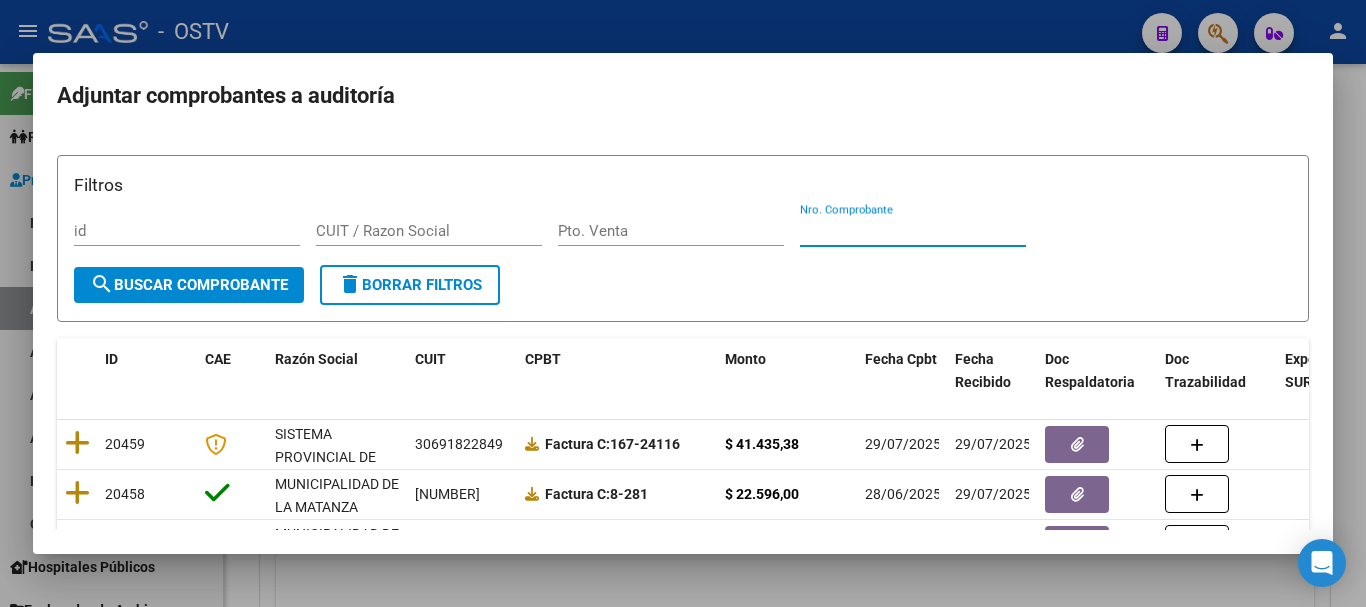 click on "Nro. Comprobante" at bounding box center [913, 231] 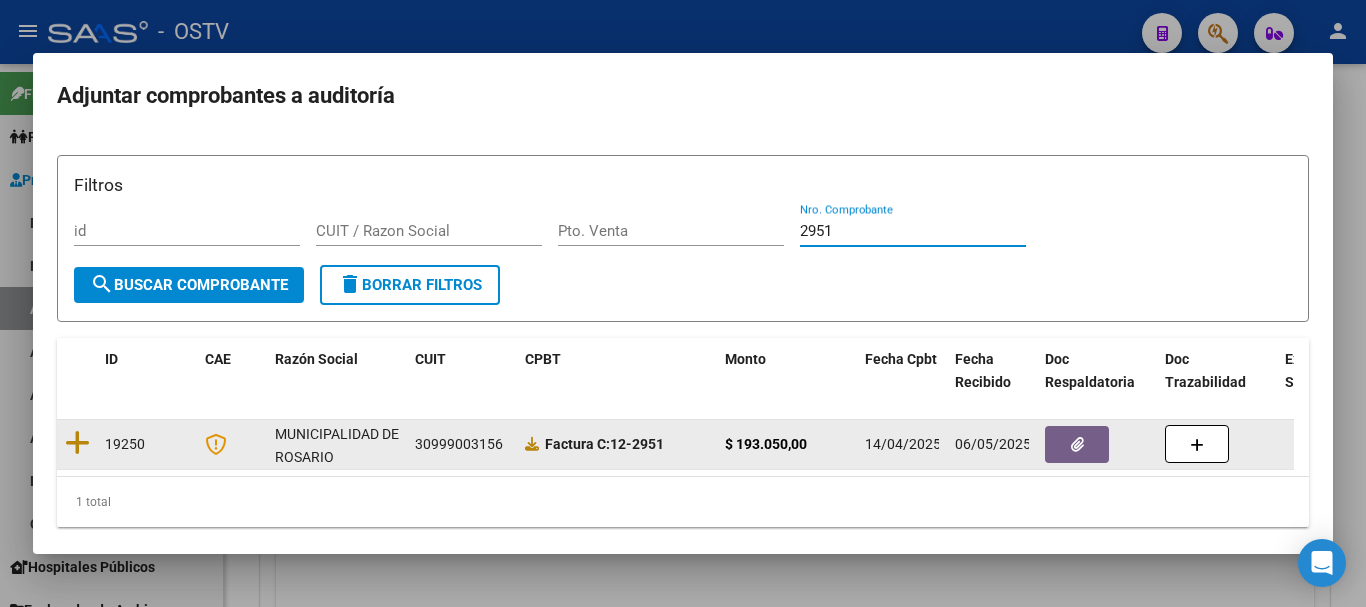 type on "2951" 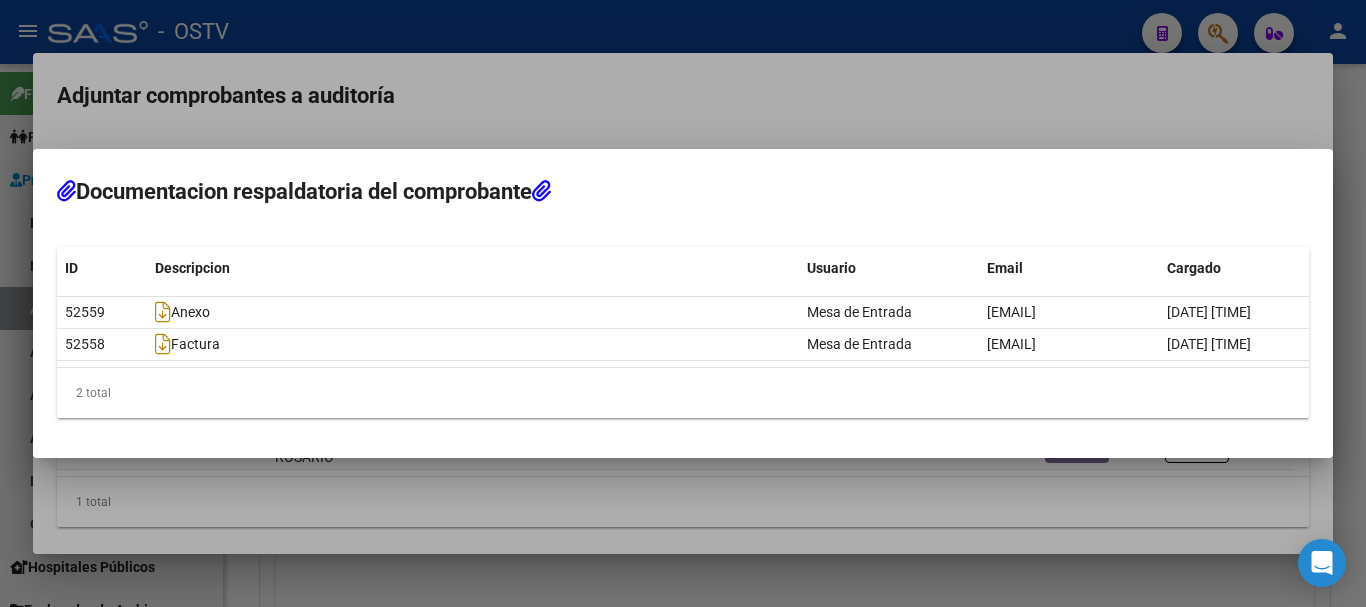 click at bounding box center [683, 303] 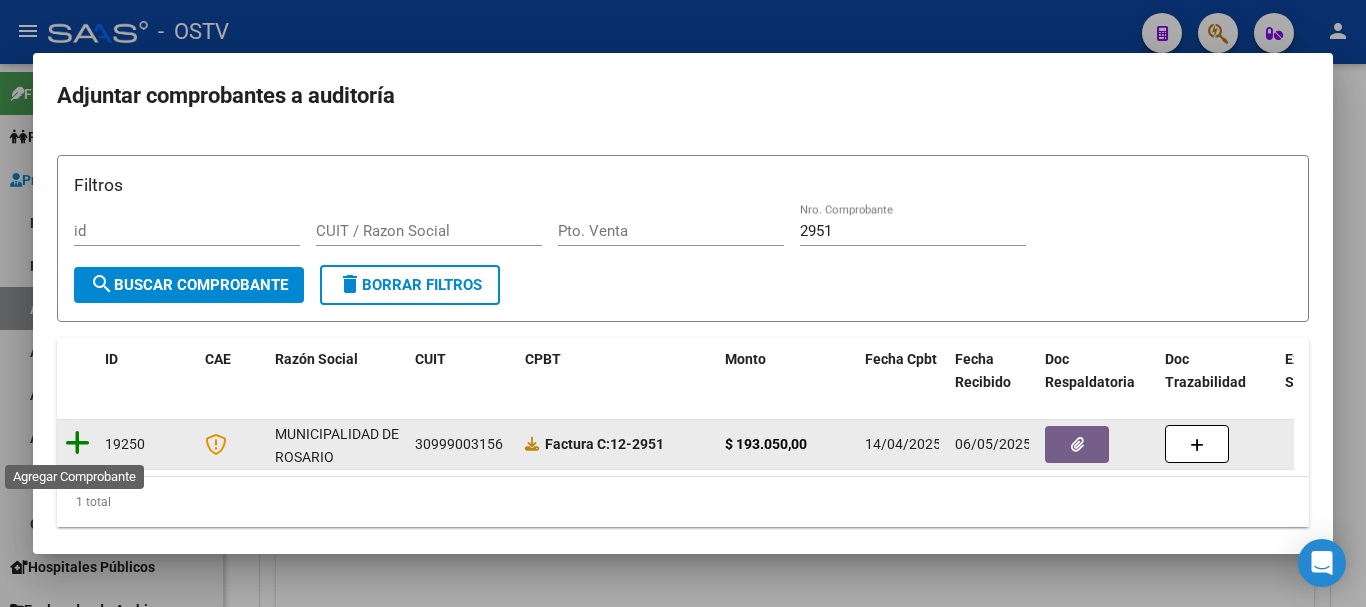 click 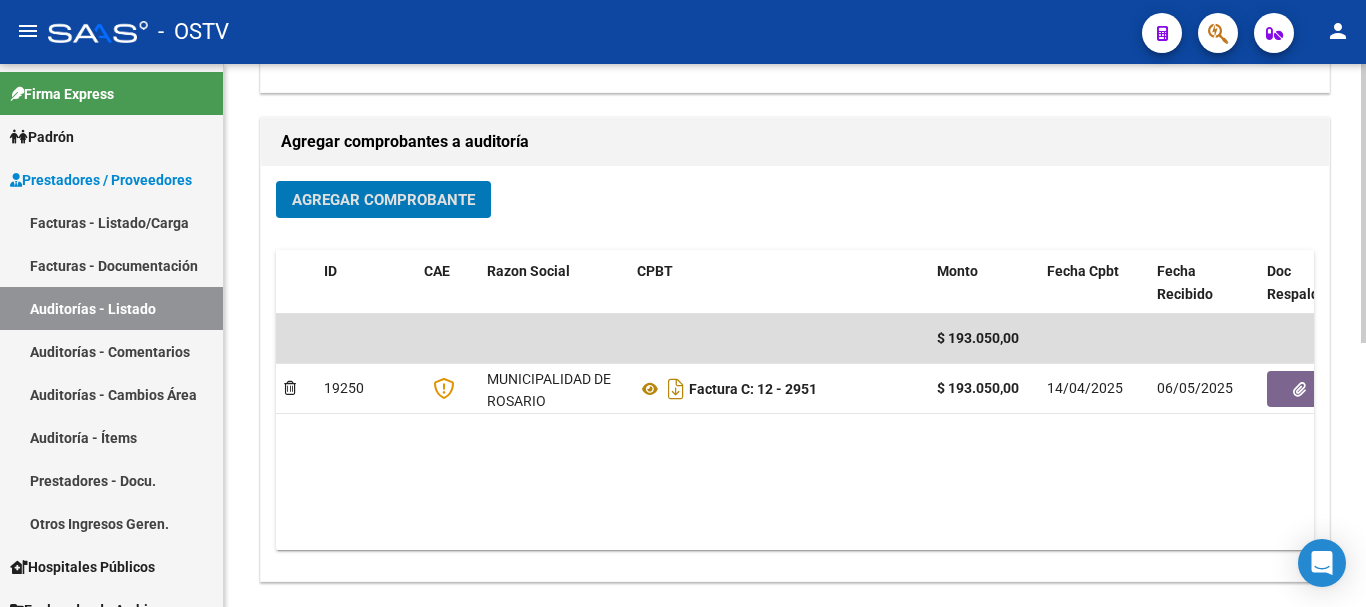 scroll, scrollTop: 400, scrollLeft: 0, axis: vertical 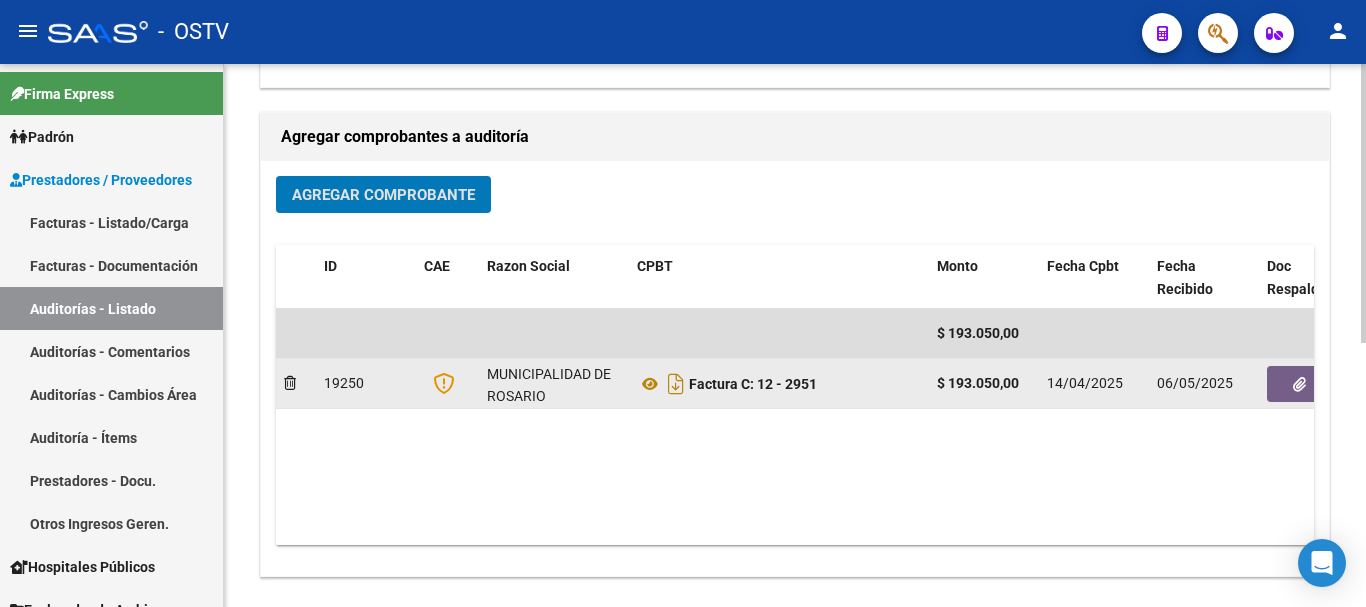 click 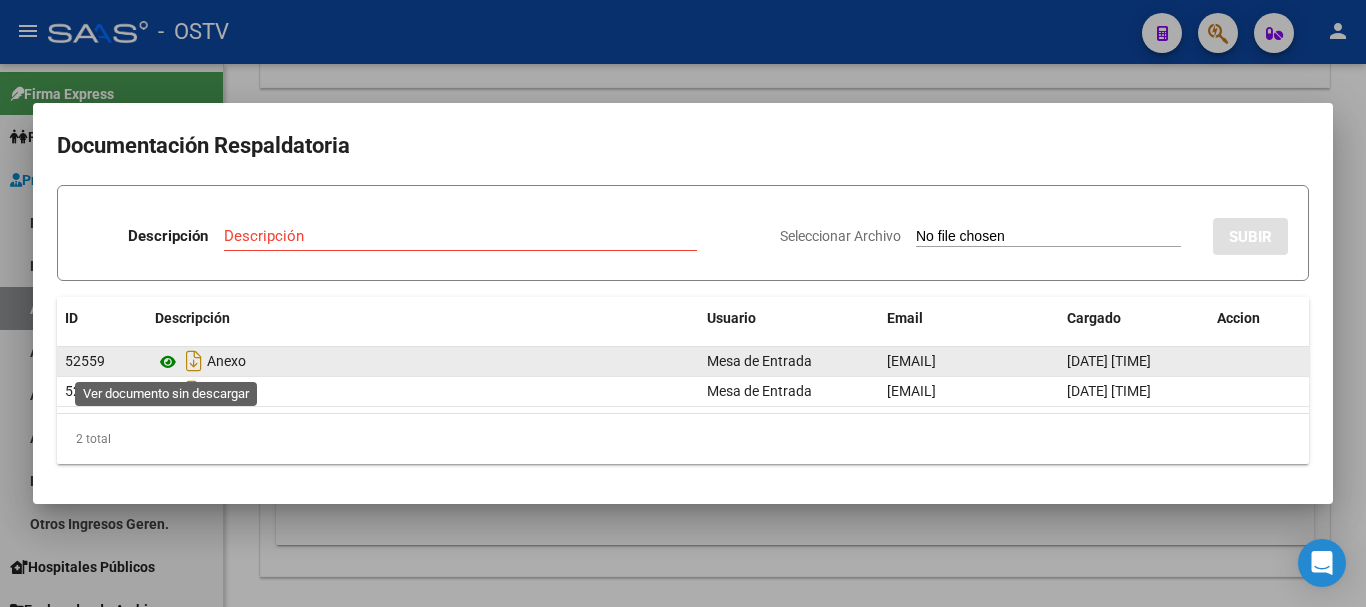 click 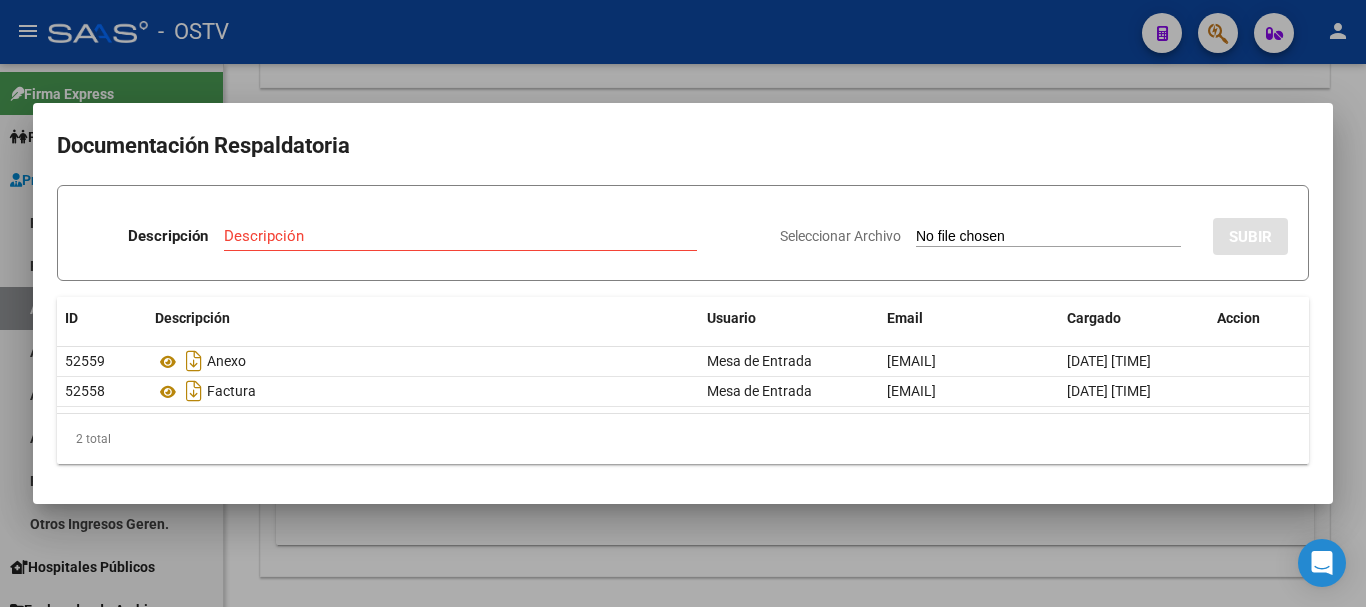 click at bounding box center [683, 303] 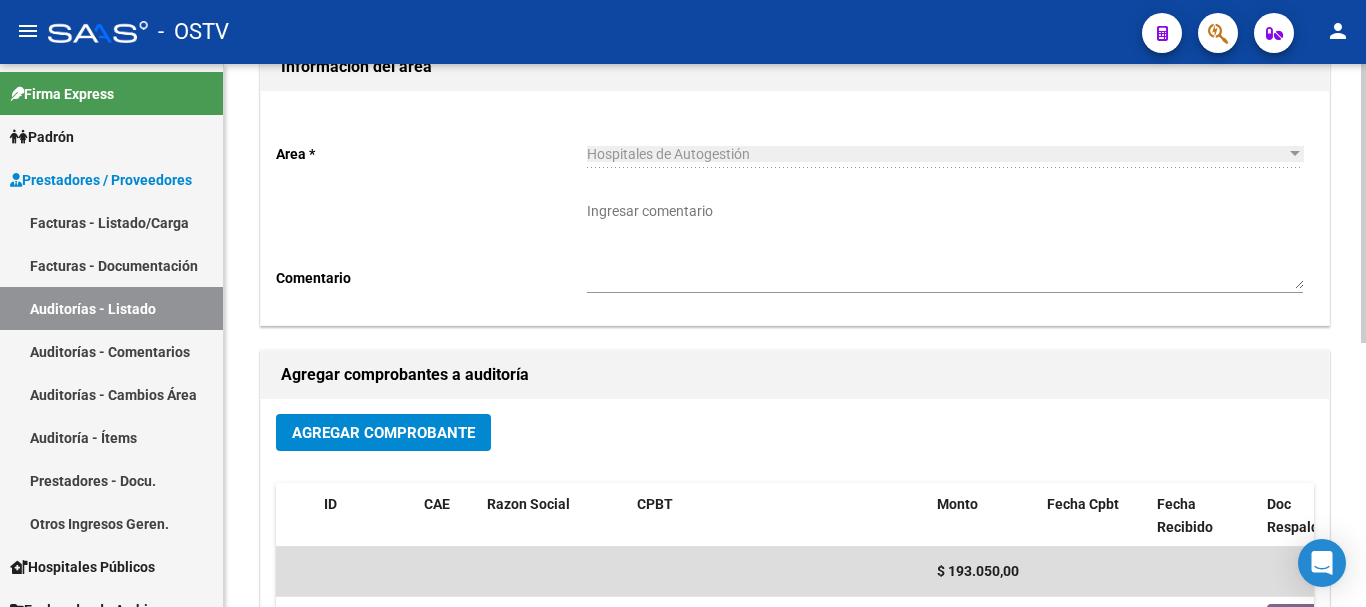 scroll, scrollTop: 0, scrollLeft: 0, axis: both 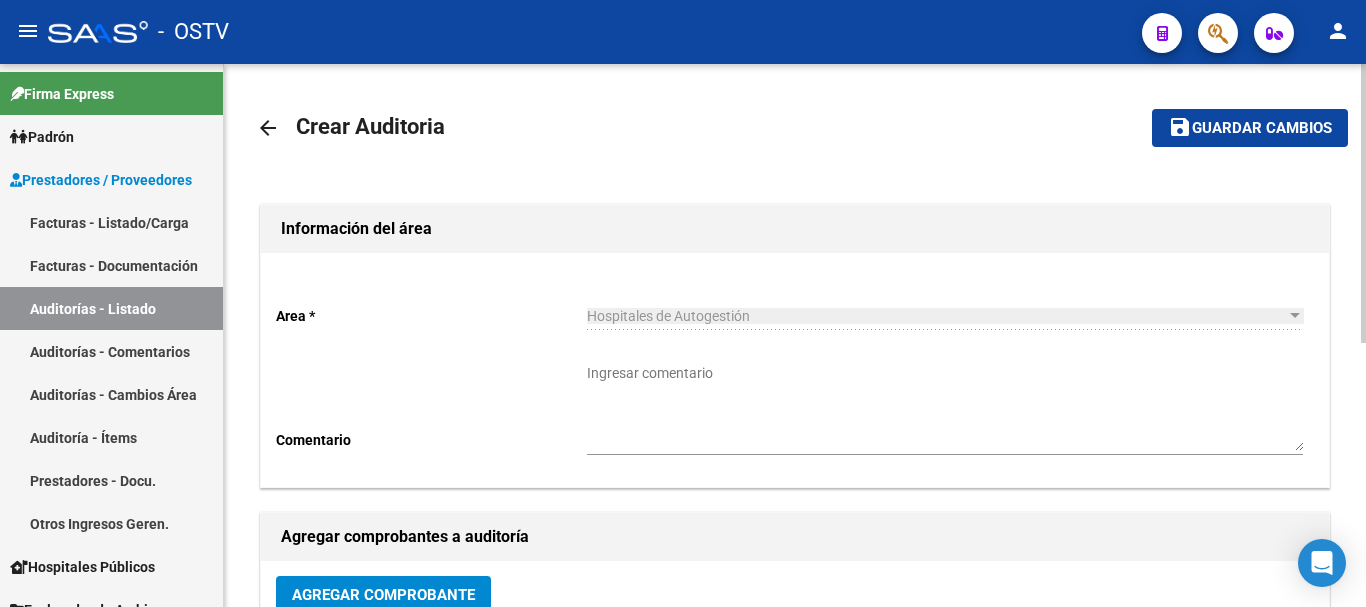 click on "Guardar cambios" 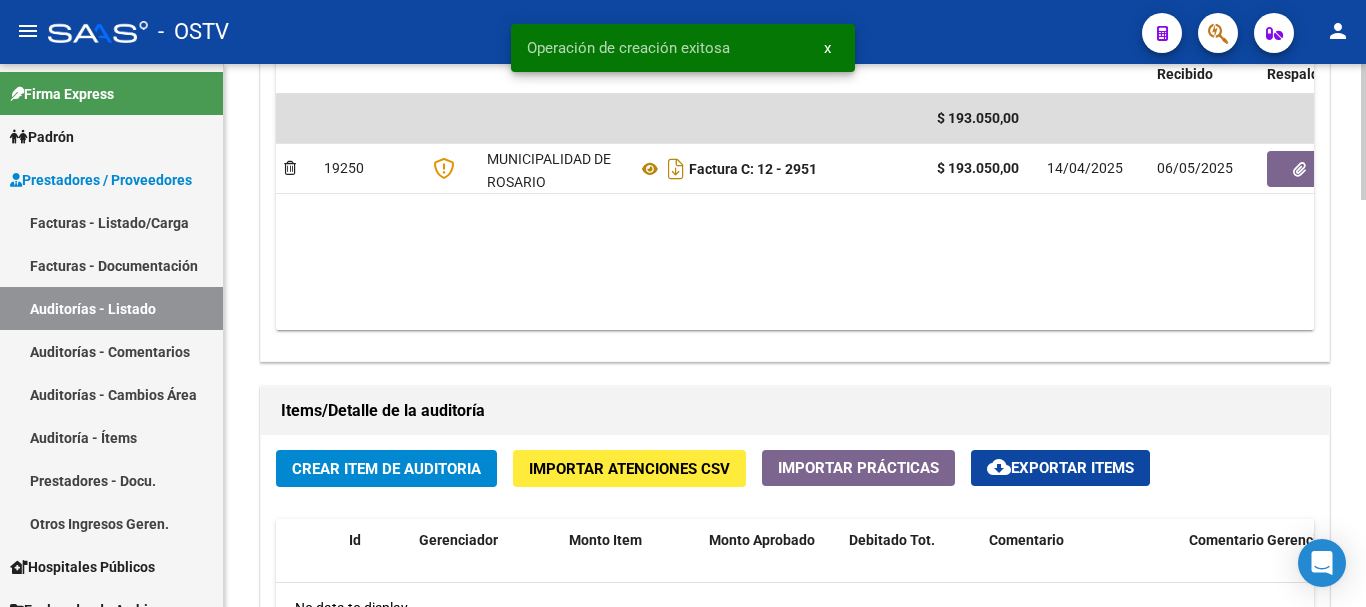 scroll, scrollTop: 1300, scrollLeft: 0, axis: vertical 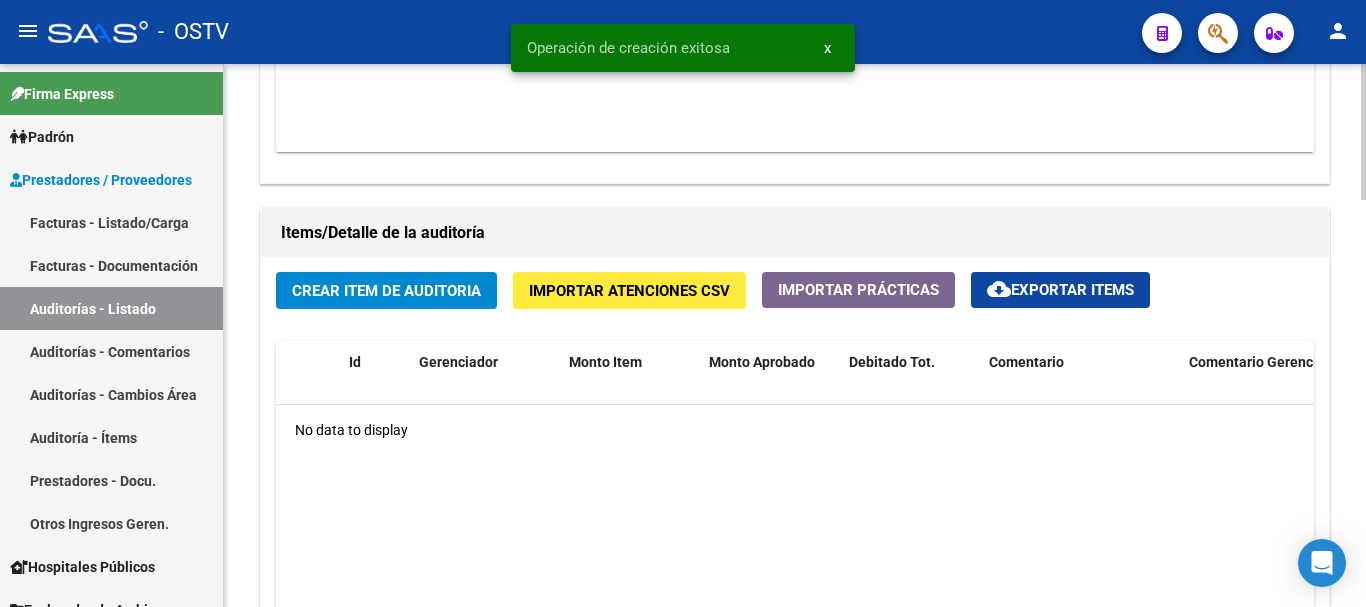click on "Crear Item de Auditoria" 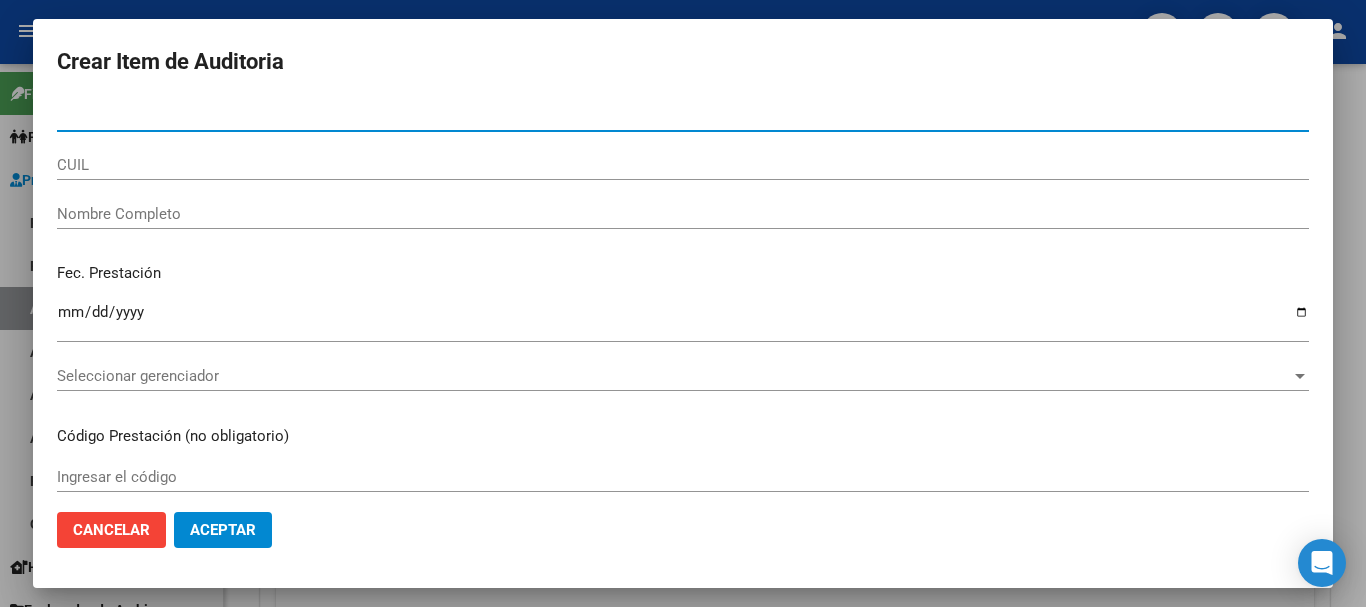 paste on "[NUMBER]" 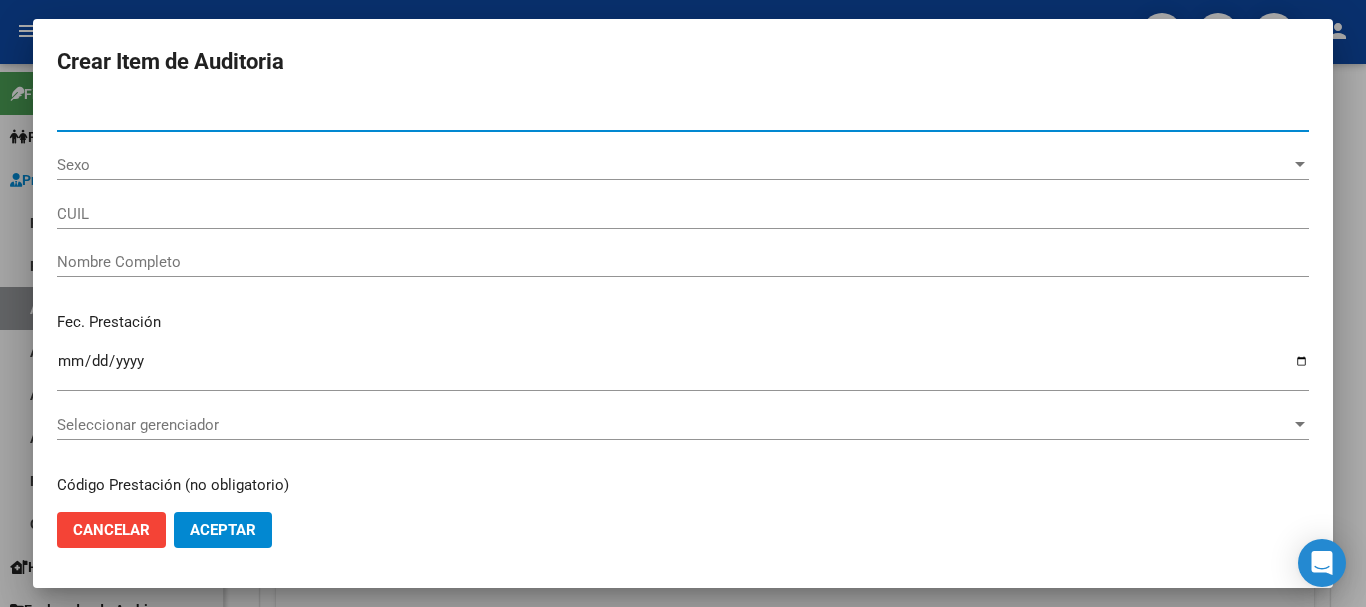 type on "[NUMBER]" 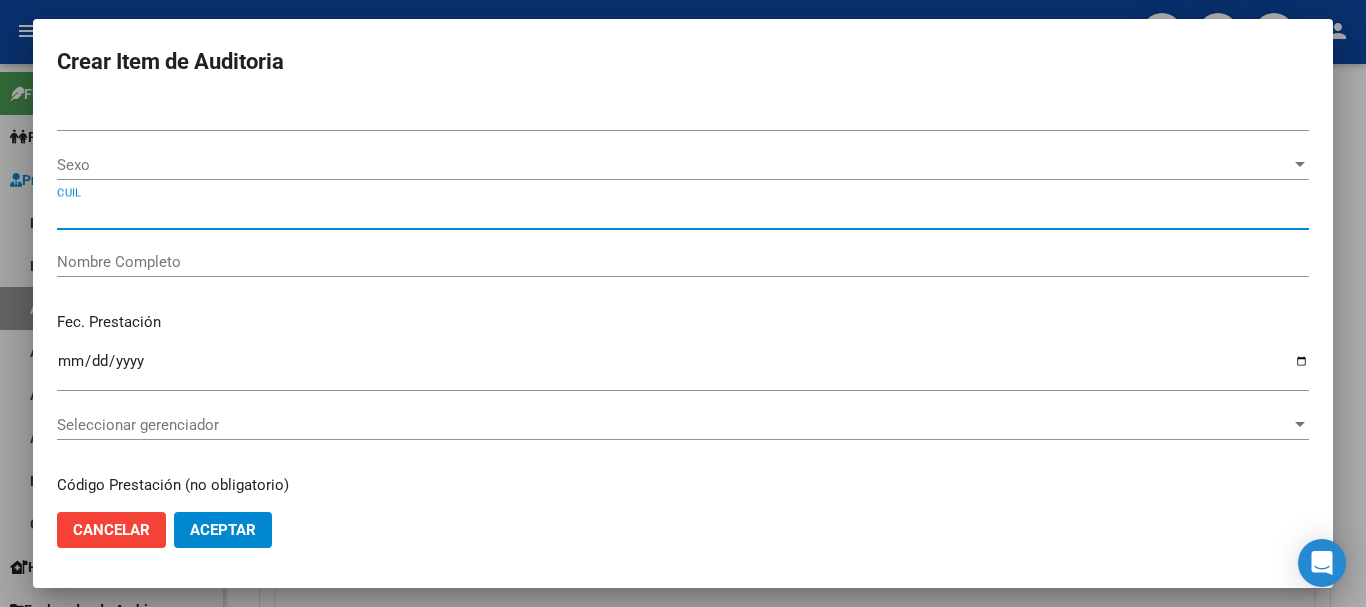 type on "[CUIL]" 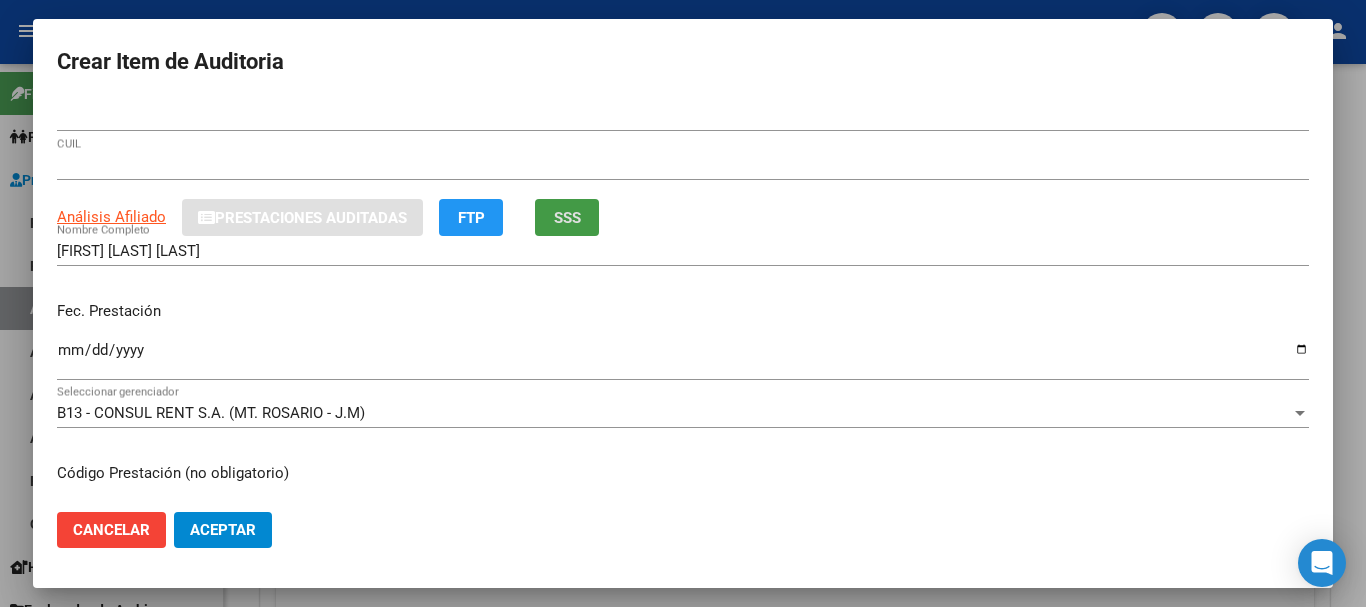type 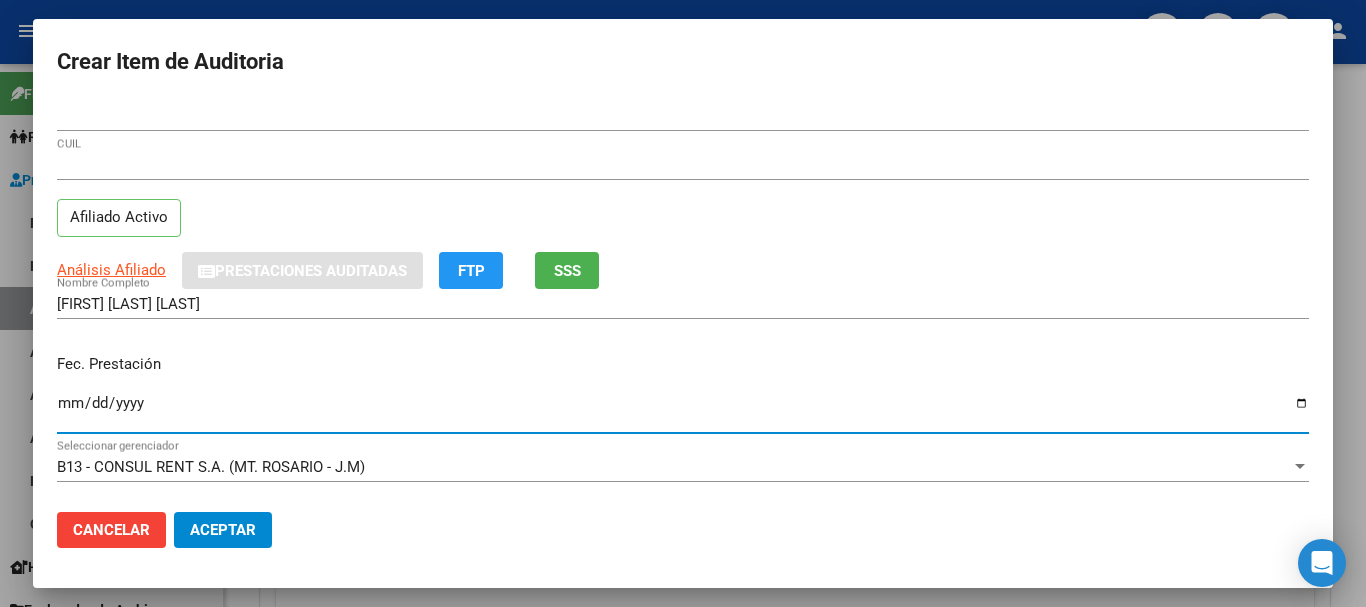 type on "[DATE]" 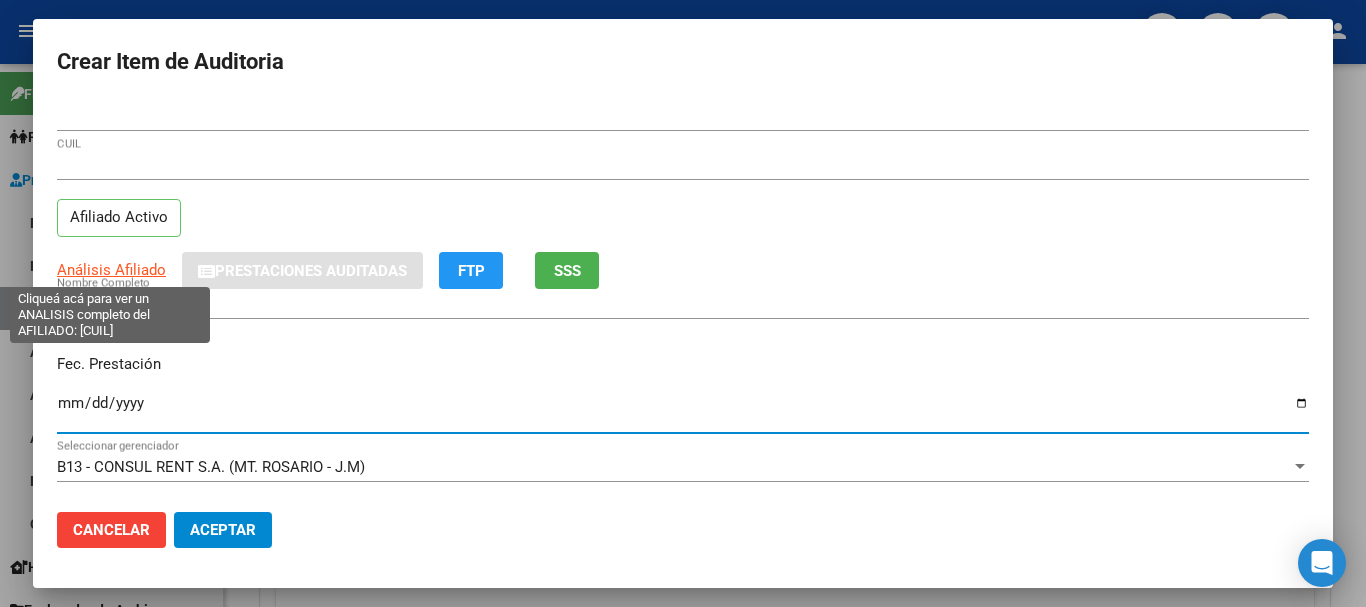 click on "Análisis Afiliado" at bounding box center [111, 270] 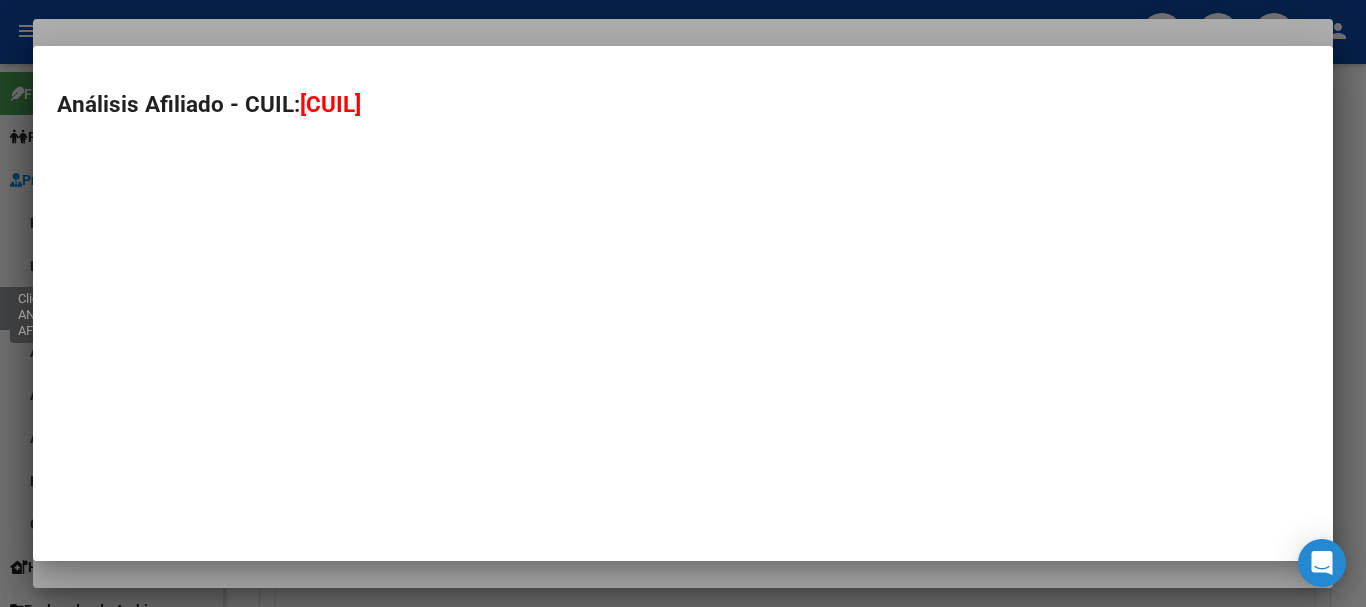 type on "[CUIL]" 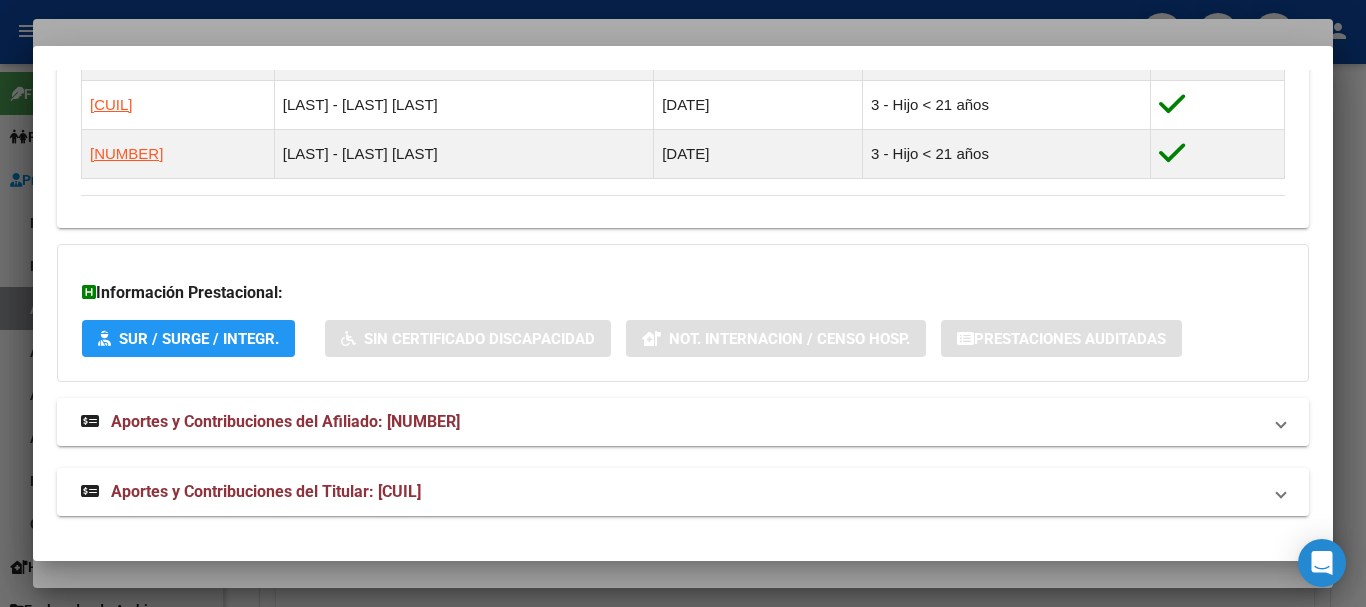 scroll, scrollTop: 1228, scrollLeft: 0, axis: vertical 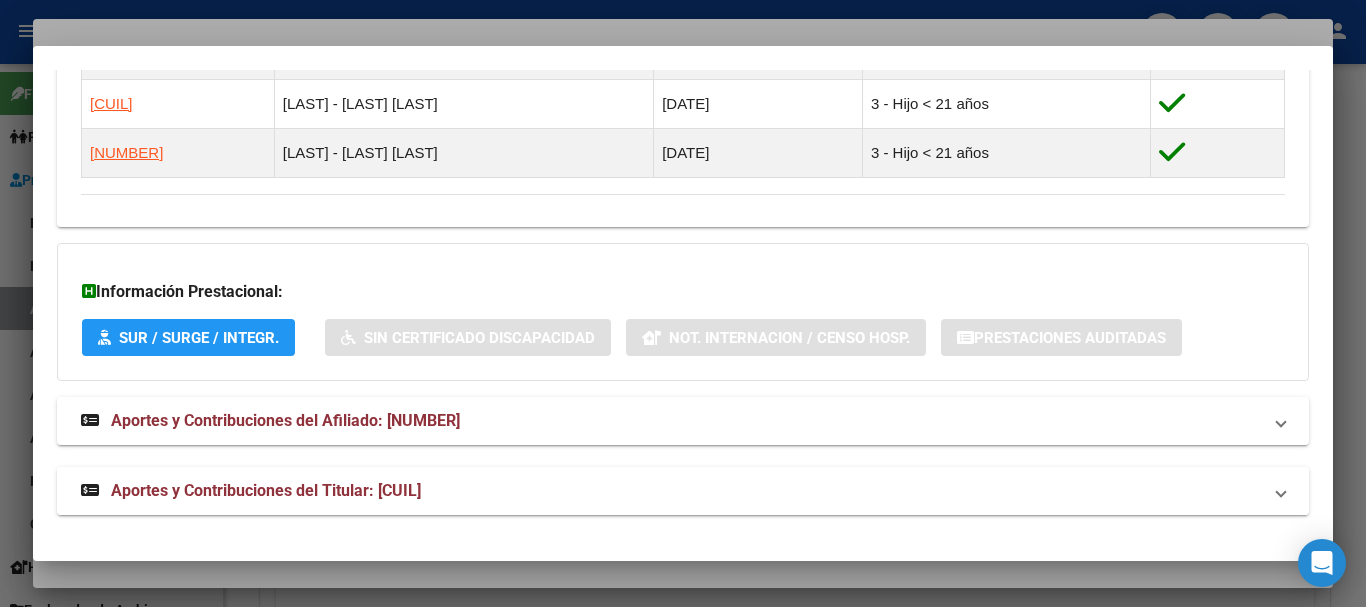 click on "Aportes y Contribuciones del Titular: [CUIL]" at bounding box center [266, 490] 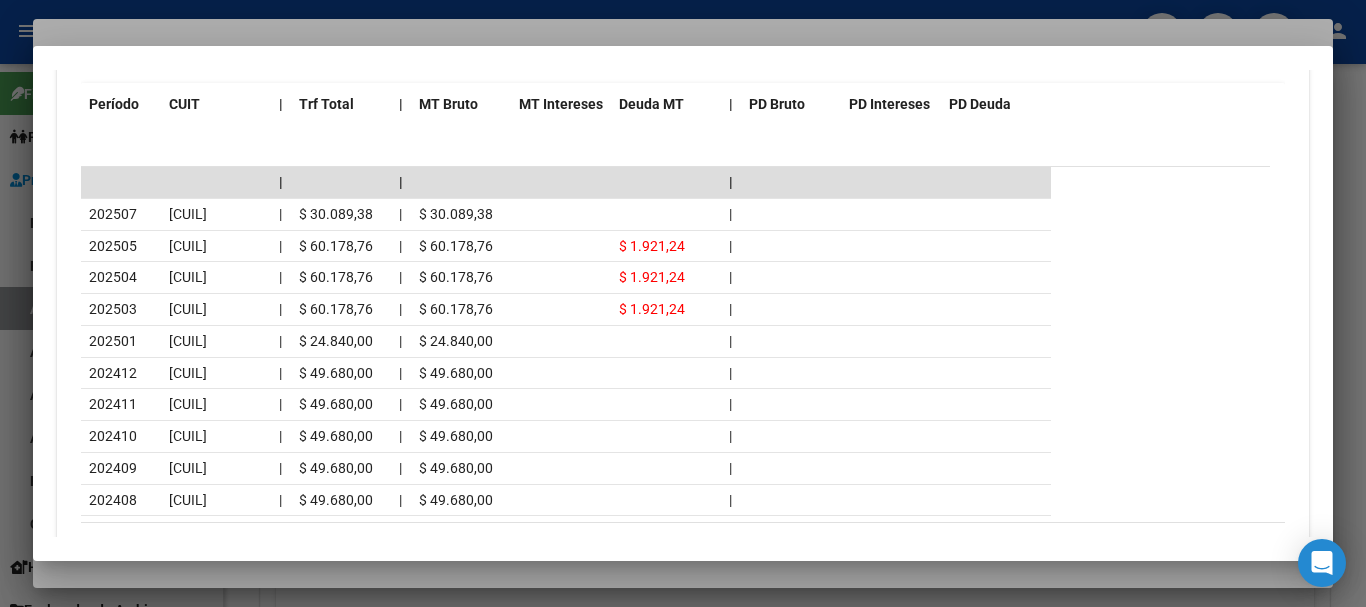 scroll, scrollTop: 2076, scrollLeft: 0, axis: vertical 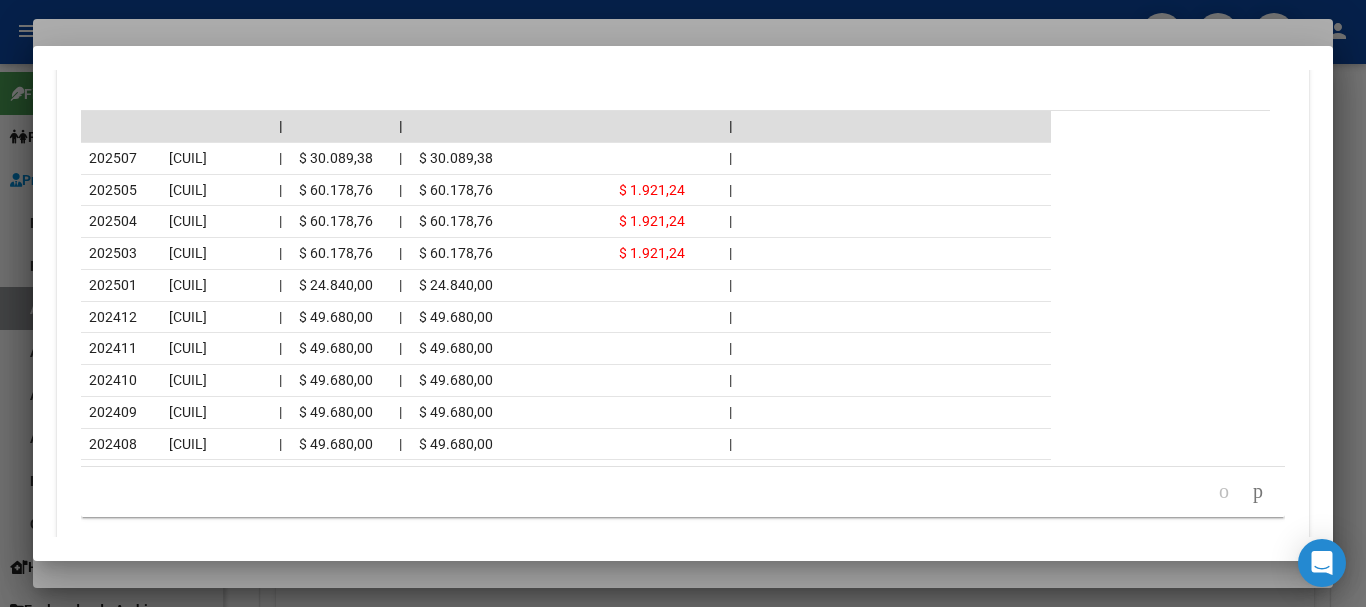 click at bounding box center (683, 303) 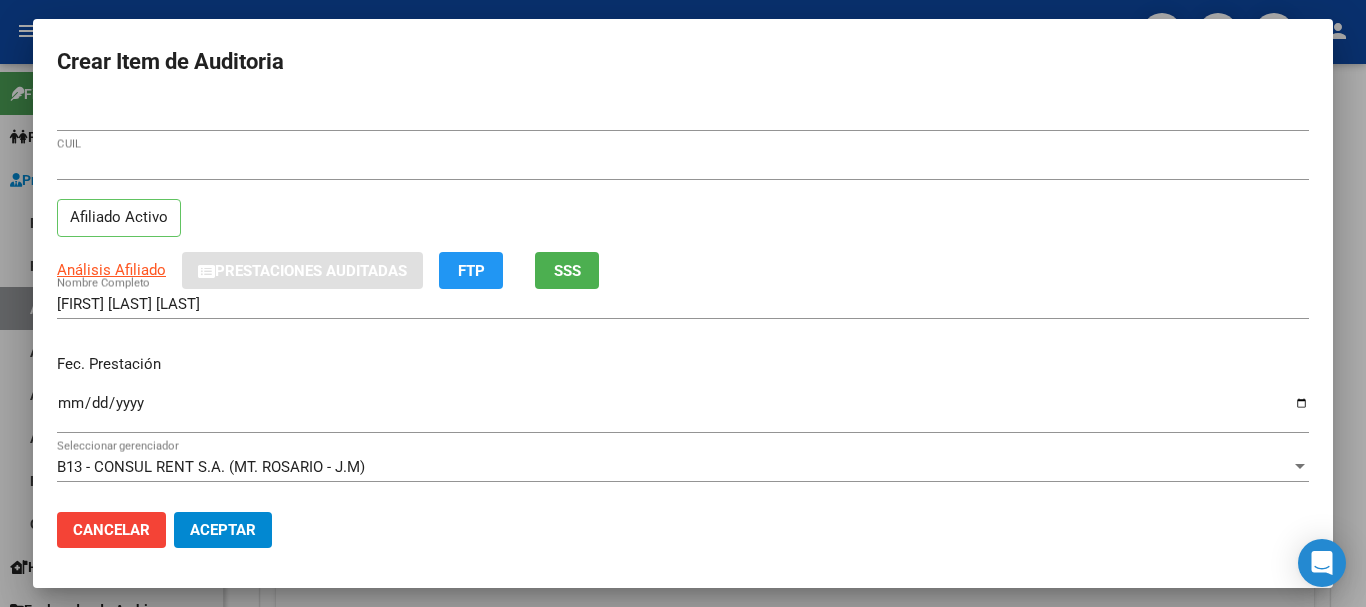 click on "[NUMBER] Nro Documento" at bounding box center (683, 116) 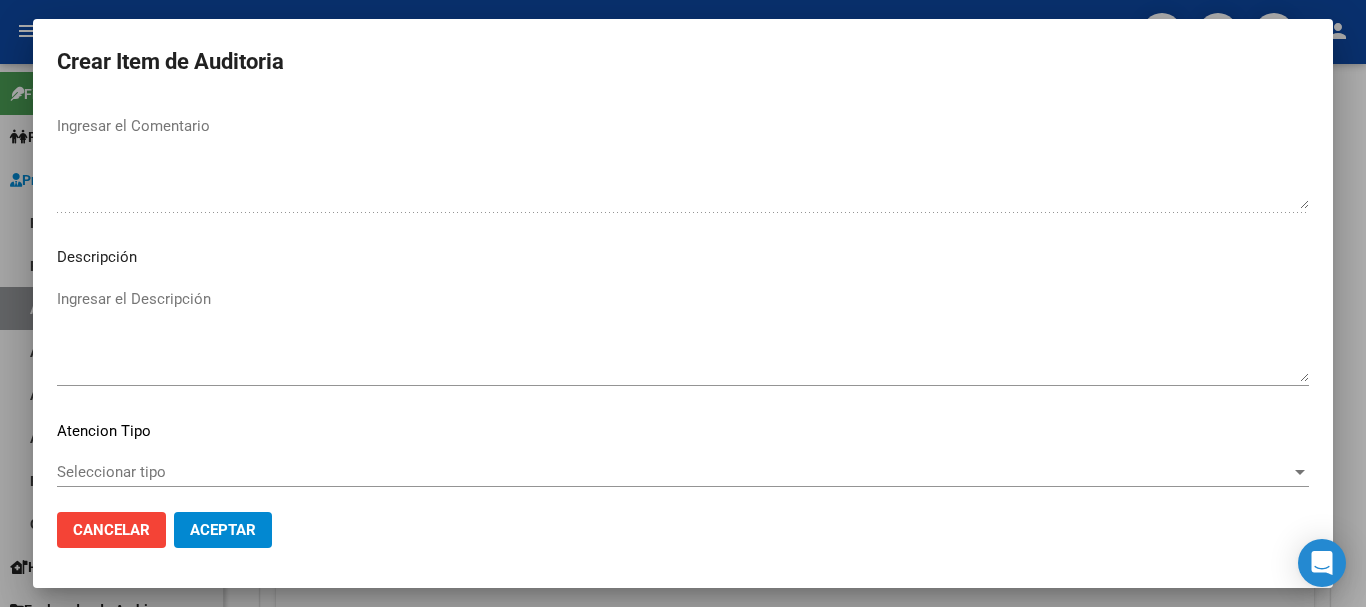 scroll, scrollTop: 1233, scrollLeft: 0, axis: vertical 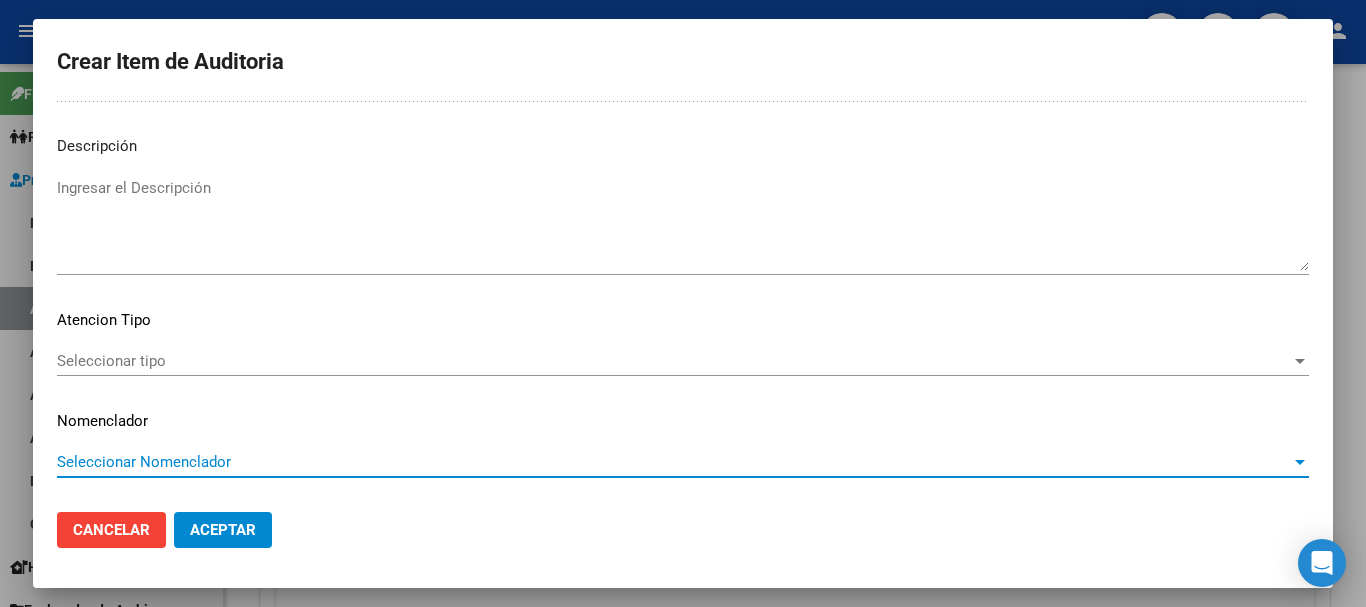 type 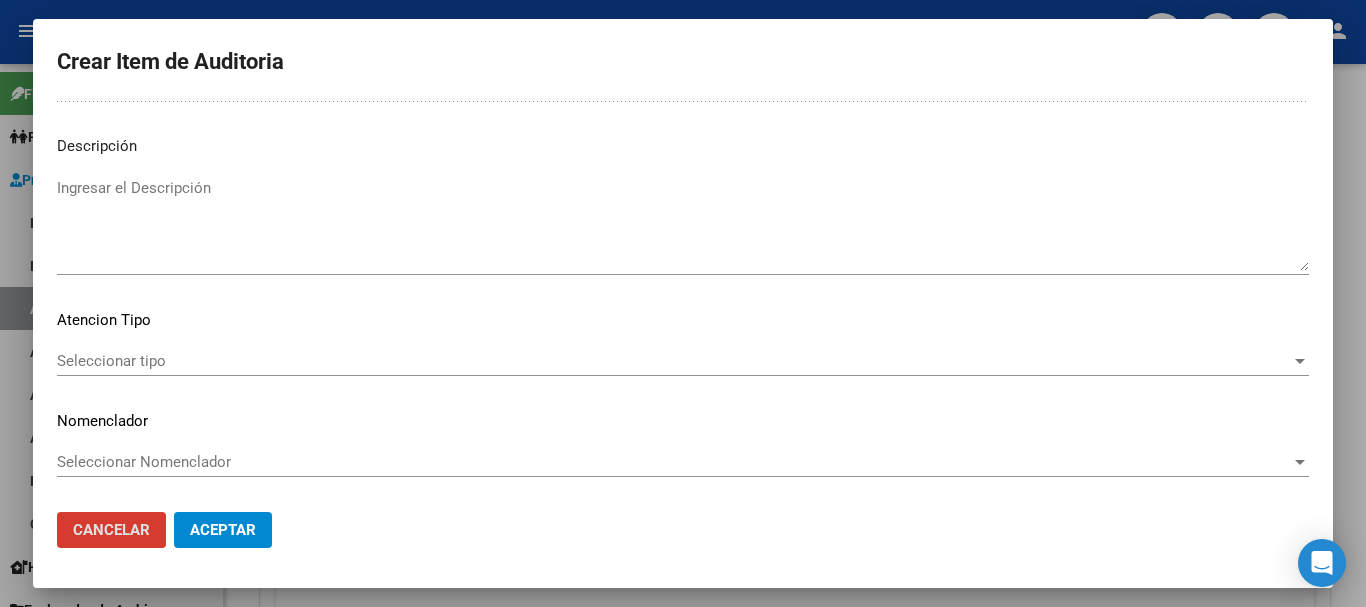 type 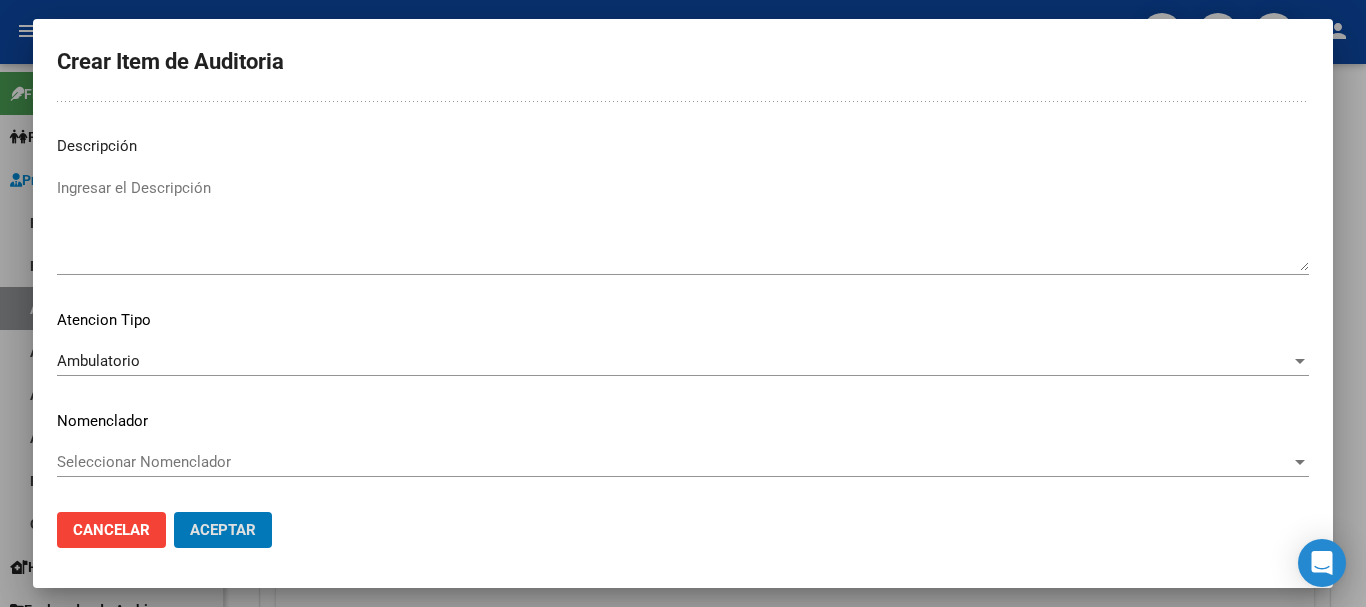 click on "Aceptar" 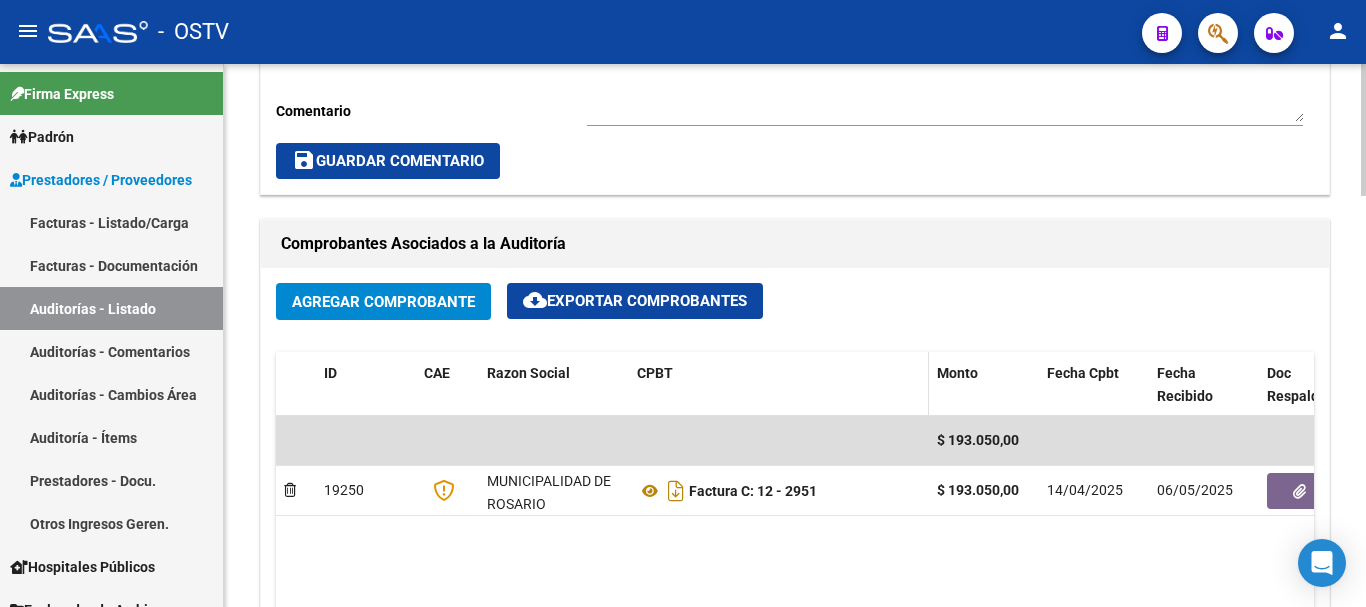 scroll, scrollTop: 501, scrollLeft: 0, axis: vertical 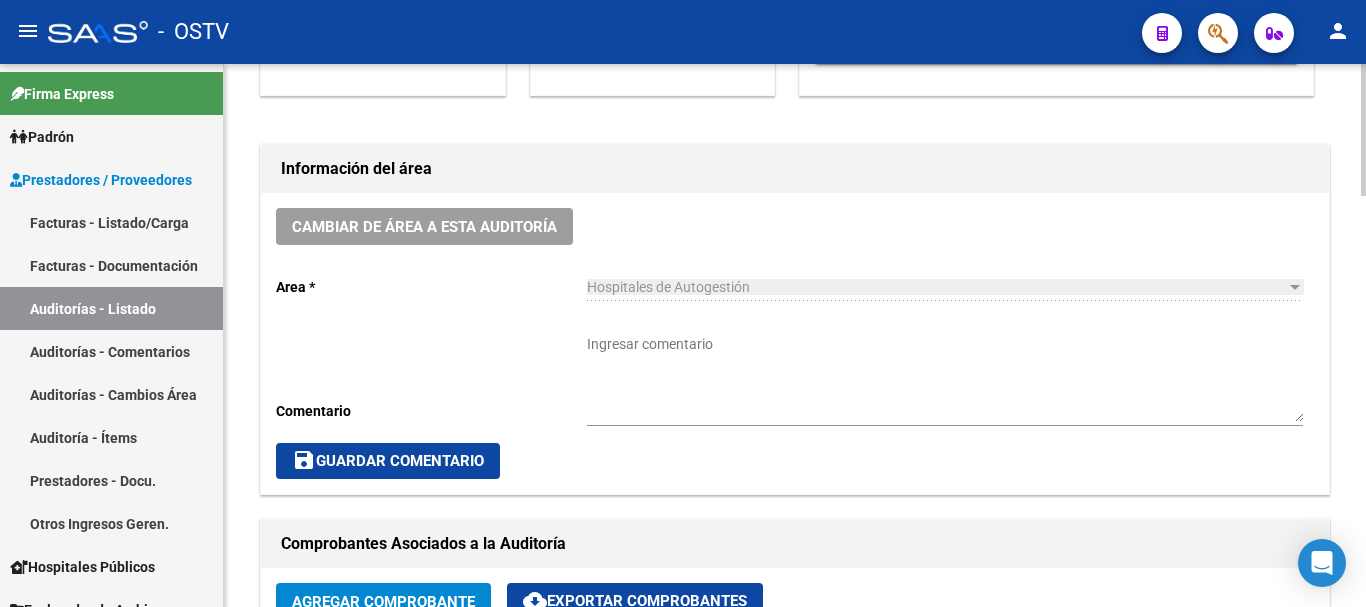 click on "Ingresar comentario" 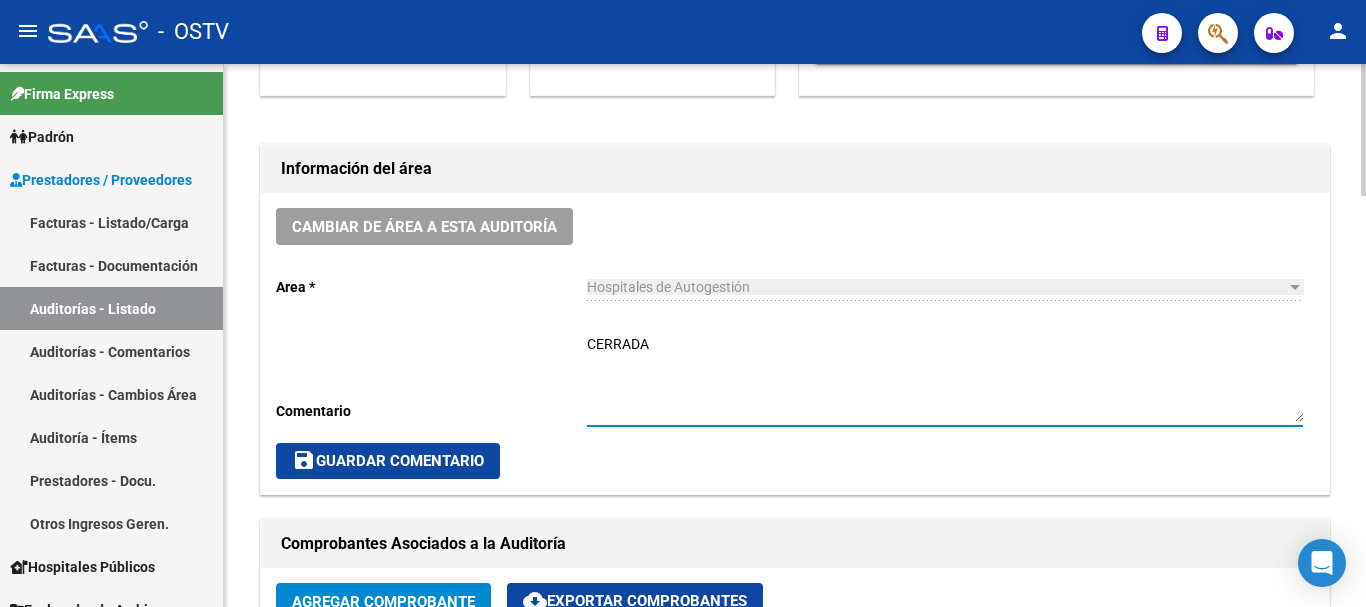 type on "CERRADA" 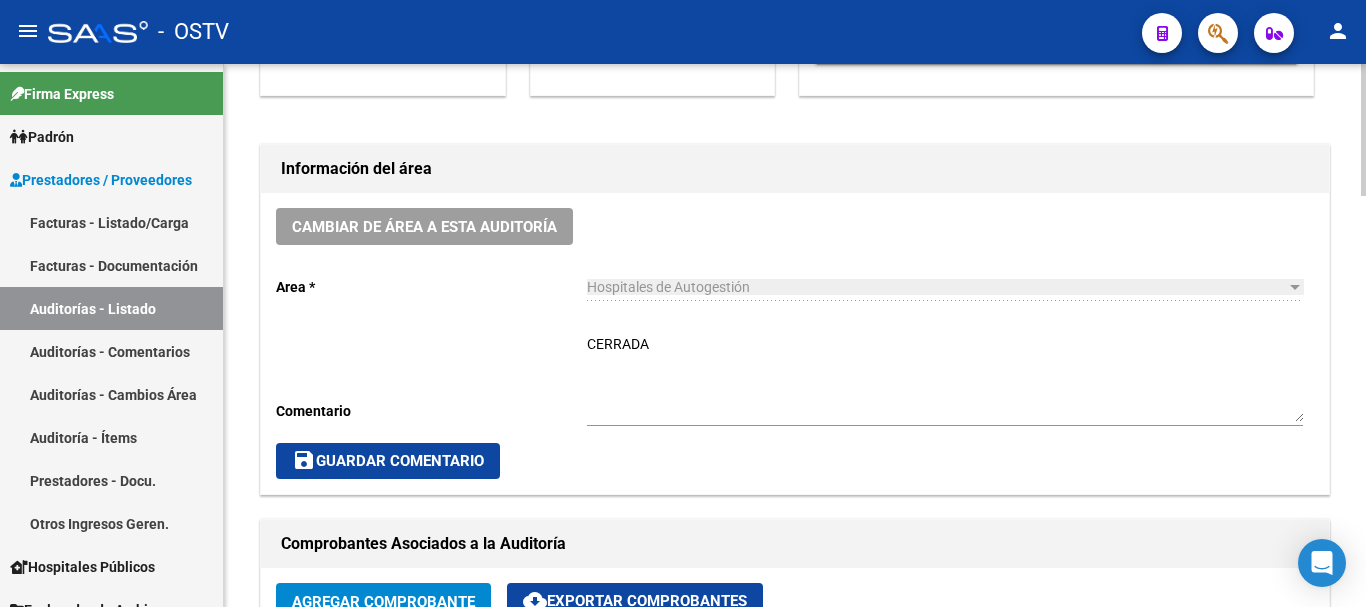 drag, startPoint x: 586, startPoint y: 536, endPoint x: 540, endPoint y: 524, distance: 47.539455 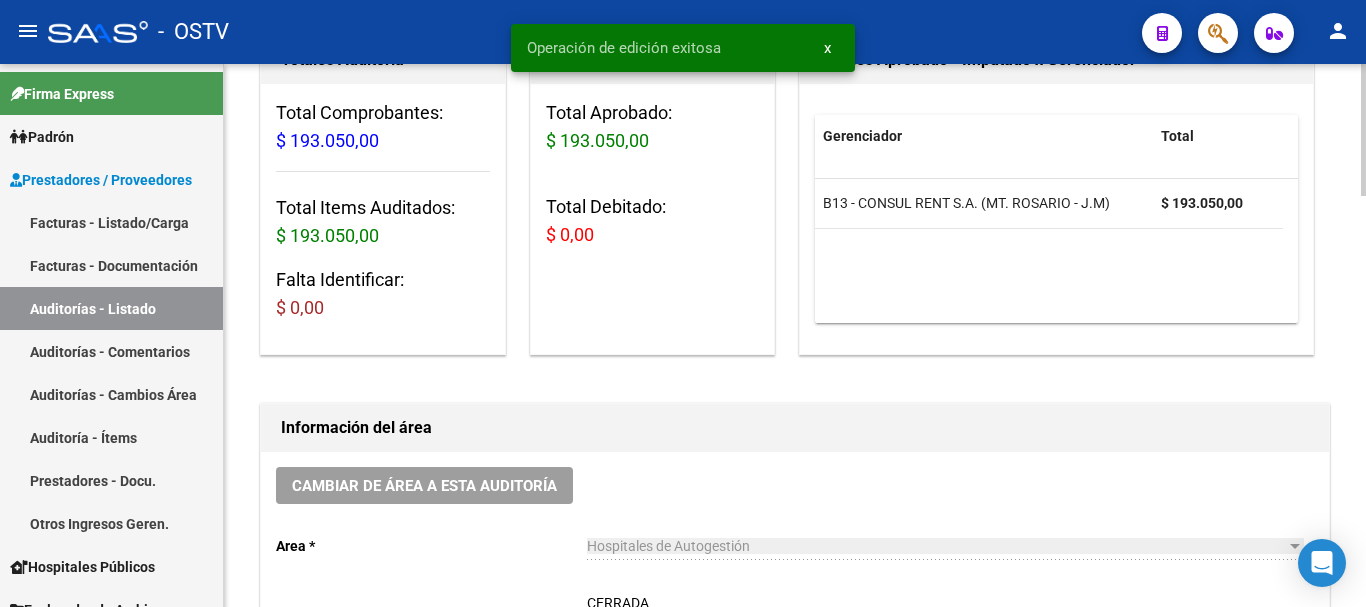 scroll, scrollTop: 0, scrollLeft: 0, axis: both 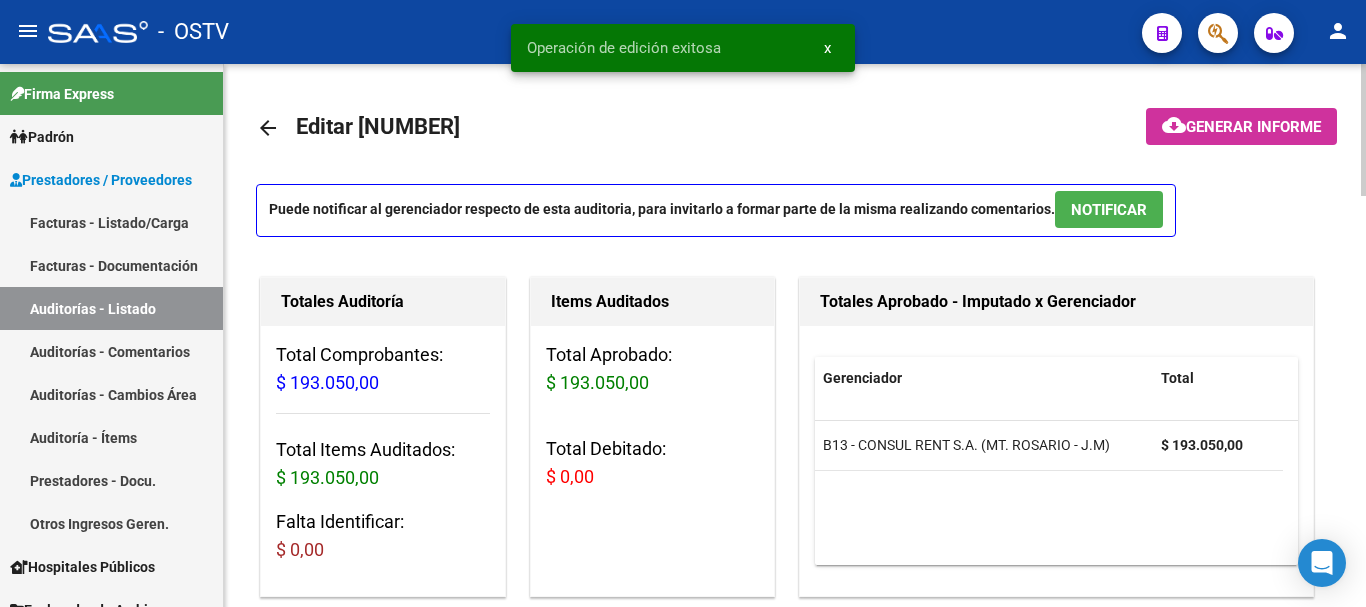 click on "arrow_back" 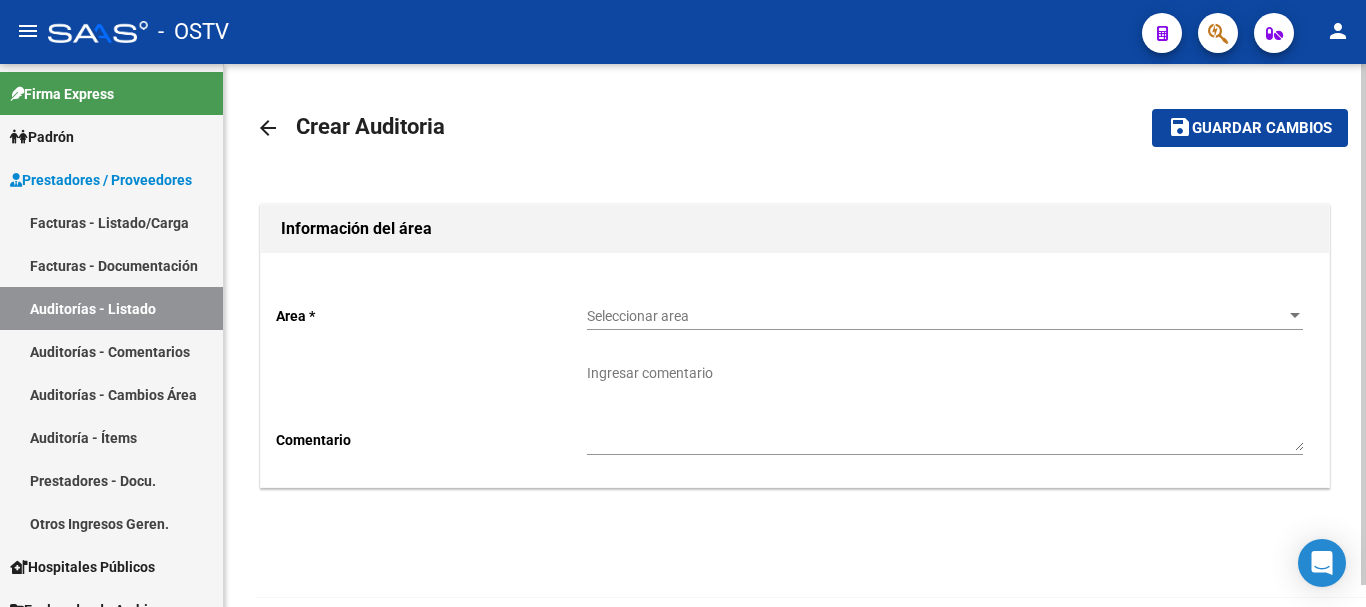 click on "Seleccionar area Seleccionar area" 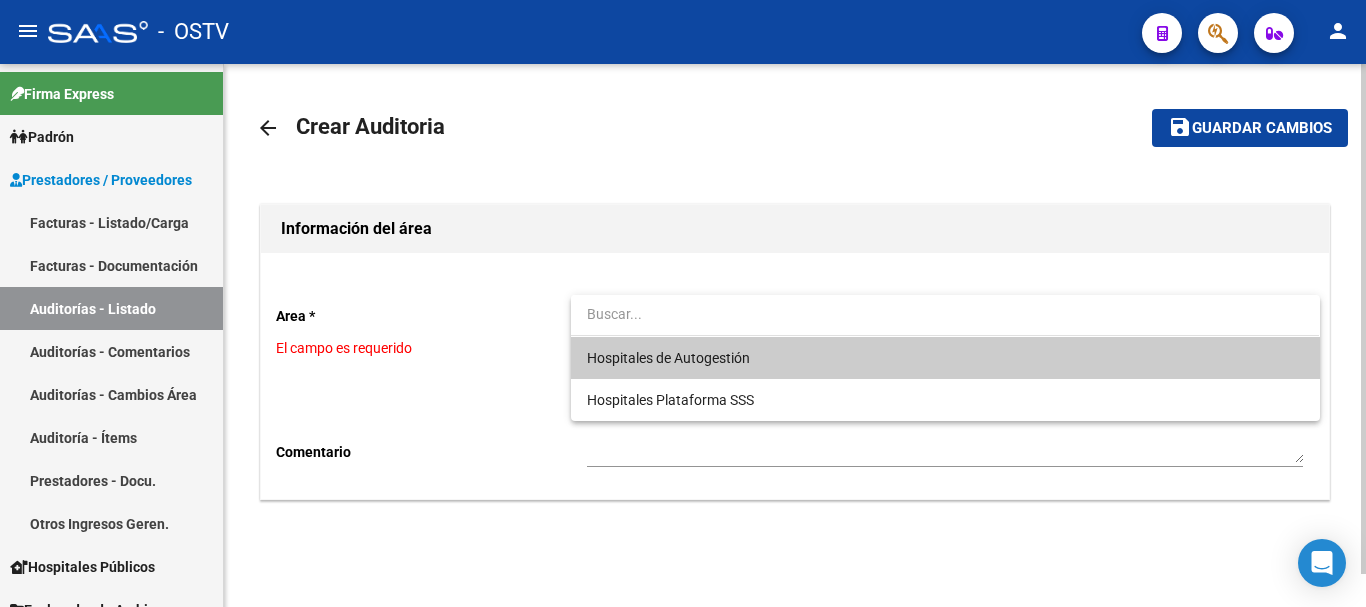 click on "Hospitales de Autogestión" at bounding box center (668, 358) 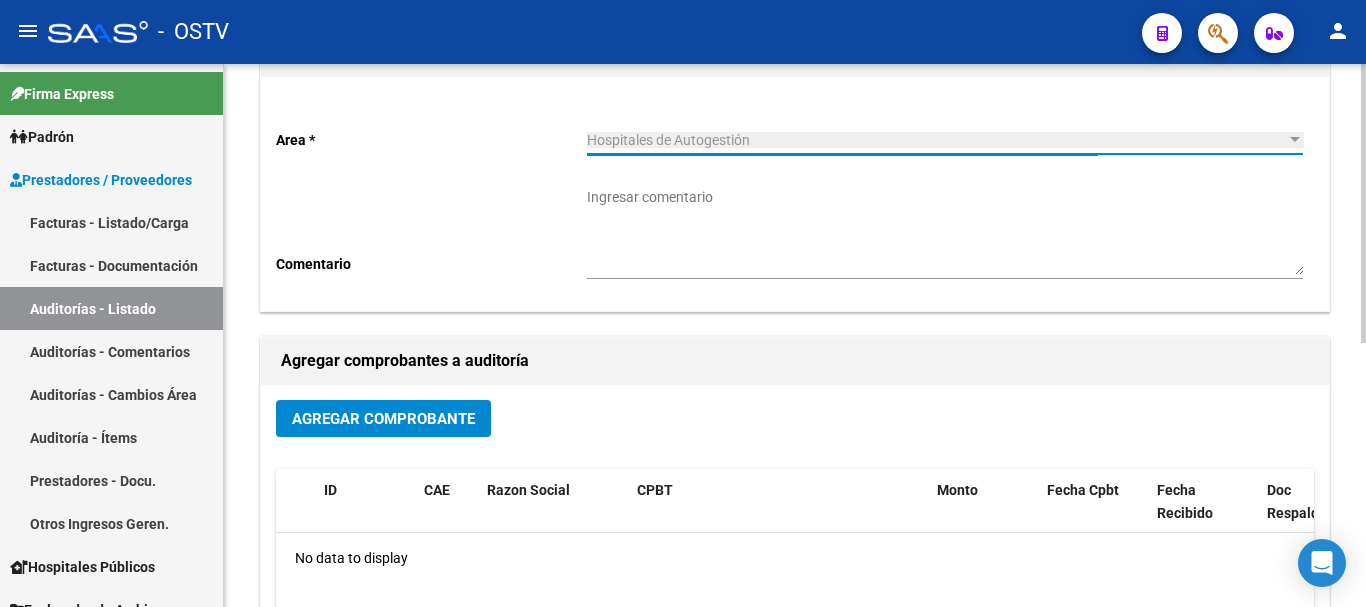 scroll, scrollTop: 200, scrollLeft: 0, axis: vertical 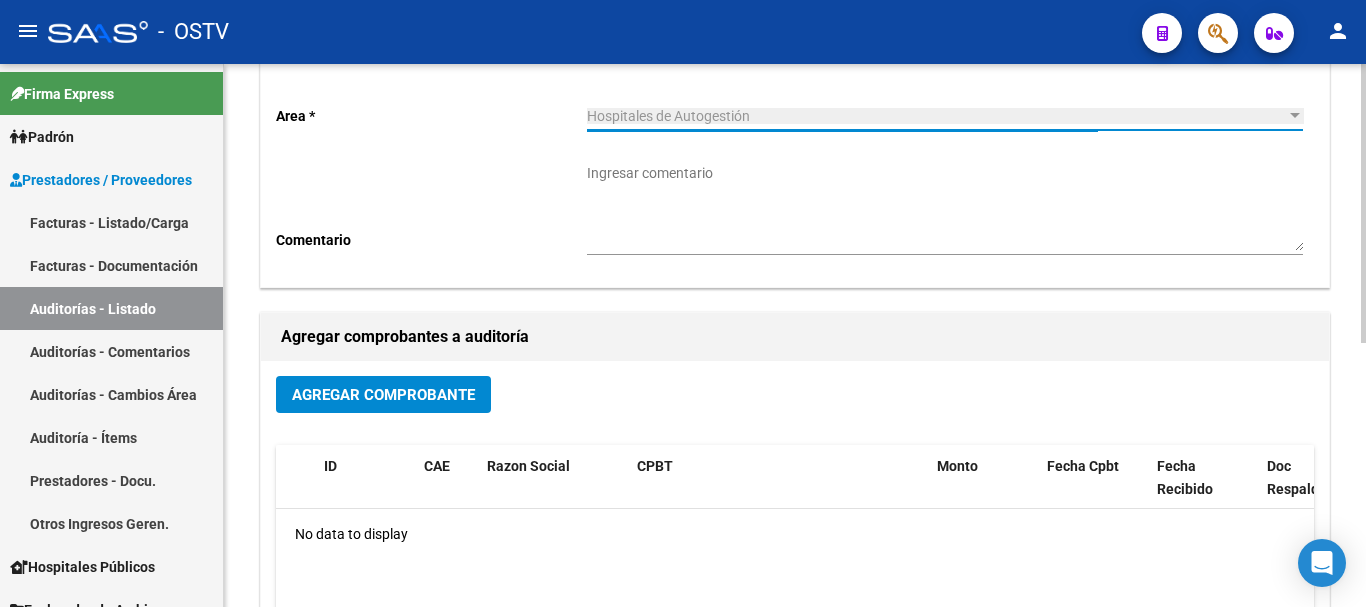 click on "Agregar Comprobante" 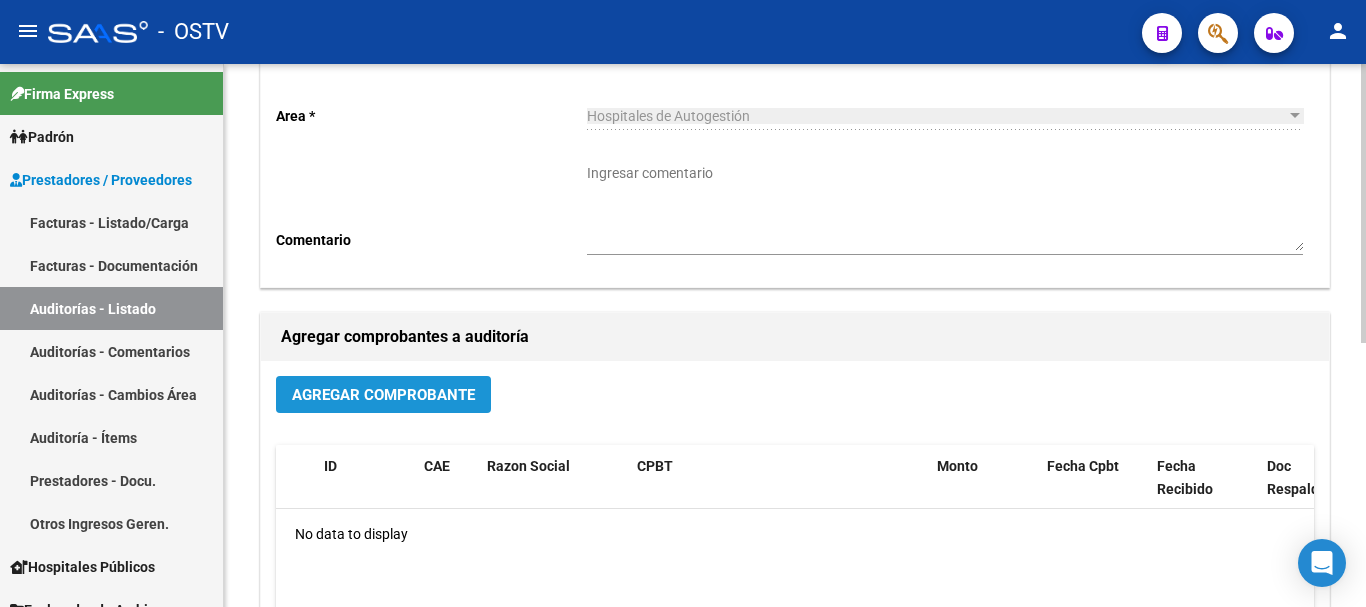 click on "Agregar Comprobante" 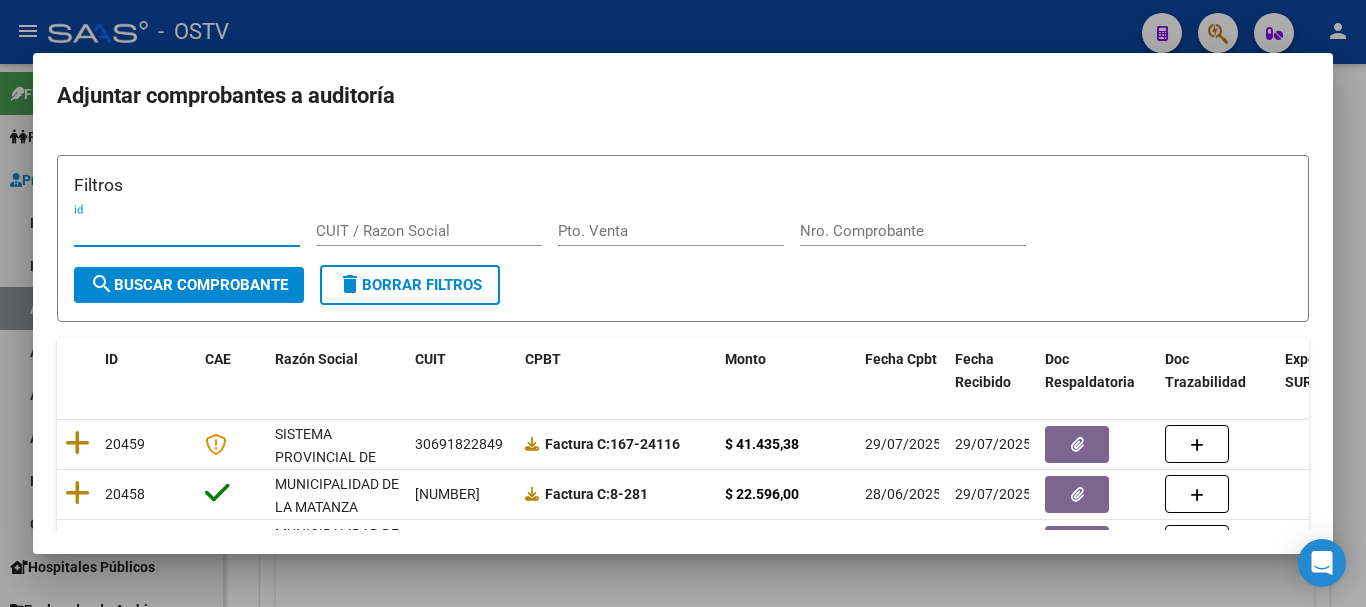click on "Nro. Comprobante" at bounding box center (913, 231) 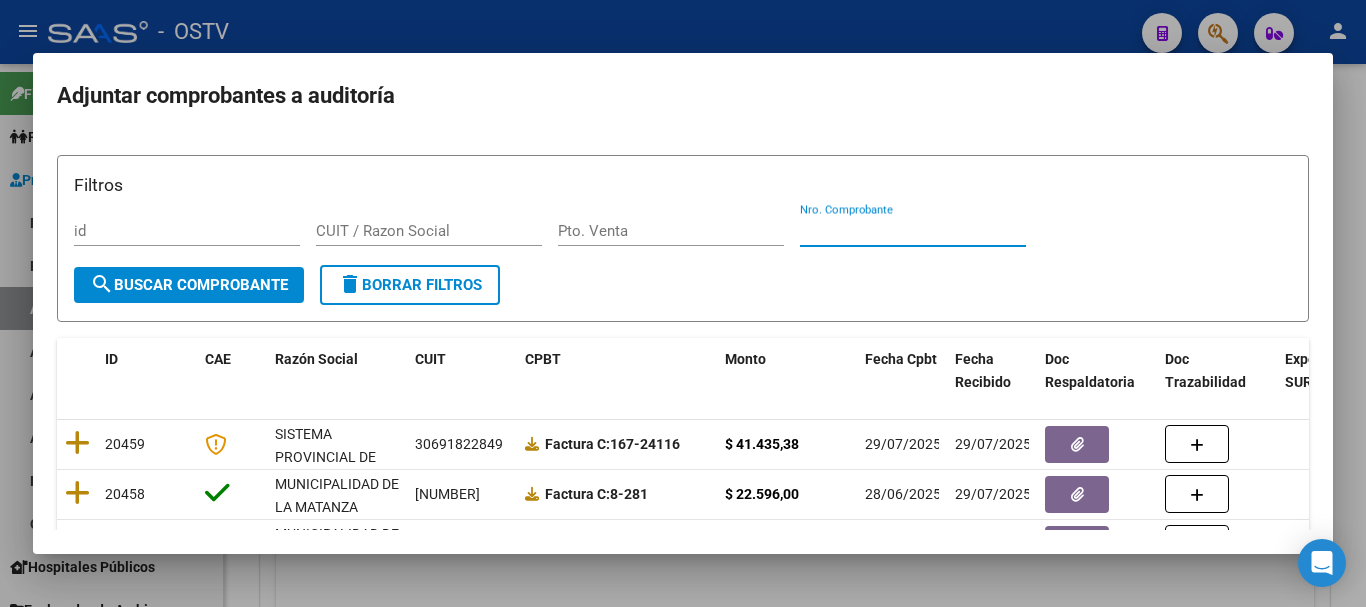 paste on "14742" 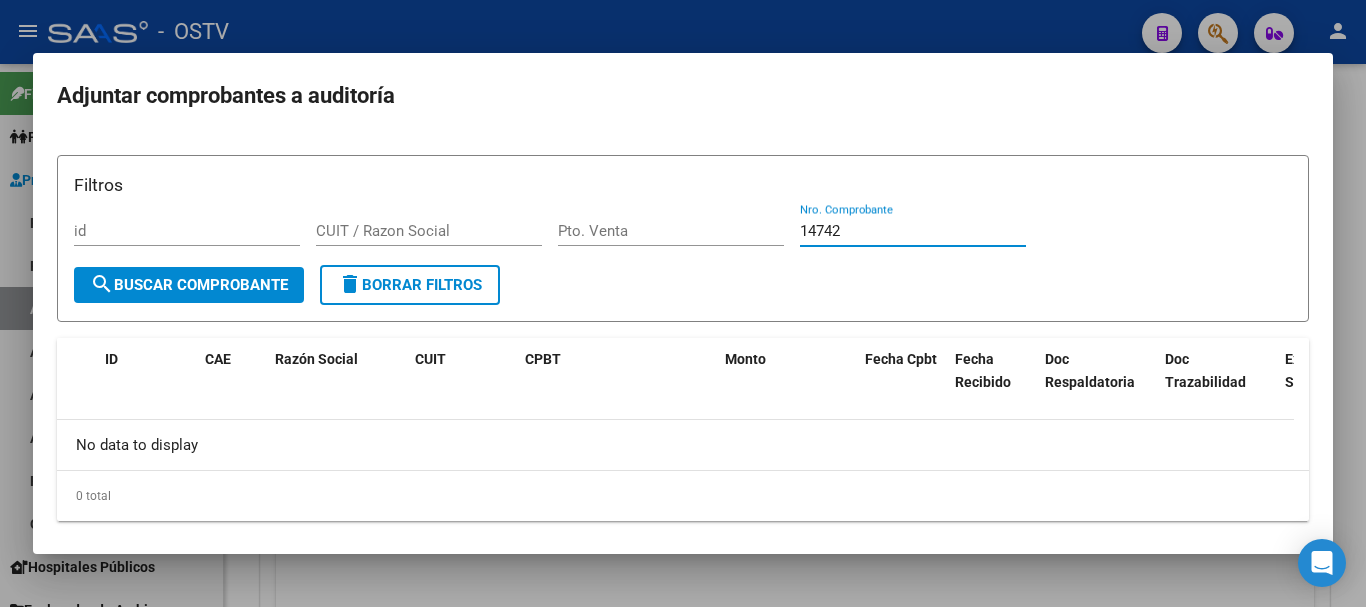 type on "14742" 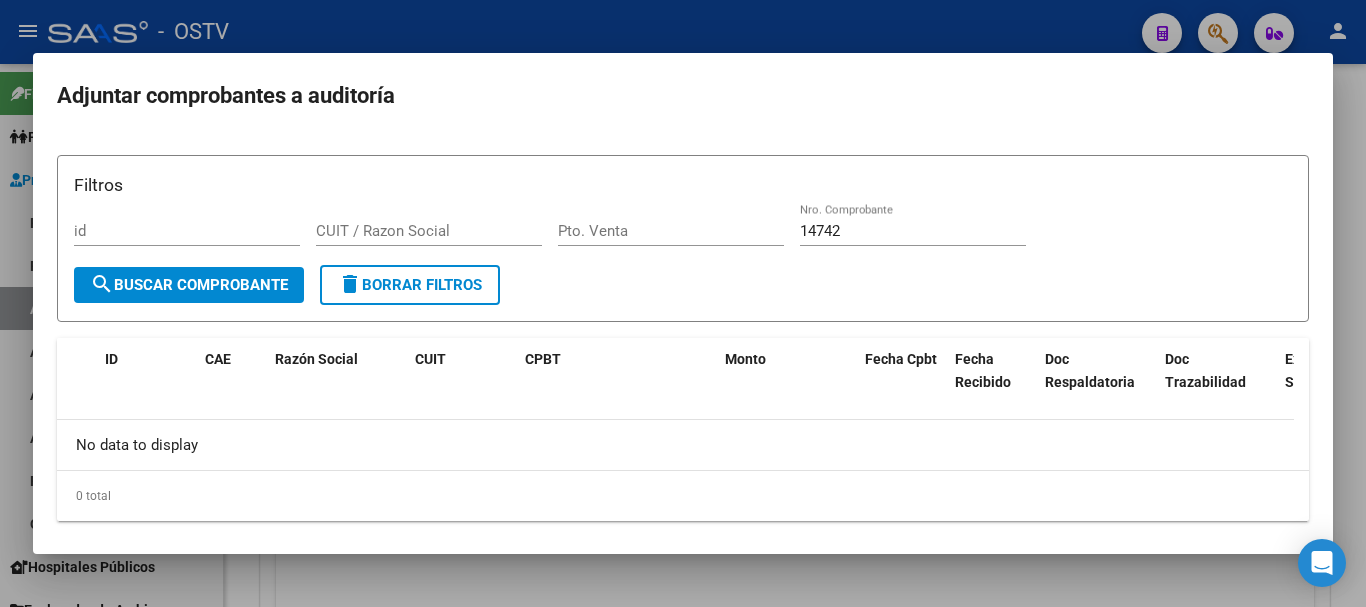 click at bounding box center [683, 303] 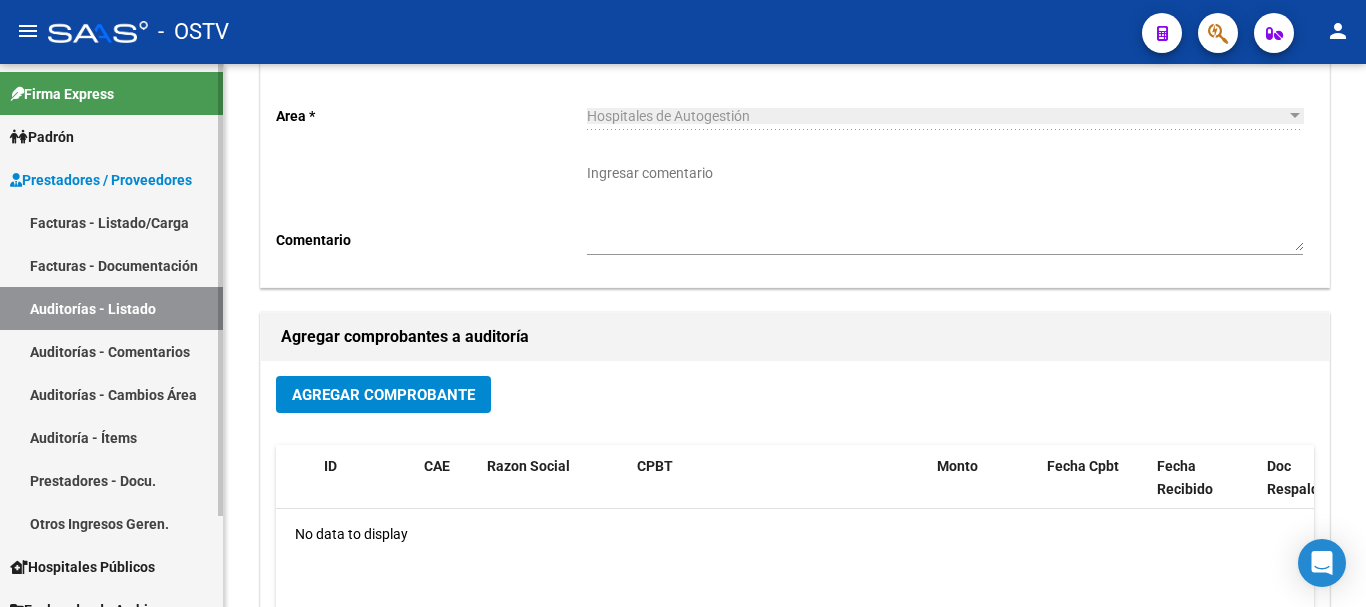 click on "Auditorías - Listado" at bounding box center [111, 308] 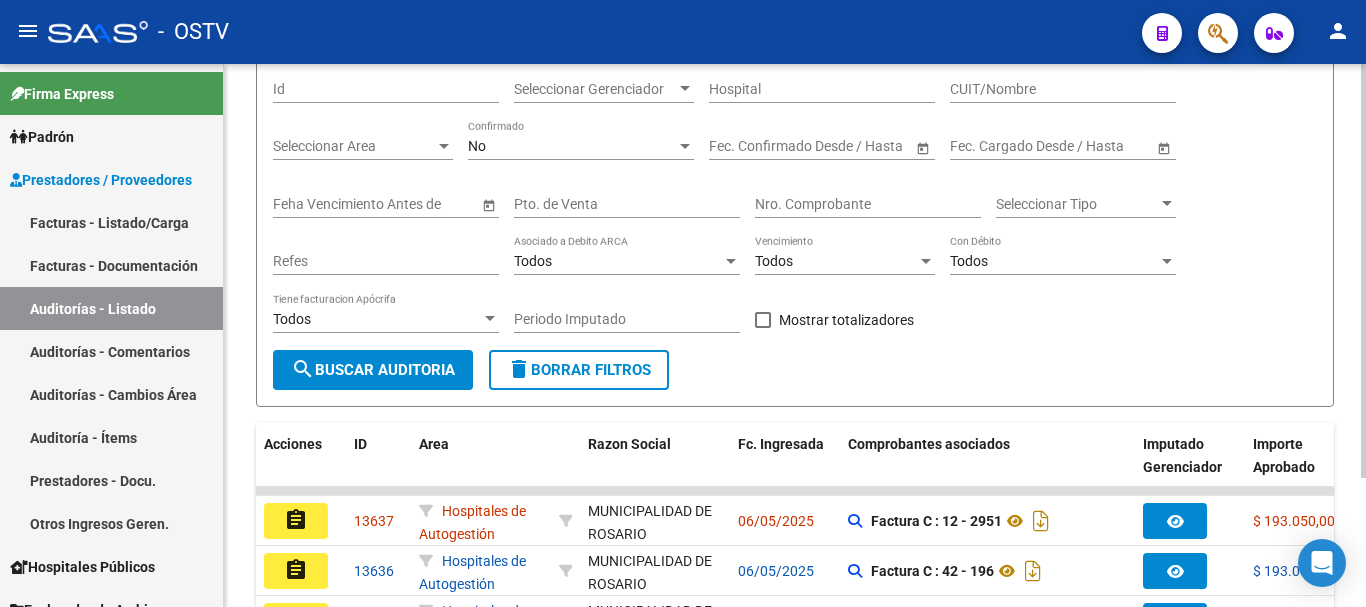 scroll, scrollTop: 200, scrollLeft: 0, axis: vertical 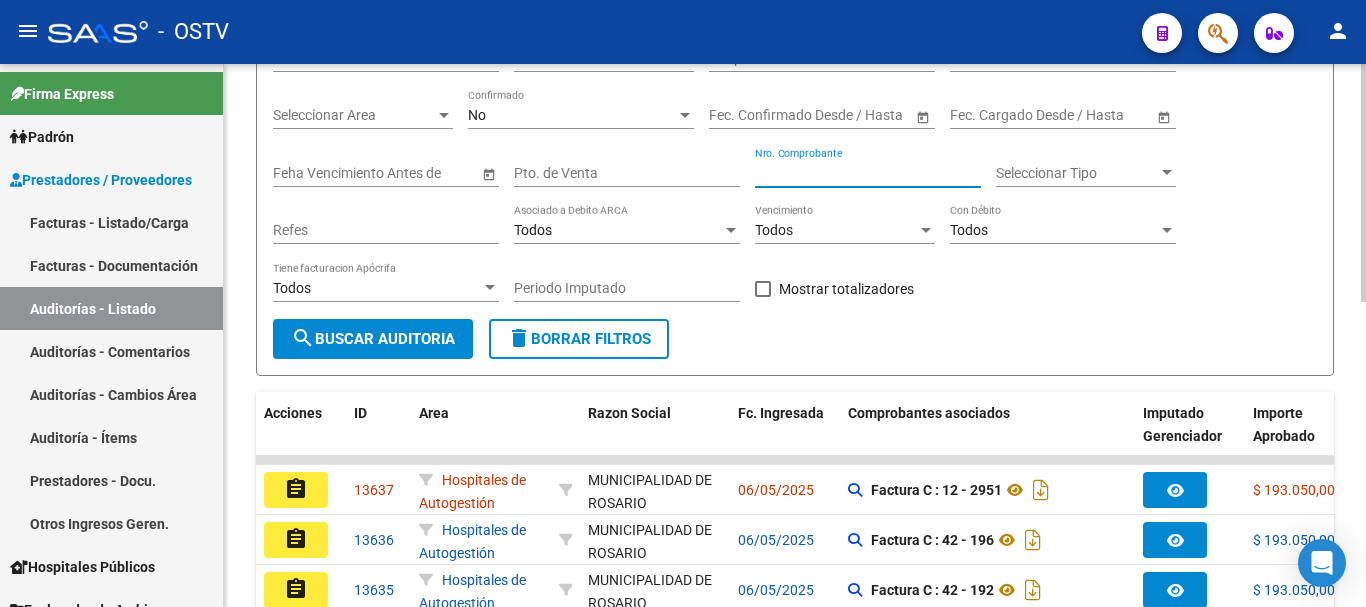 click on "Nro. Comprobante" at bounding box center [868, 173] 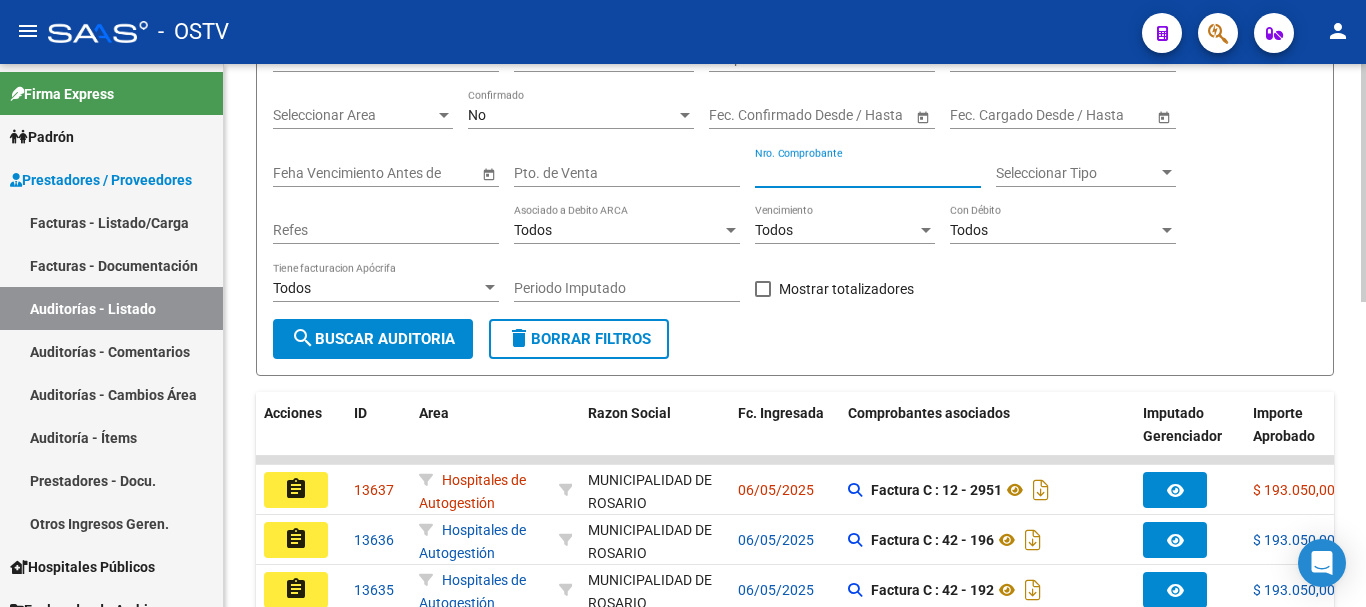 paste on "14742" 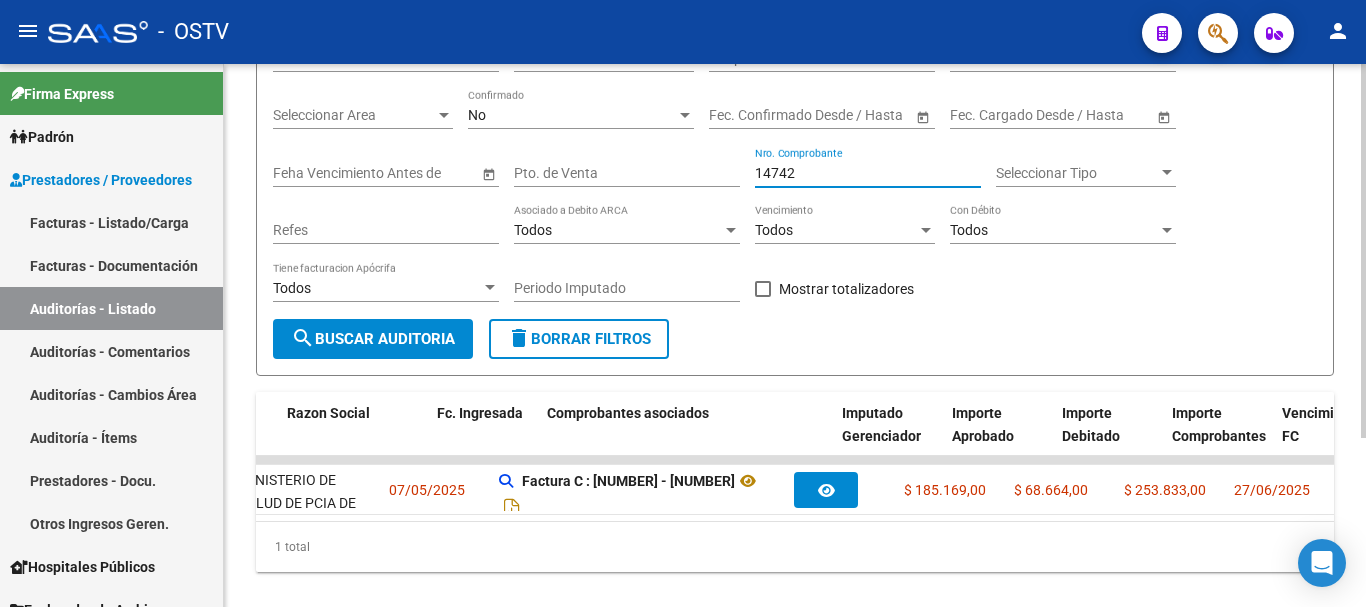scroll, scrollTop: 0, scrollLeft: 0, axis: both 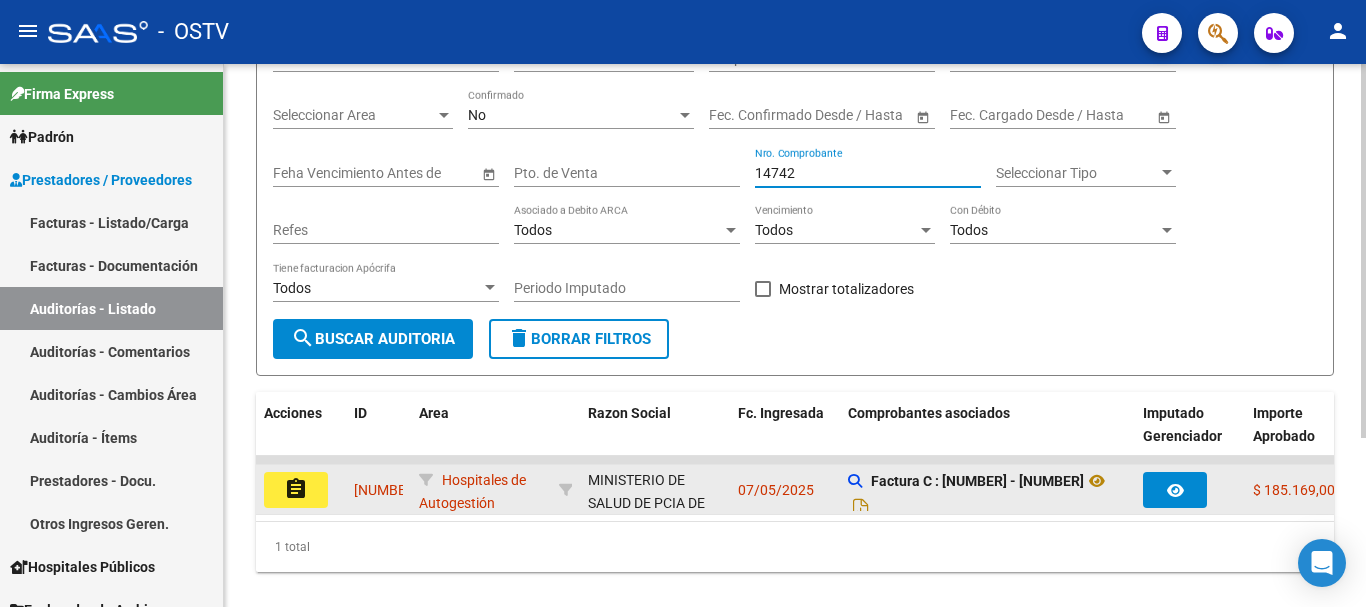 type on "14742" 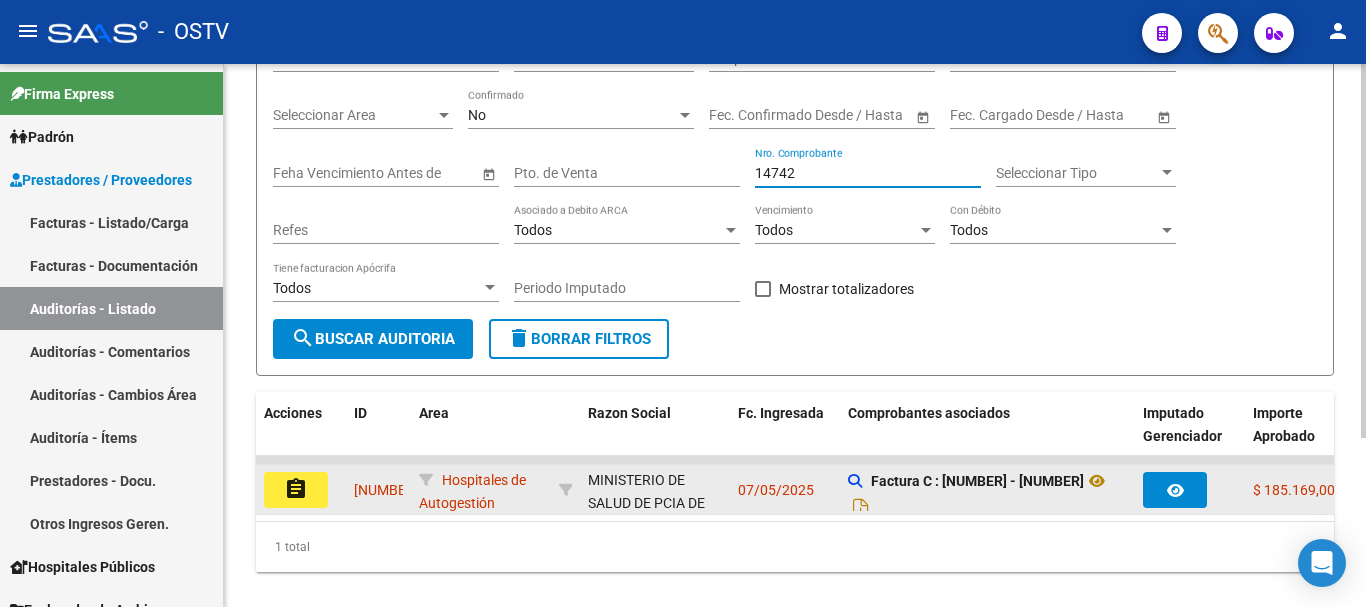click on "assignment" 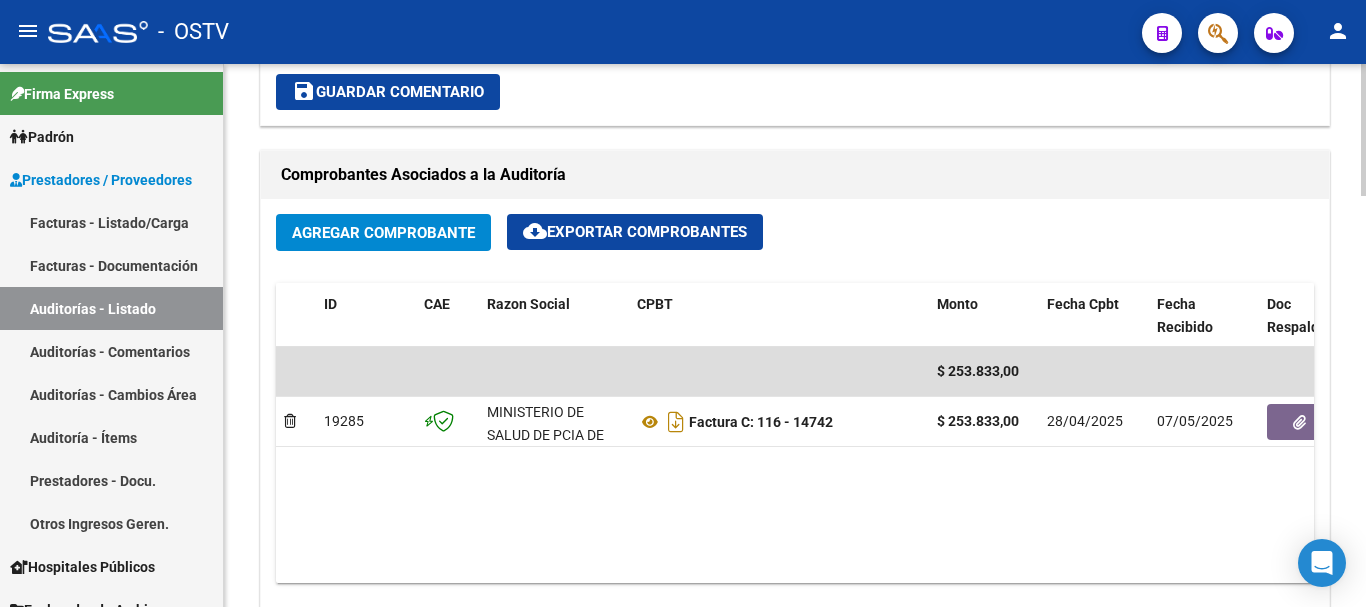 scroll, scrollTop: 900, scrollLeft: 0, axis: vertical 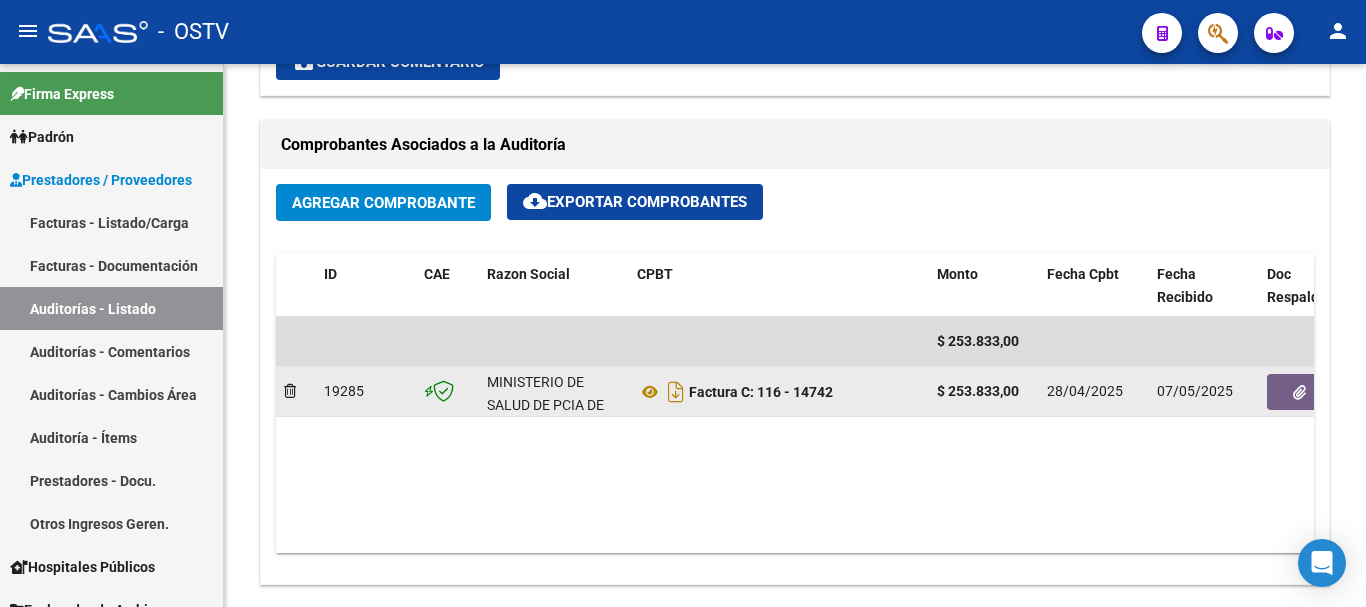 click 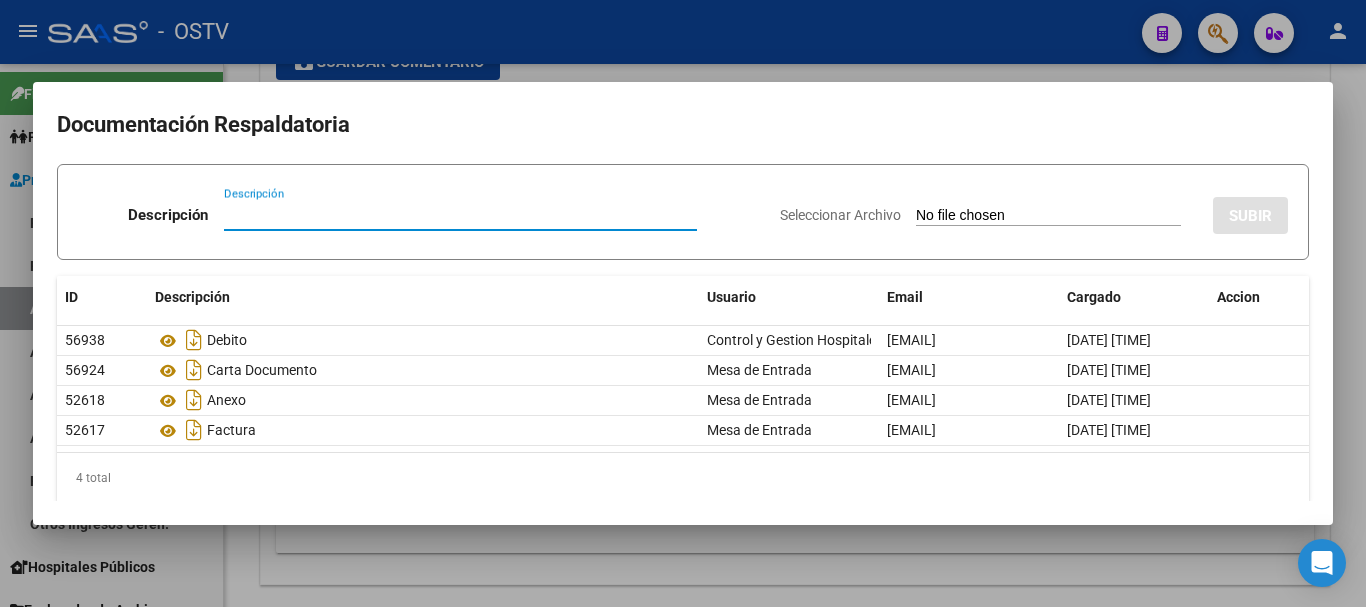 click at bounding box center (683, 303) 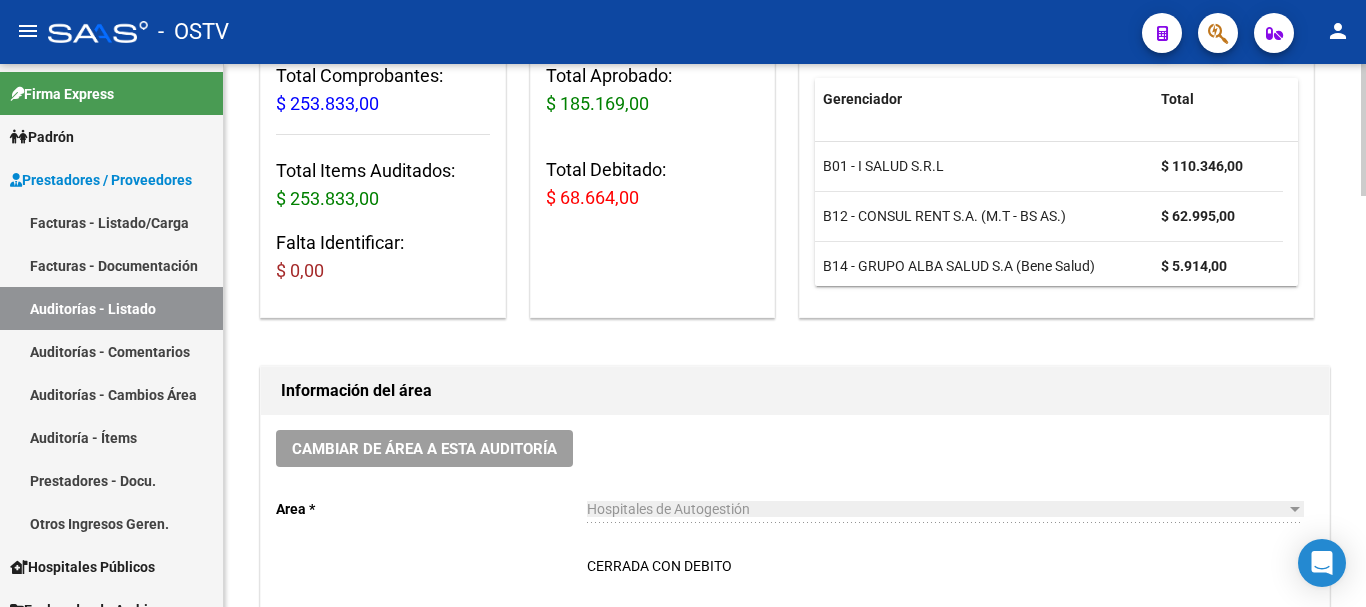 scroll, scrollTop: 0, scrollLeft: 0, axis: both 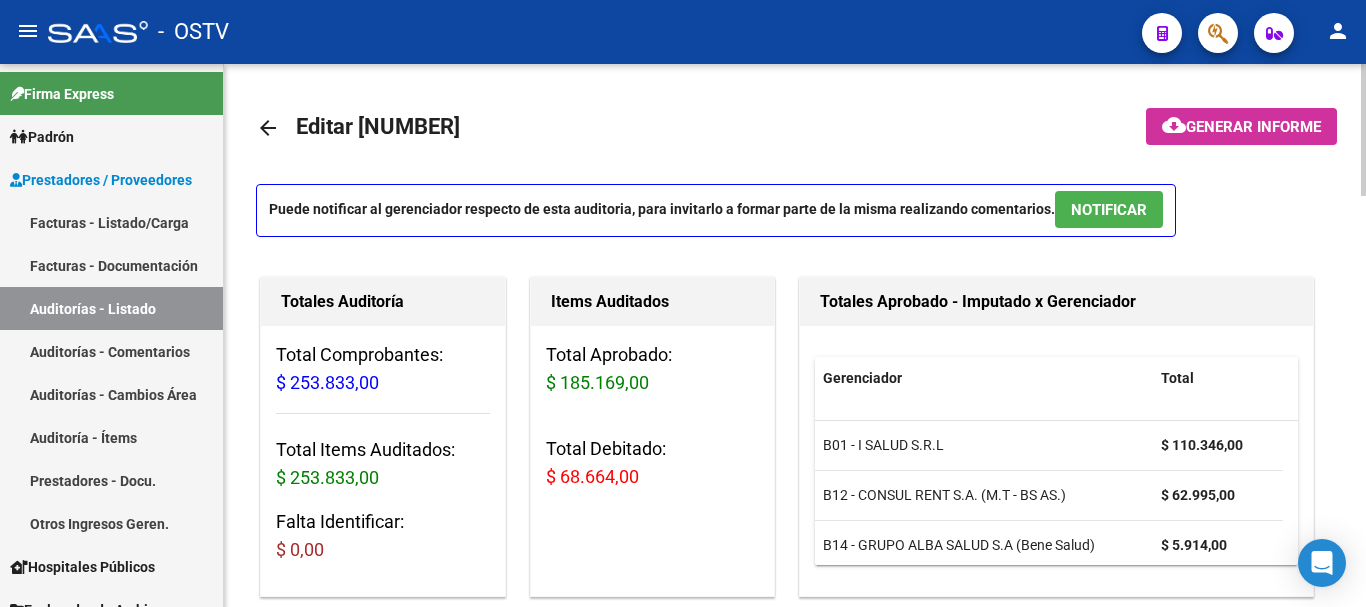 click on "arrow_back" 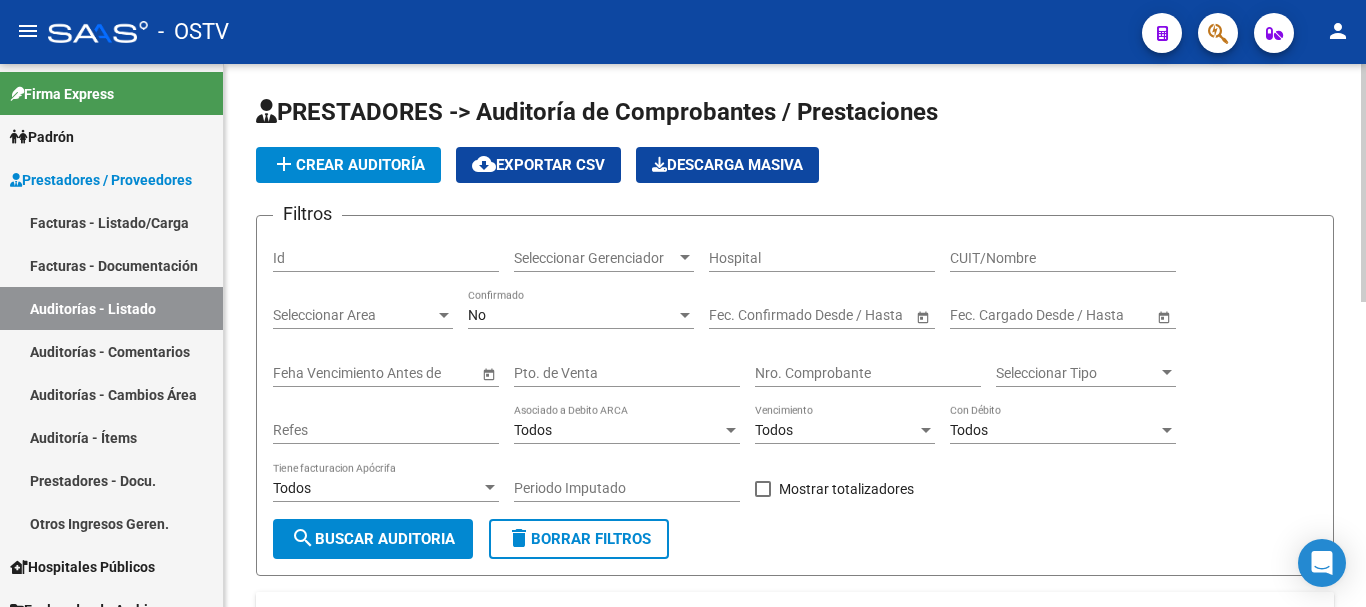 click on "add  Crear Auditoría" 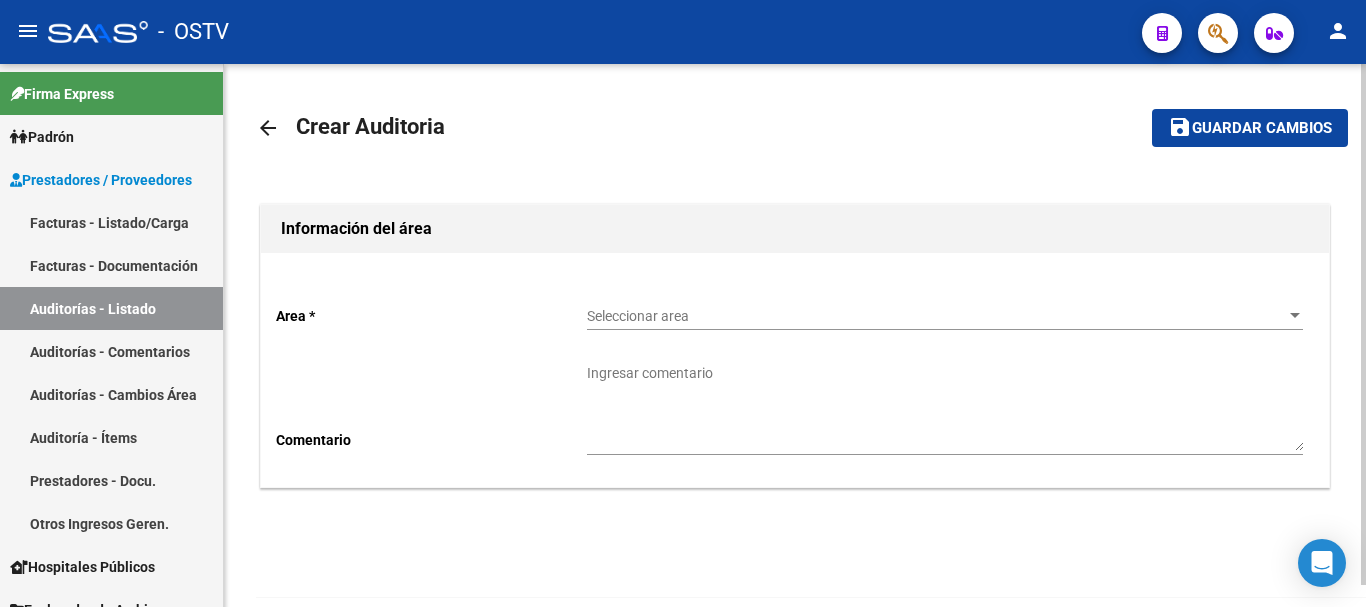 click on "Seleccionar area" at bounding box center (936, 316) 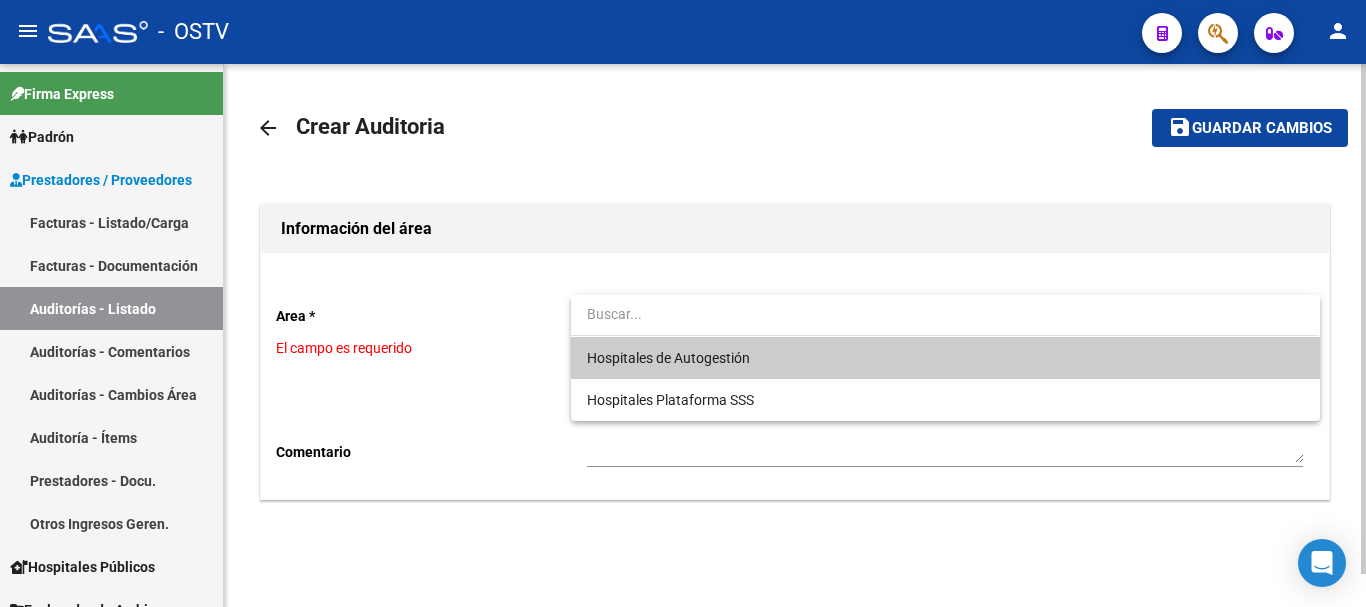click on "Hospitales de Autogestión" at bounding box center (945, 358) 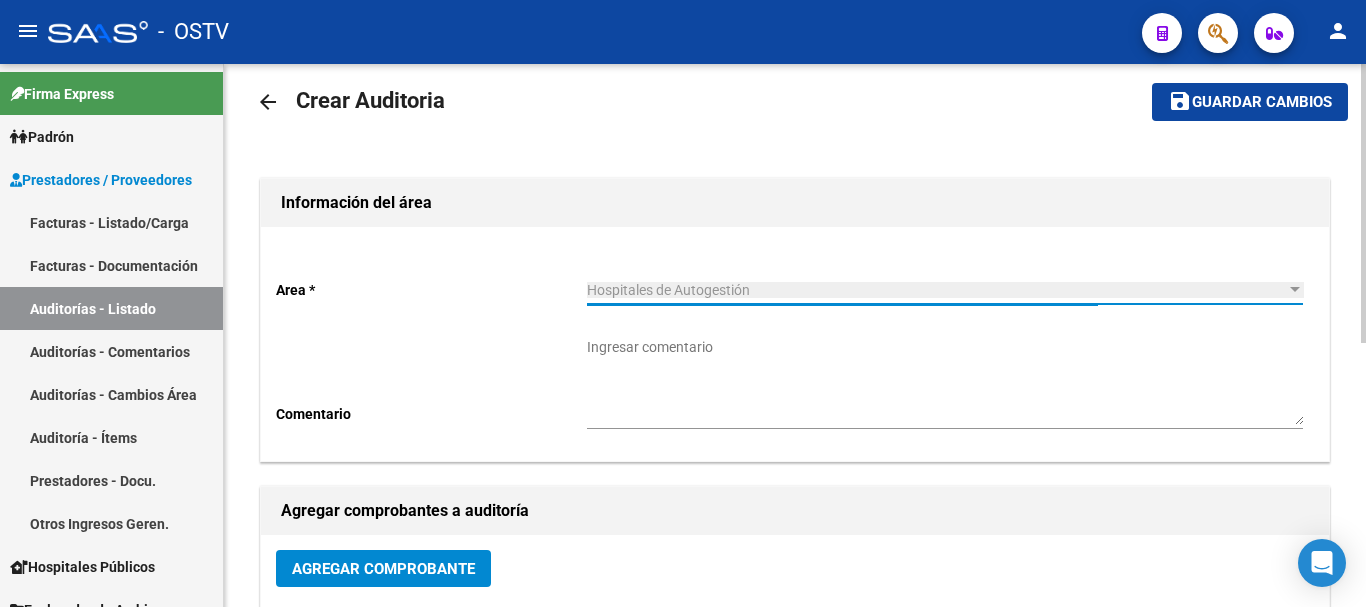 scroll, scrollTop: 100, scrollLeft: 0, axis: vertical 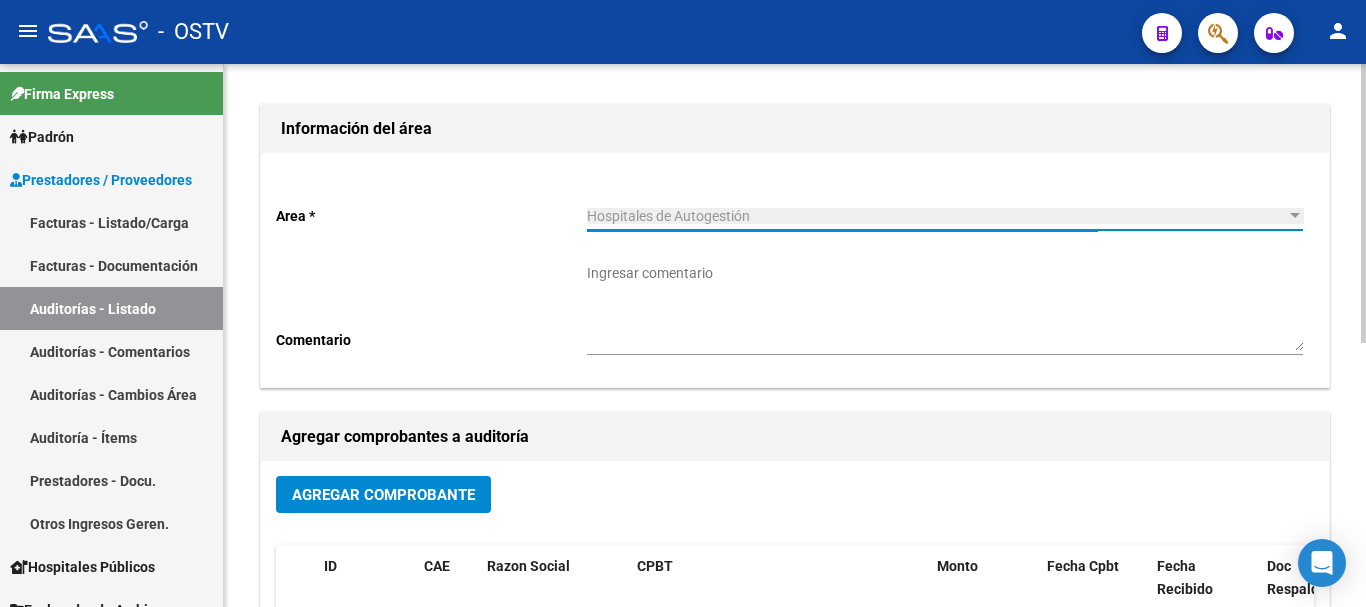 click on "Agregar Comprobante" 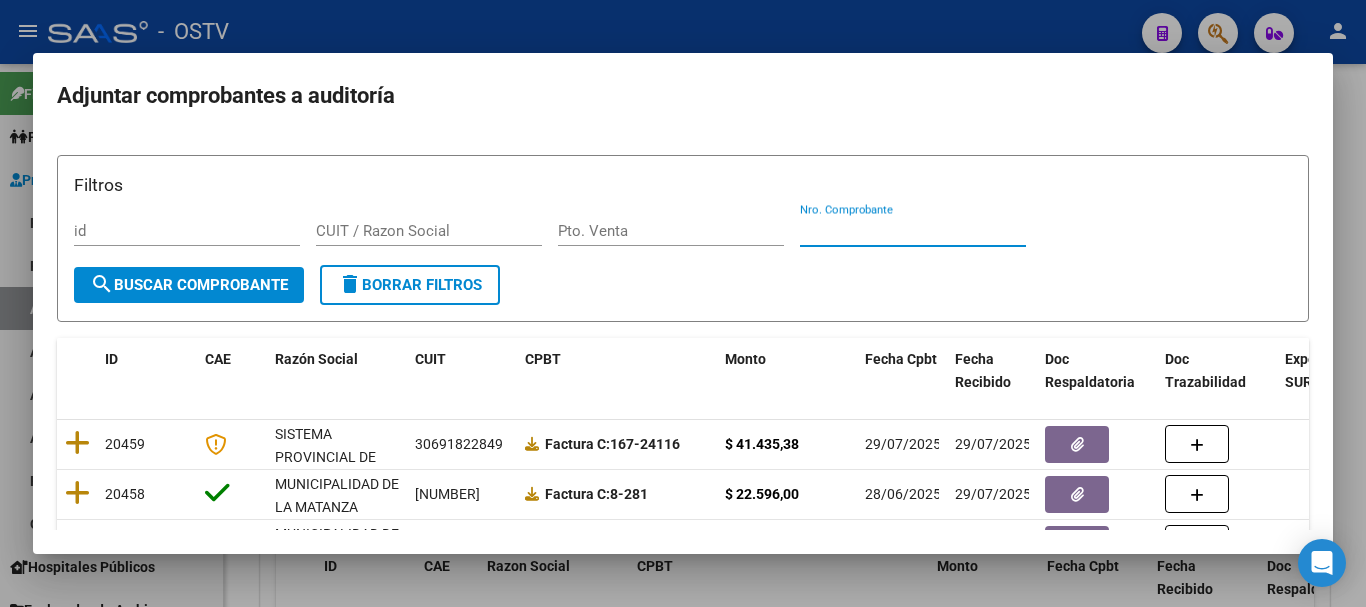 click on "Nro. Comprobante" at bounding box center [913, 231] 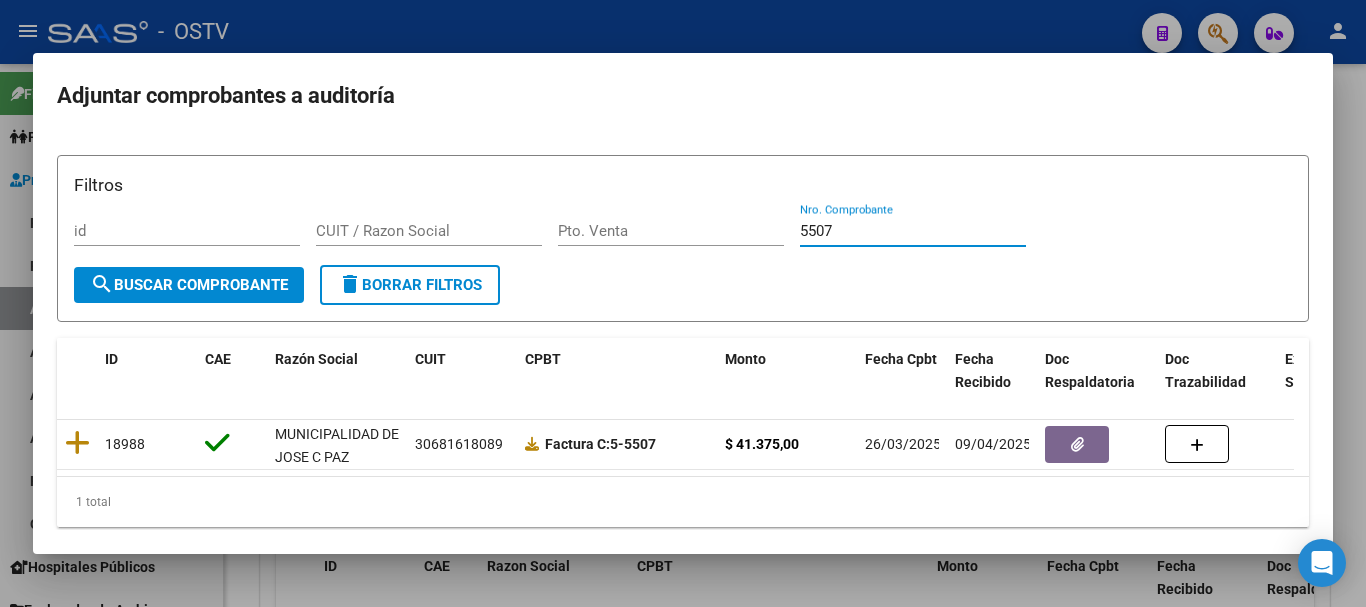 type on "5507" 